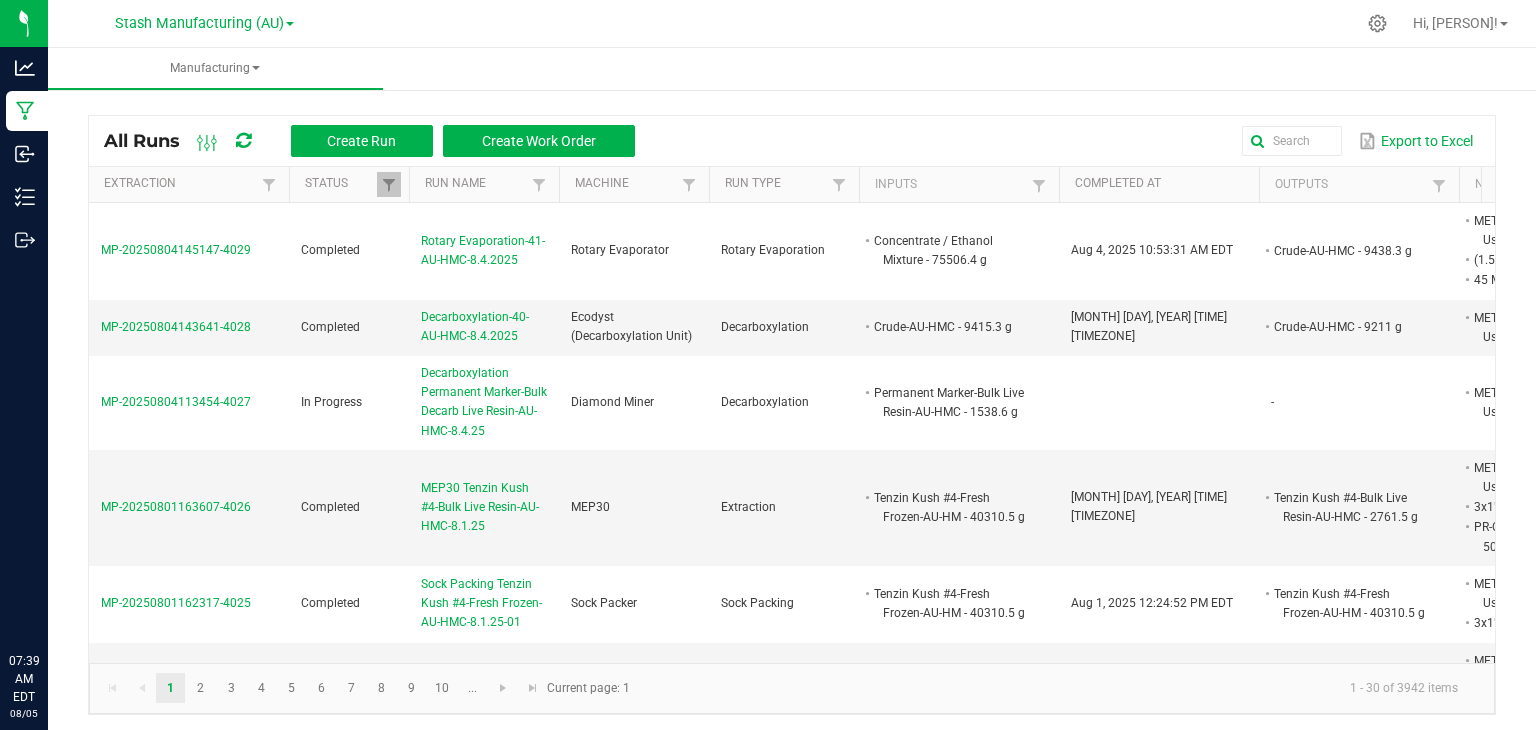 scroll, scrollTop: 0, scrollLeft: 0, axis: both 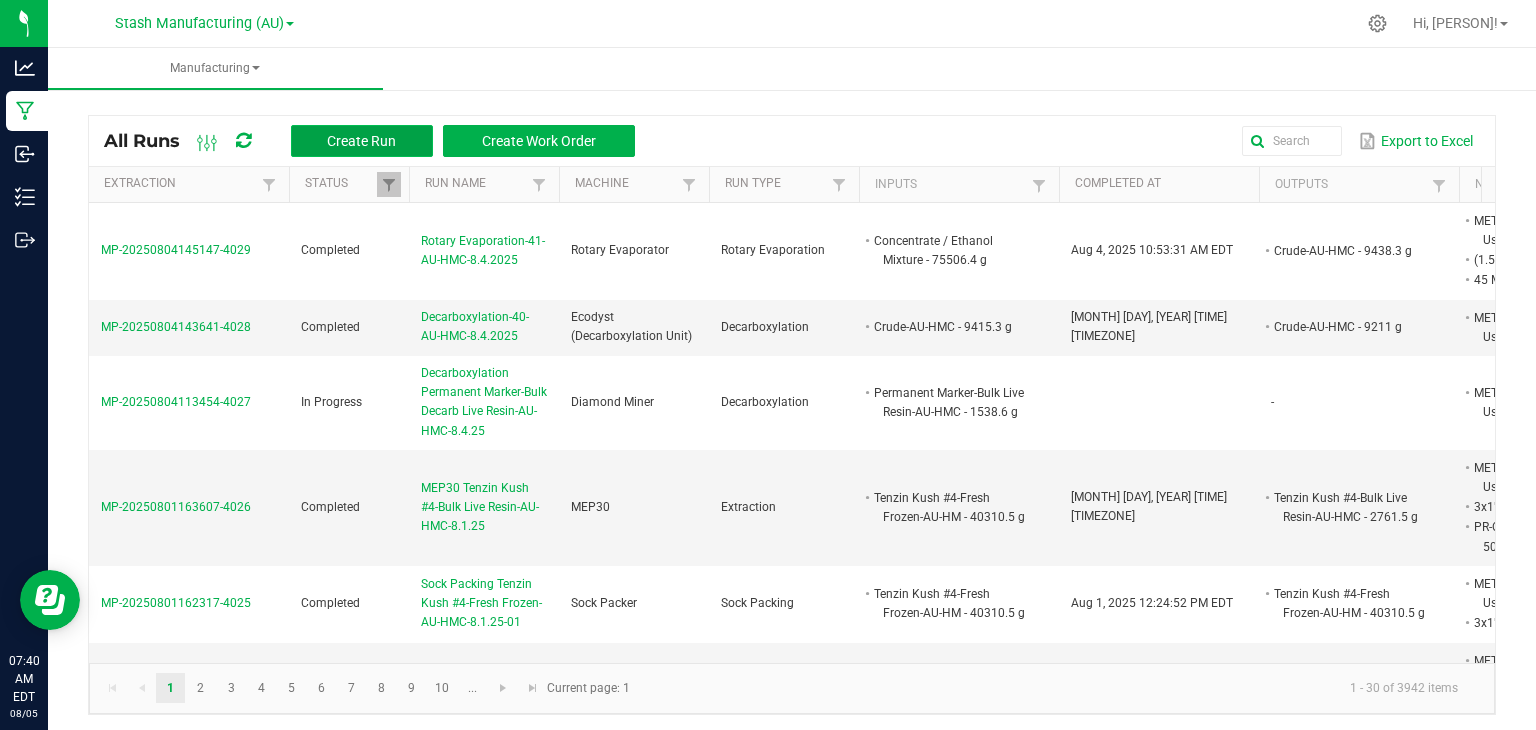 click on "Create Run" at bounding box center (361, 141) 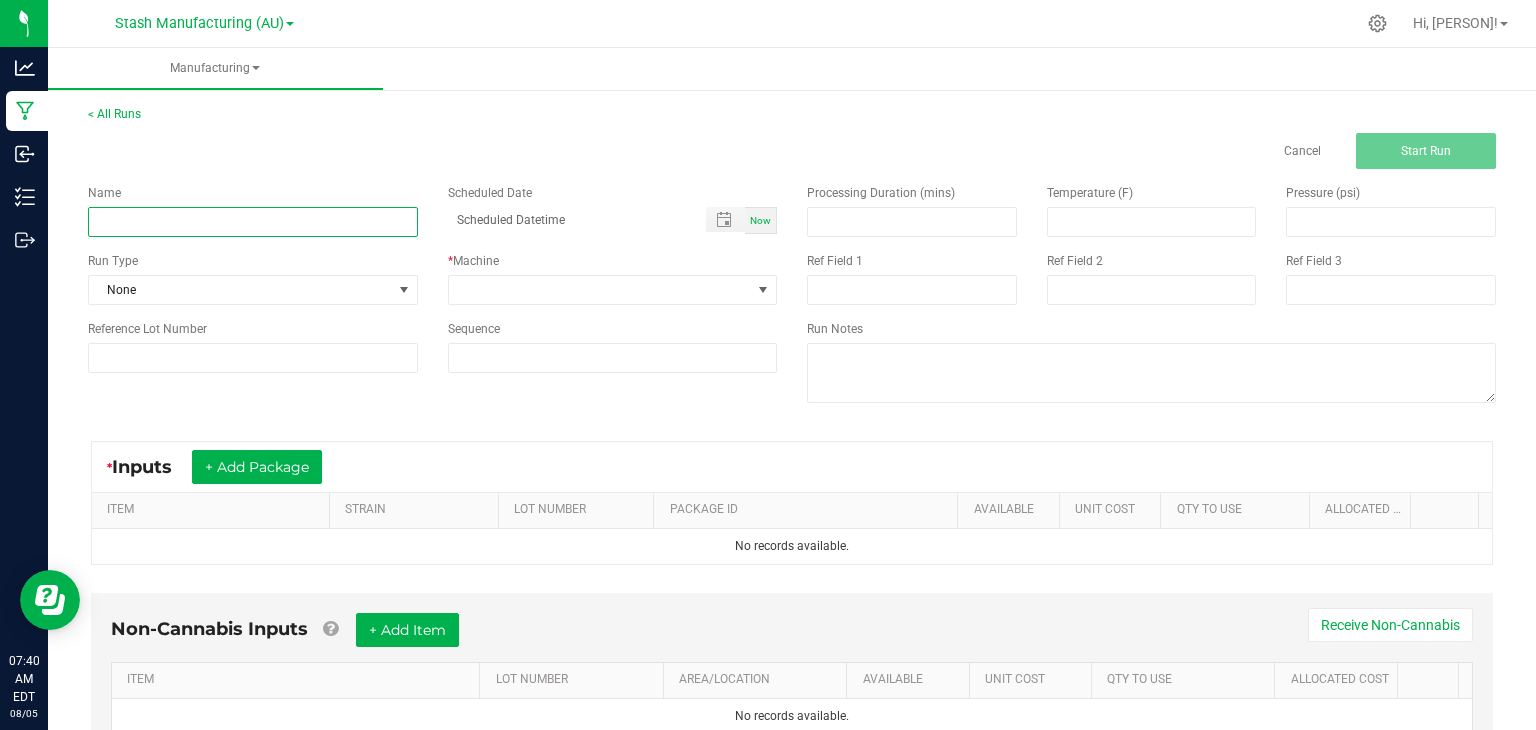 click at bounding box center [253, 222] 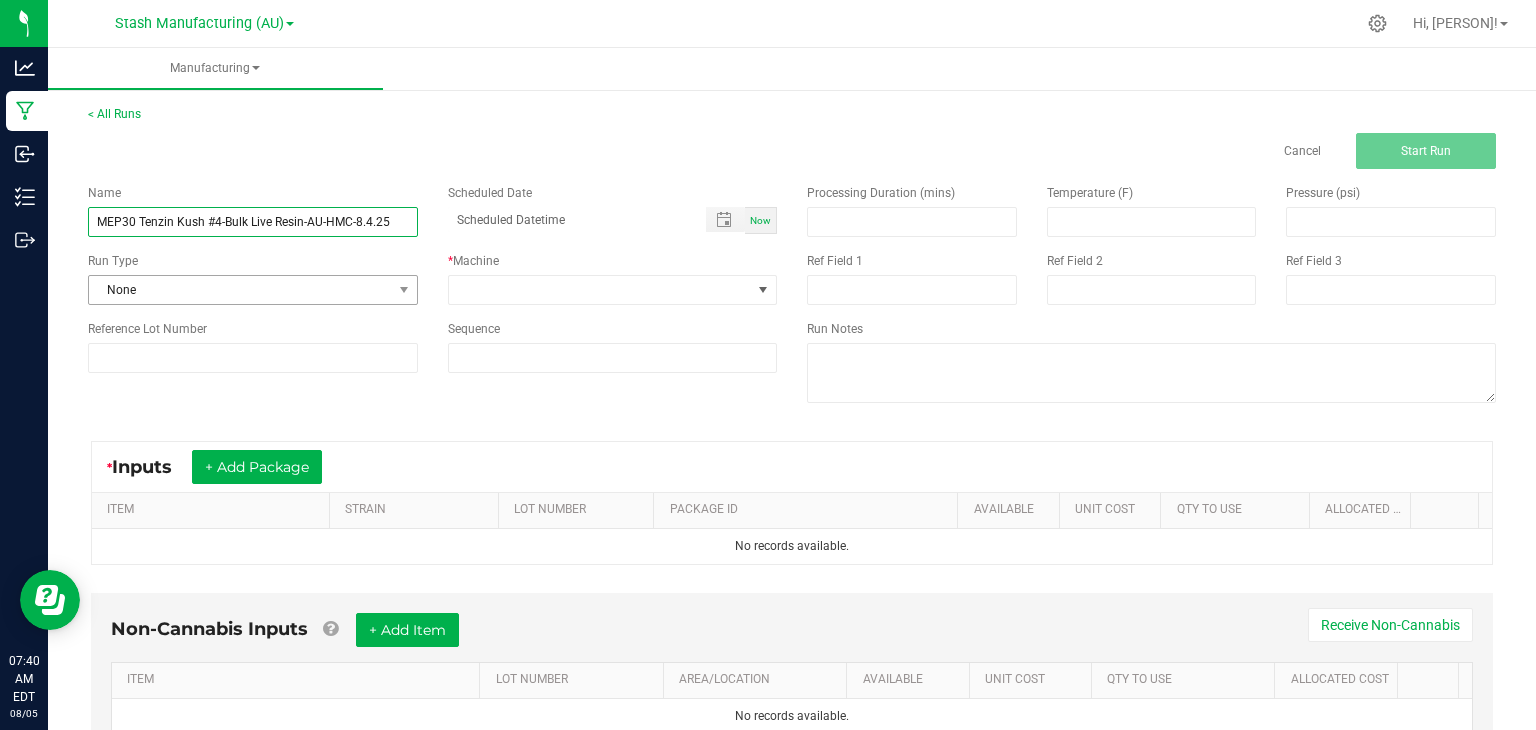 type on "MEP30 Tenzin Kush #4-Bulk Live Resin-AU-HMC-8.4.25" 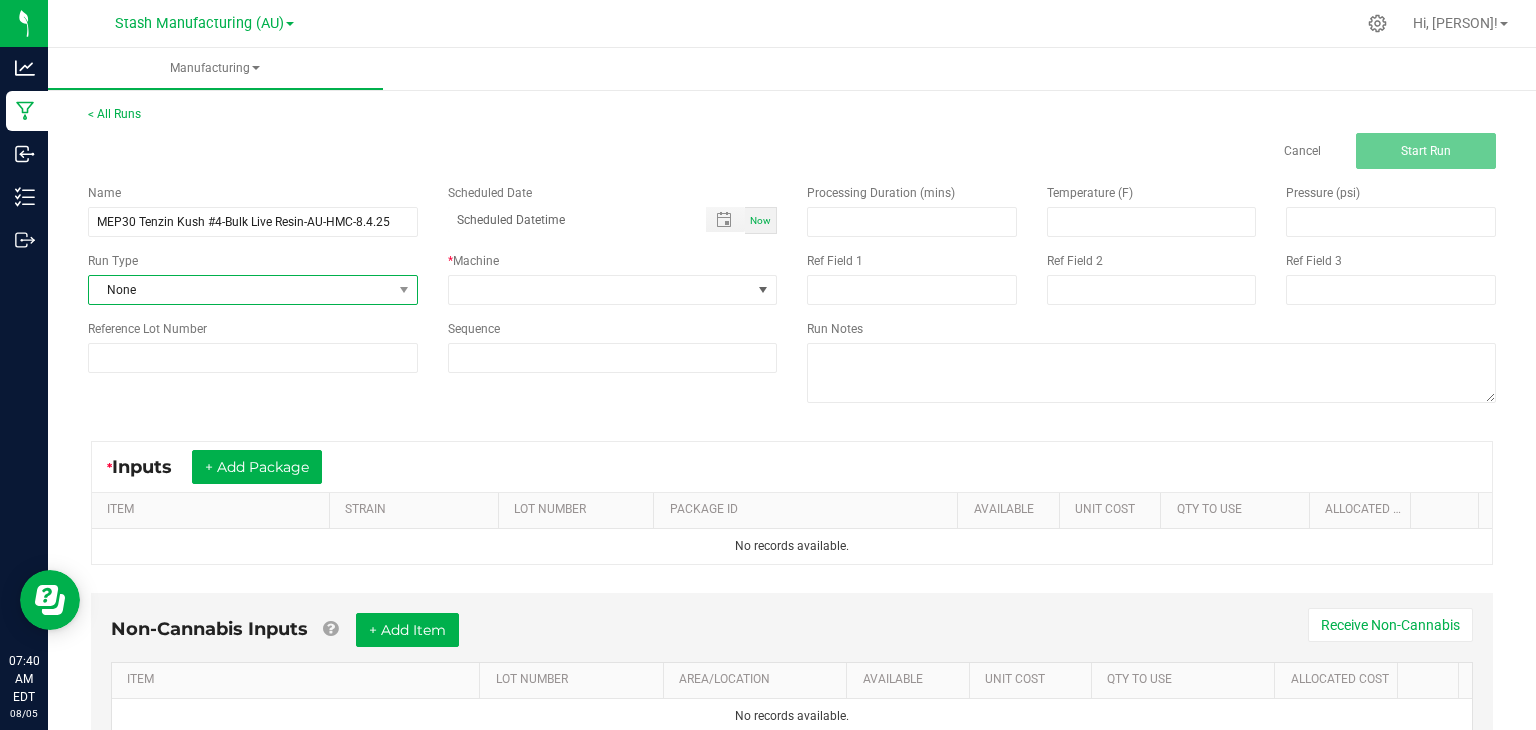 click on "None" at bounding box center (240, 290) 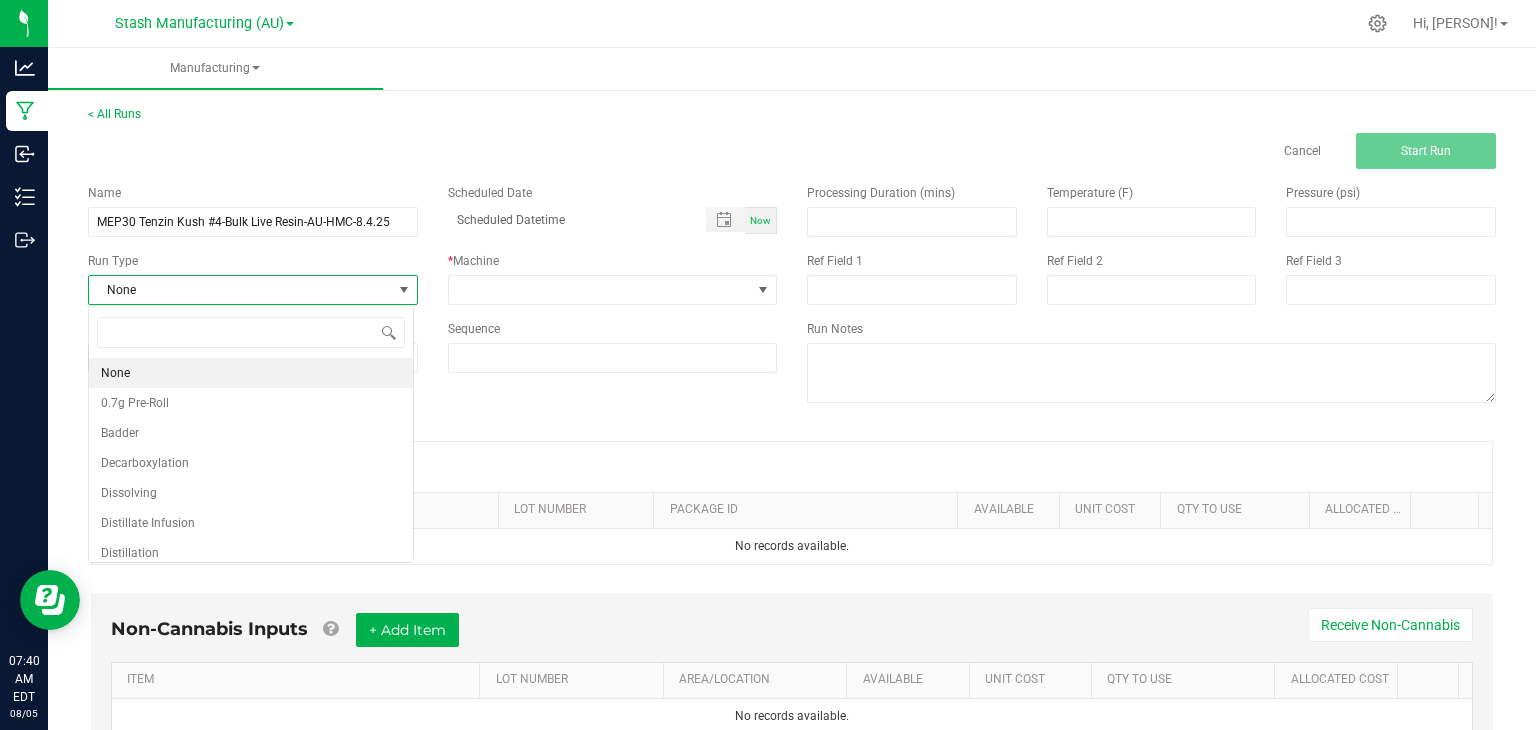 scroll, scrollTop: 99970, scrollLeft: 99674, axis: both 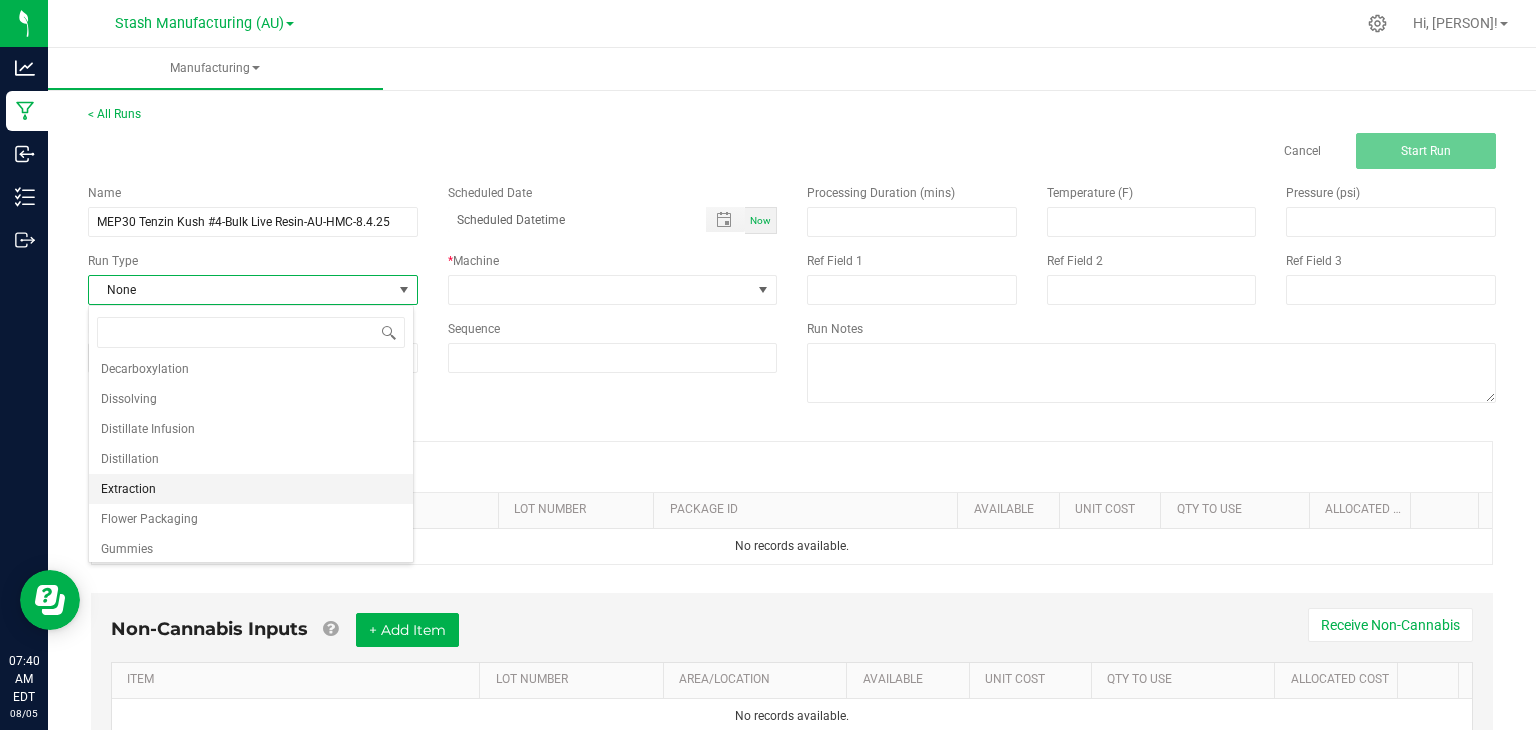 click on "Extraction" at bounding box center [251, 489] 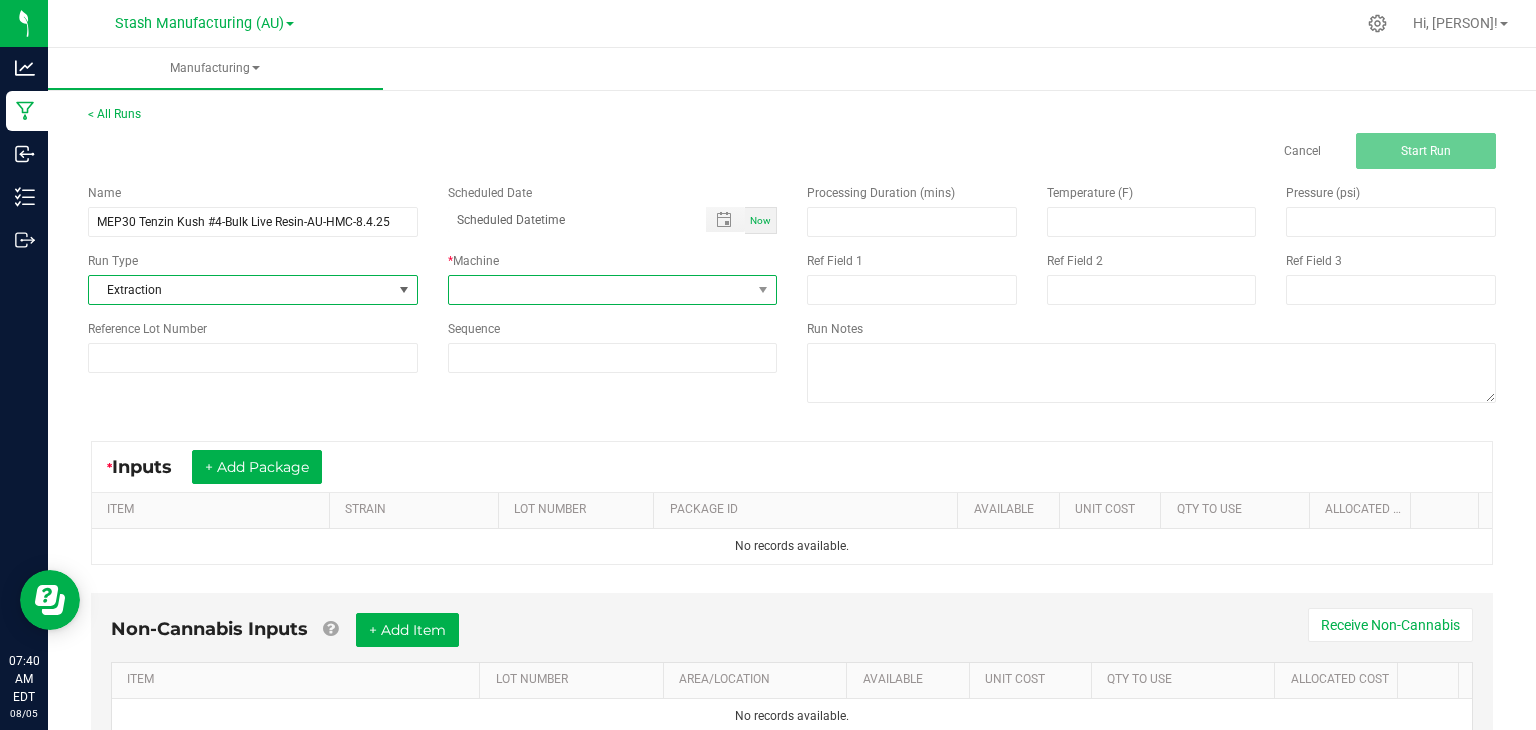 click at bounding box center [600, 290] 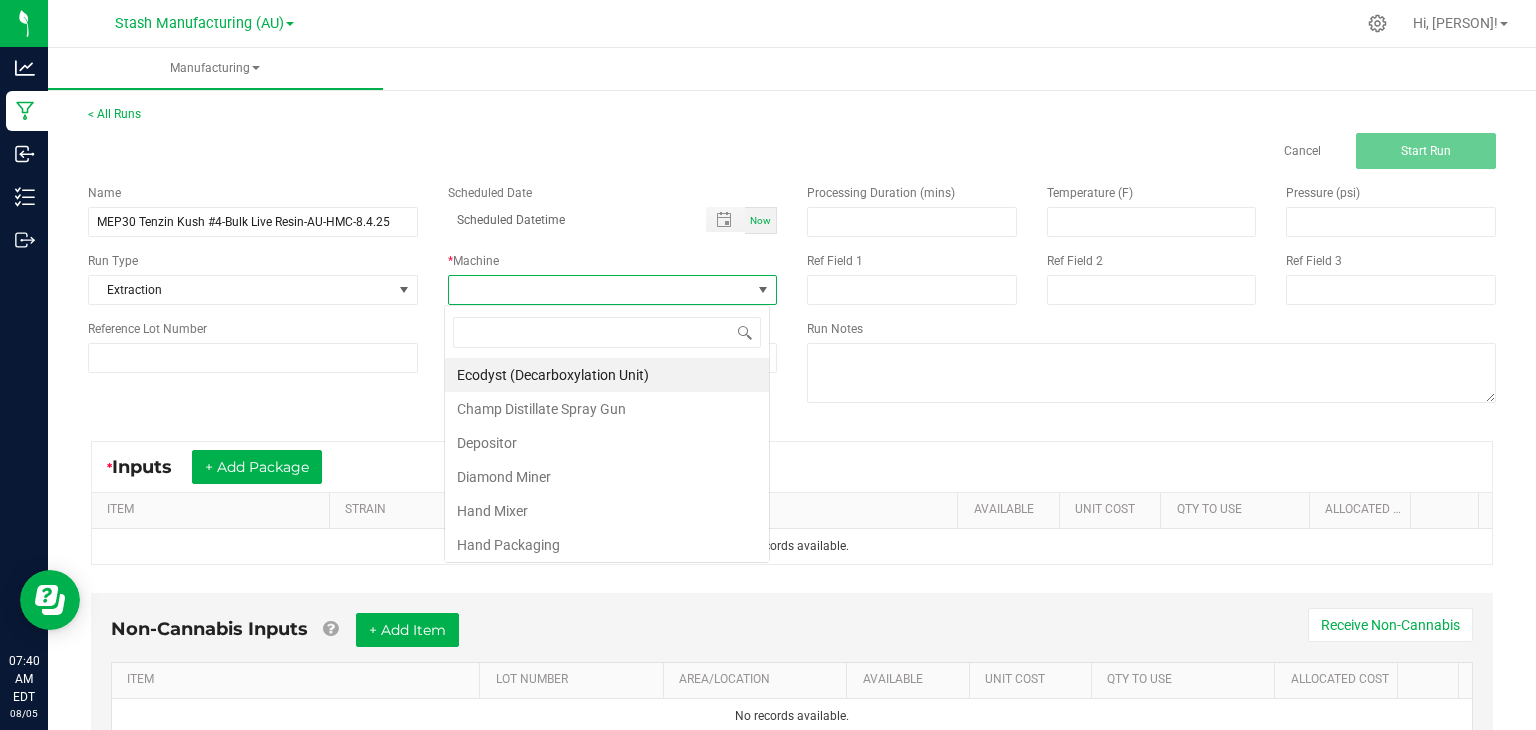 scroll, scrollTop: 99970, scrollLeft: 99674, axis: both 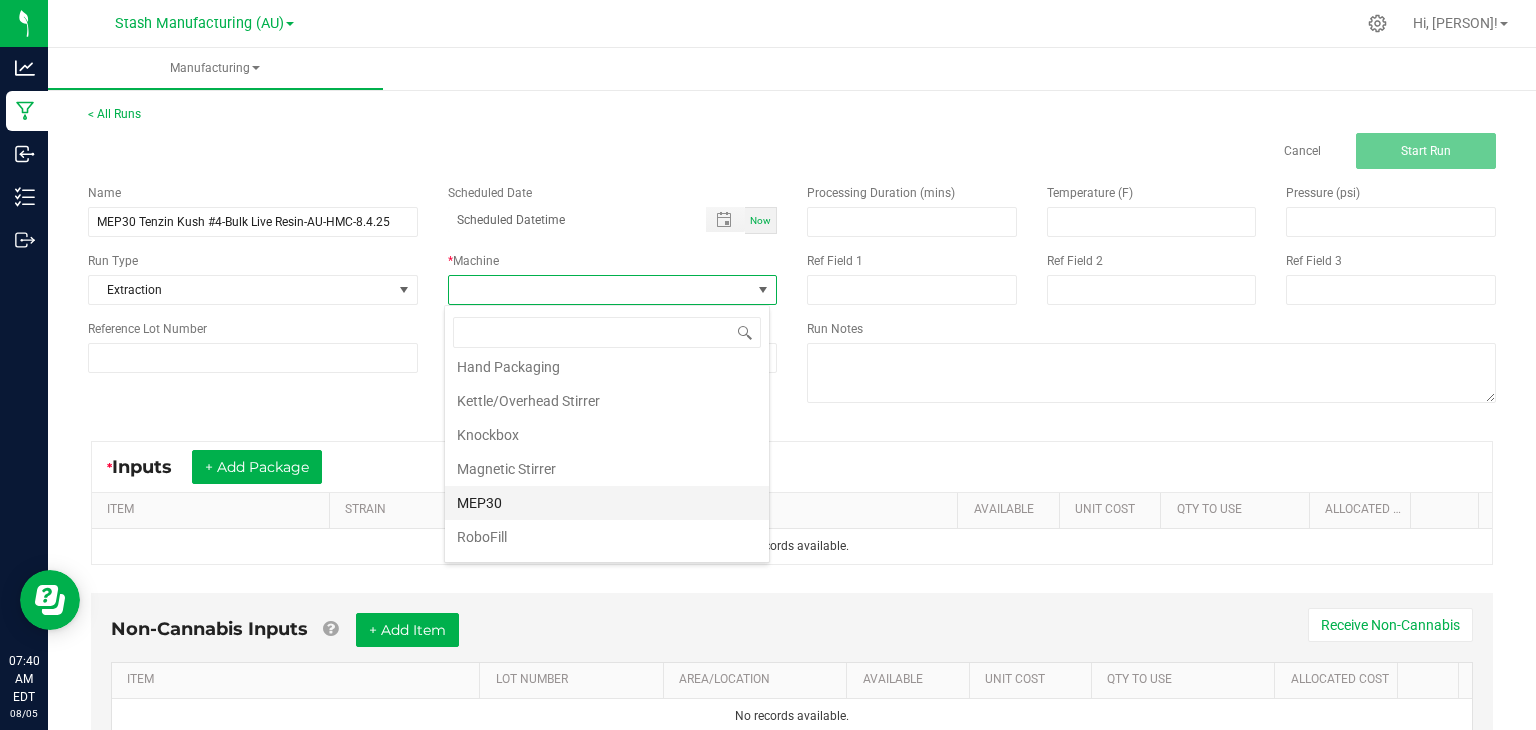 click on "MEP30" at bounding box center (607, 503) 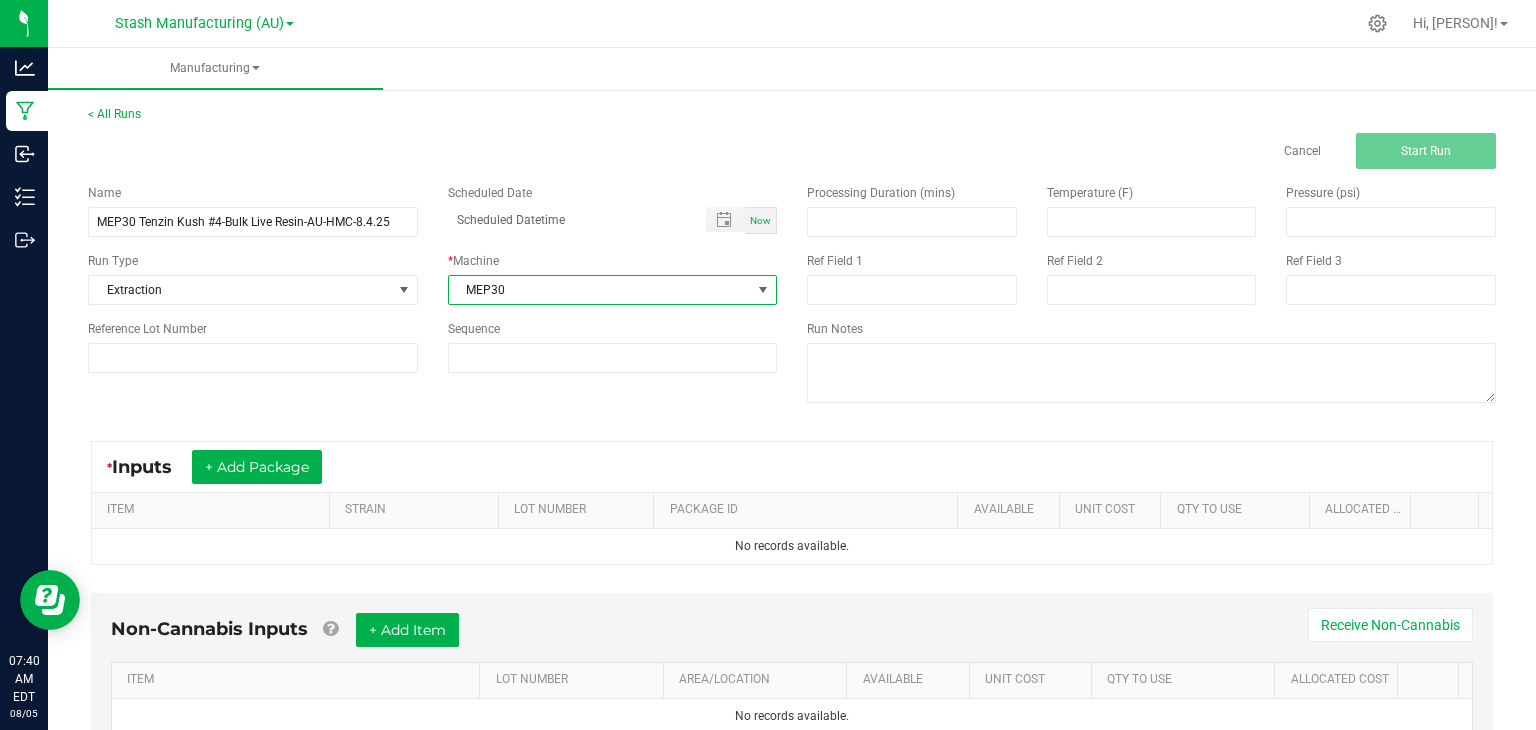 click on "Now" at bounding box center (761, 220) 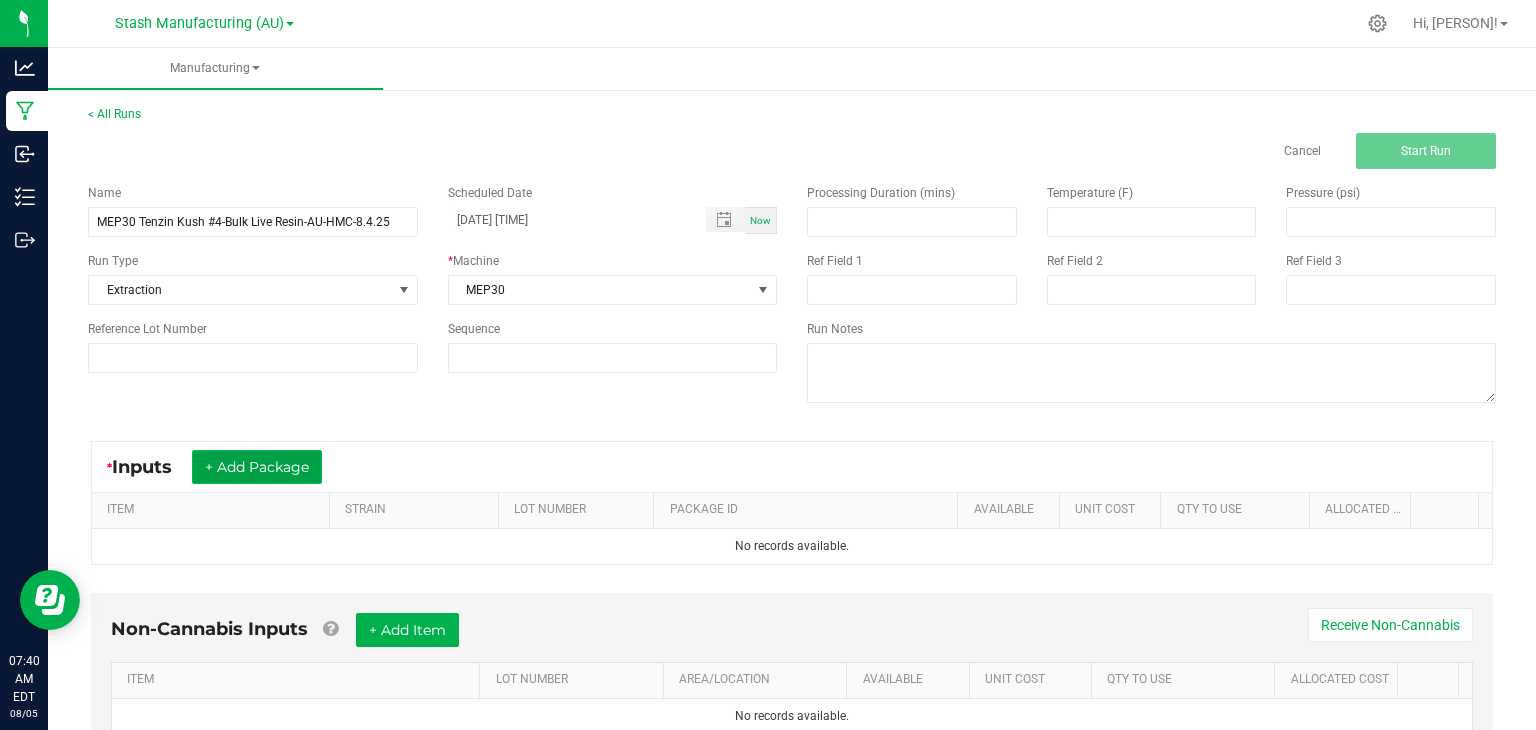 click on "+ Add Package" at bounding box center [257, 467] 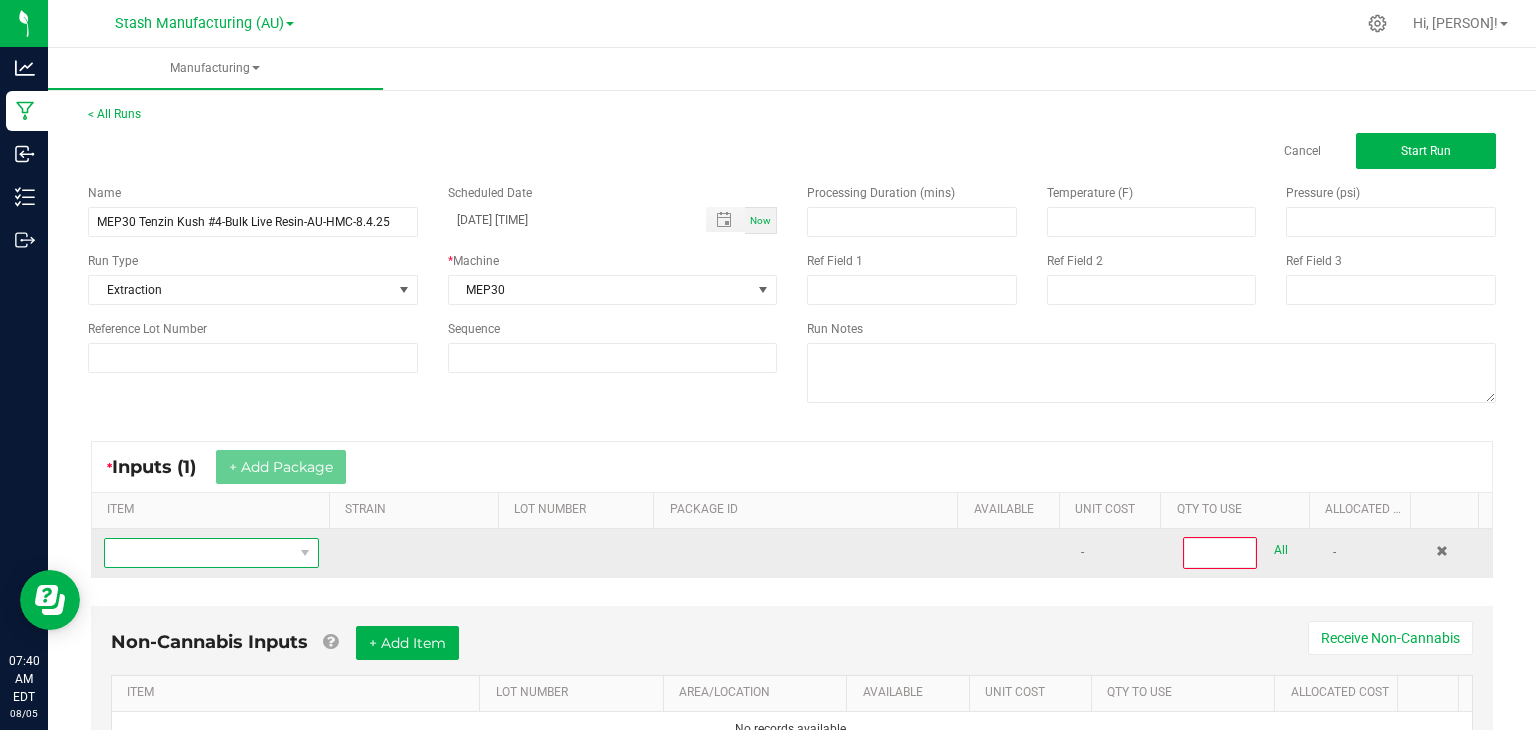 click at bounding box center (199, 553) 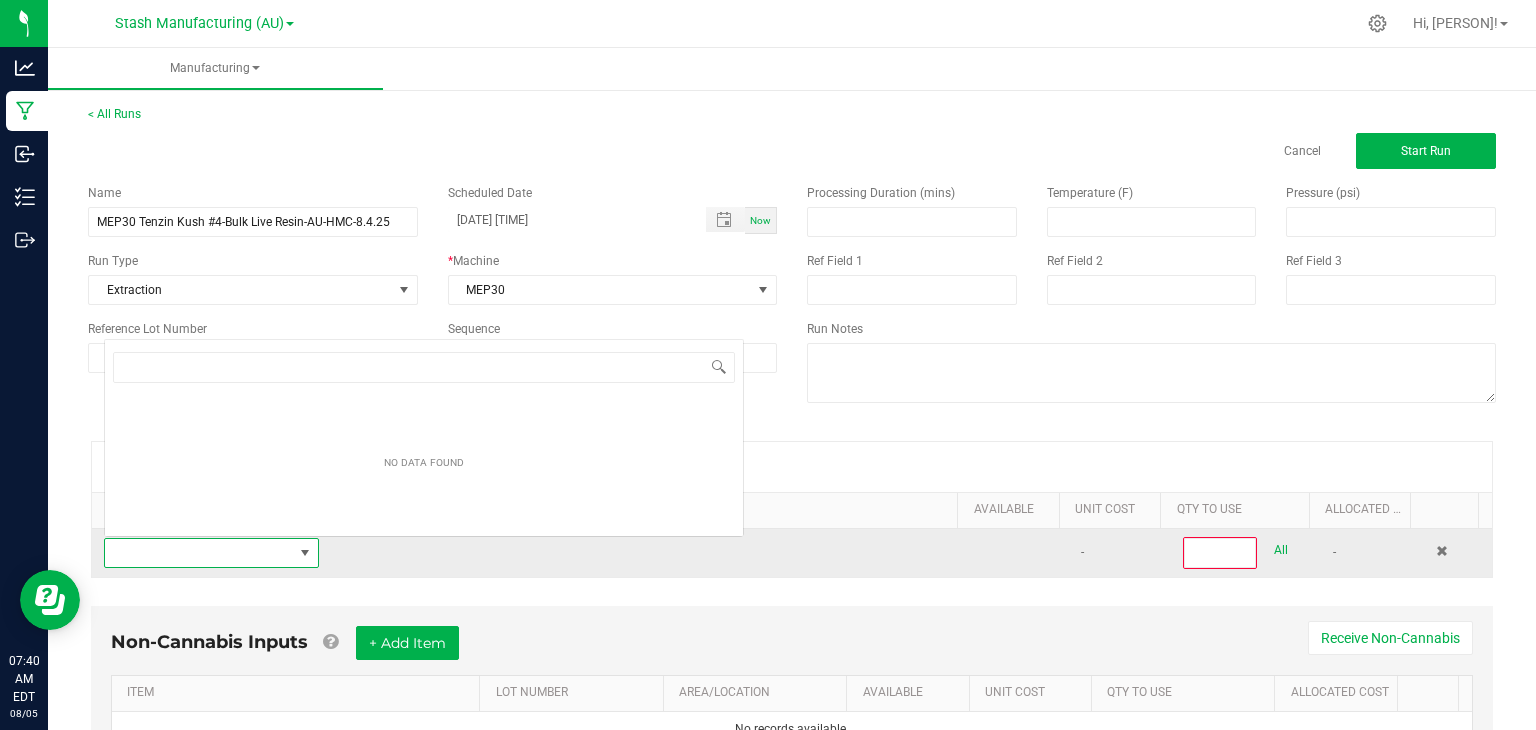 scroll, scrollTop: 0, scrollLeft: 0, axis: both 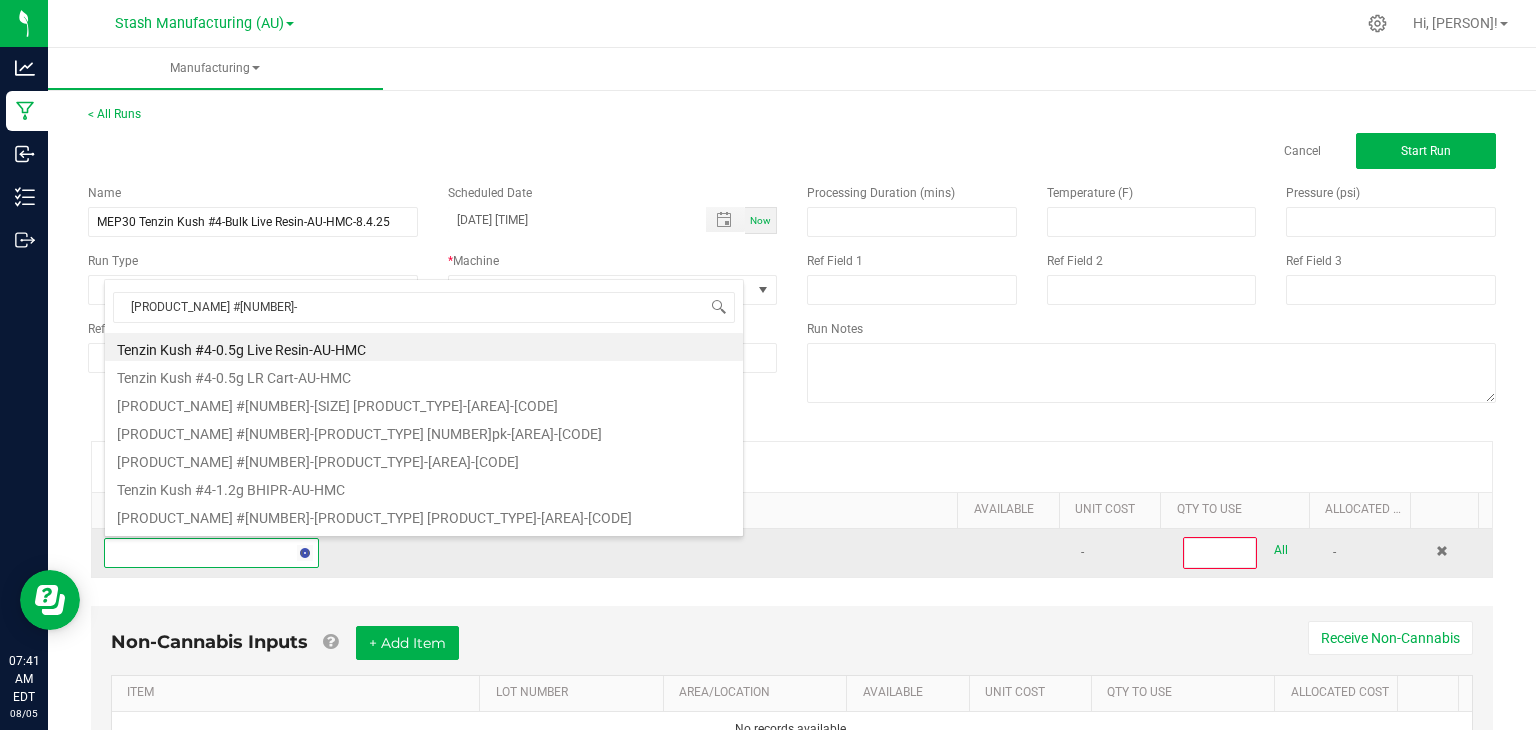 type on "Tenzin Kush #4-Fres" 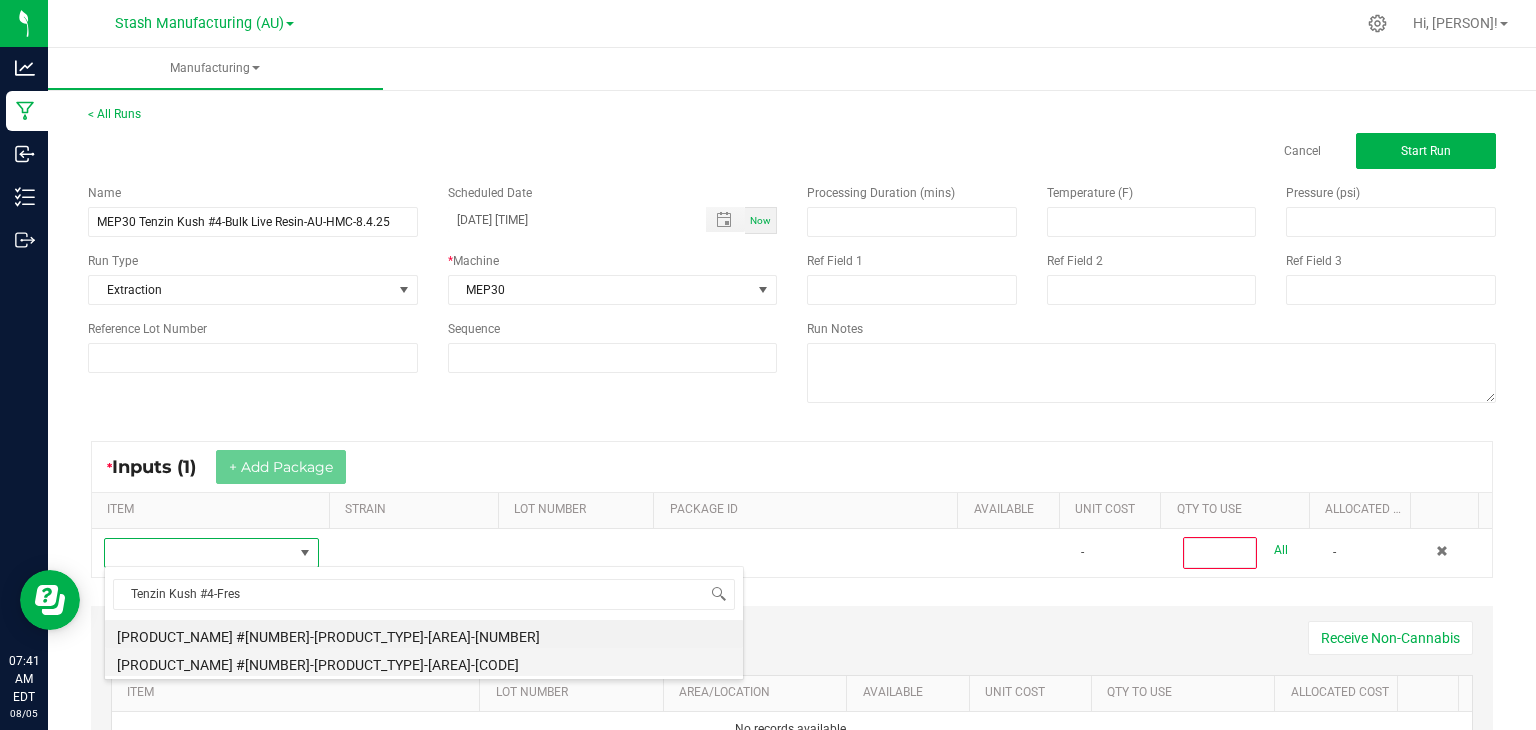 click on "[PRODUCT_NAME] #[NUMBER]-[PRODUCT_TYPE]-[AREA]-[CODE]" at bounding box center (424, 662) 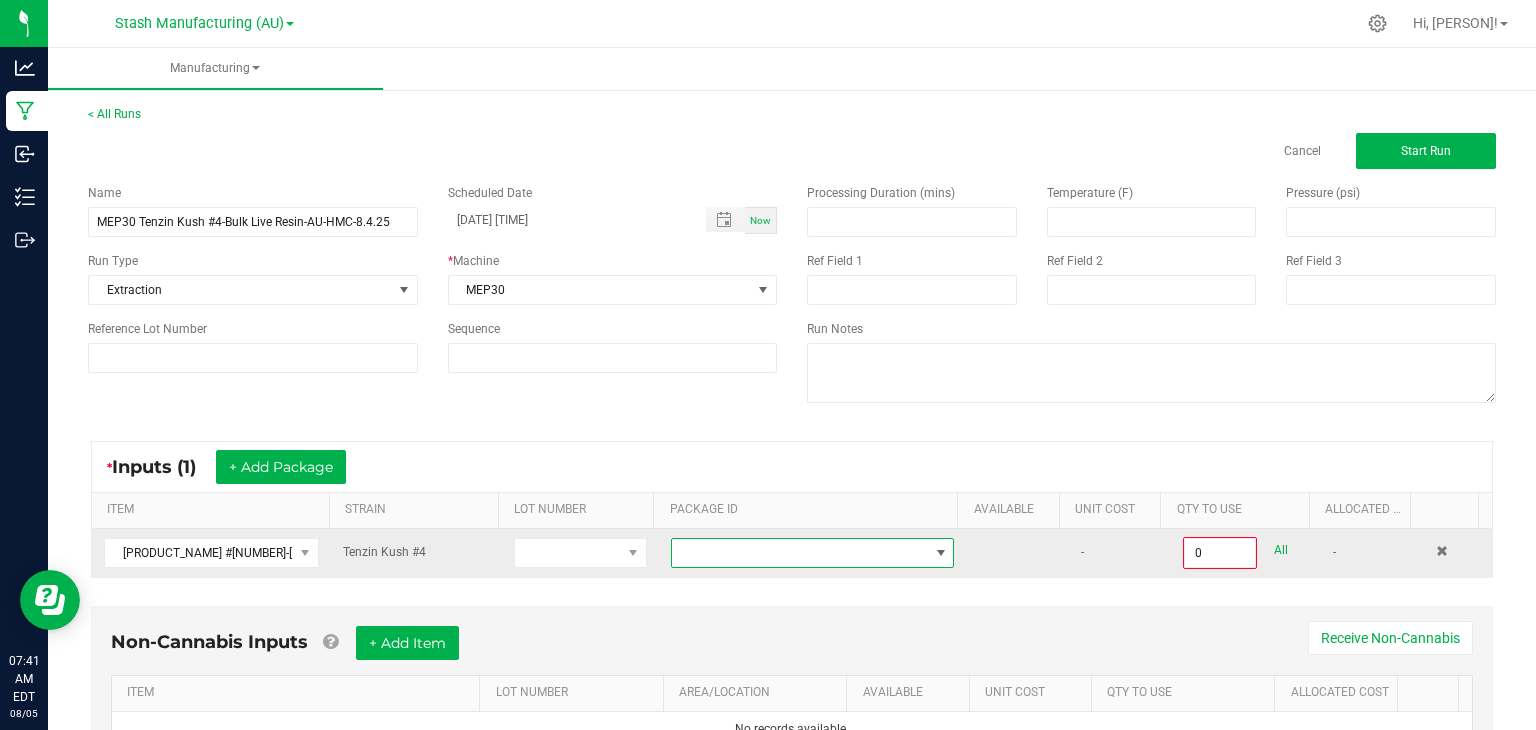 click at bounding box center (800, 553) 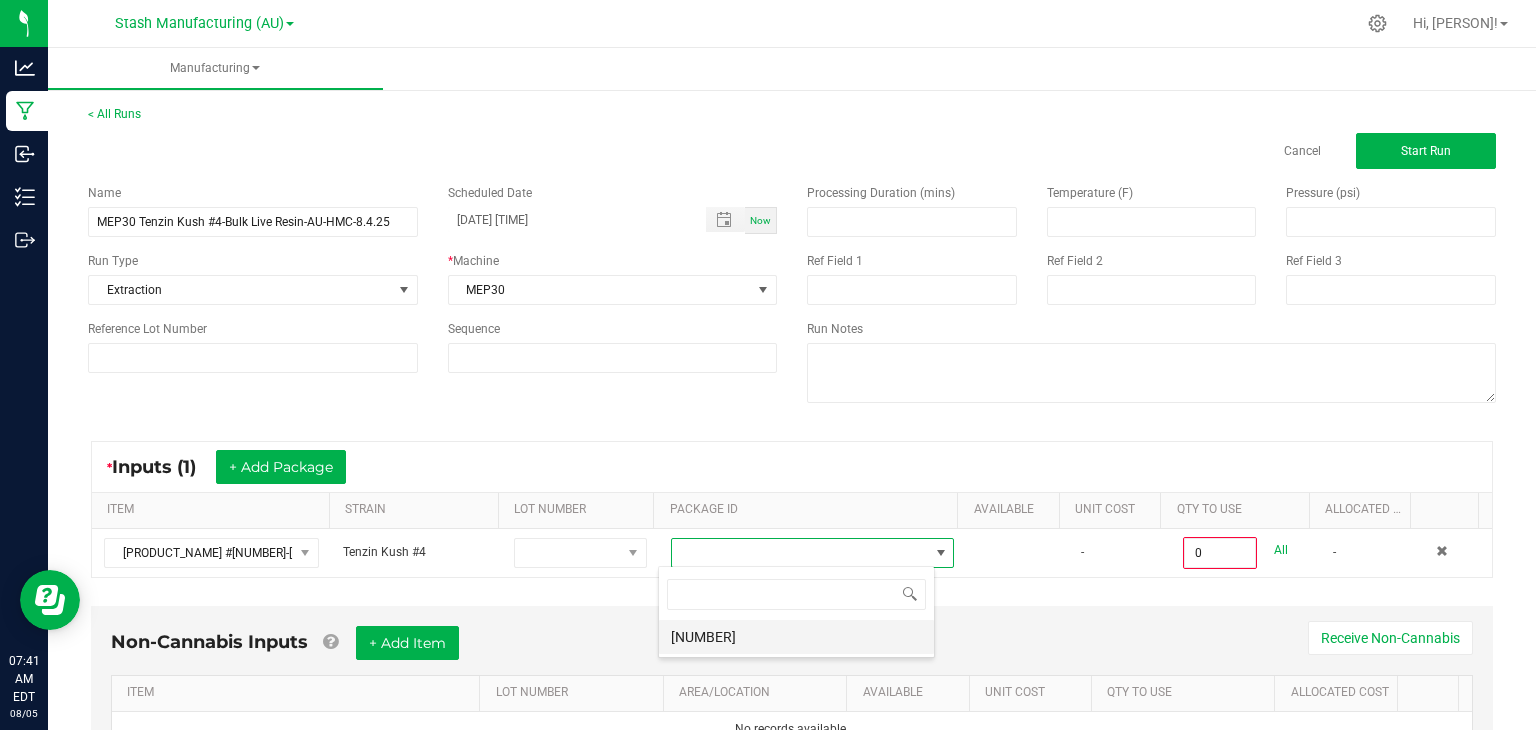 scroll, scrollTop: 99970, scrollLeft: 99723, axis: both 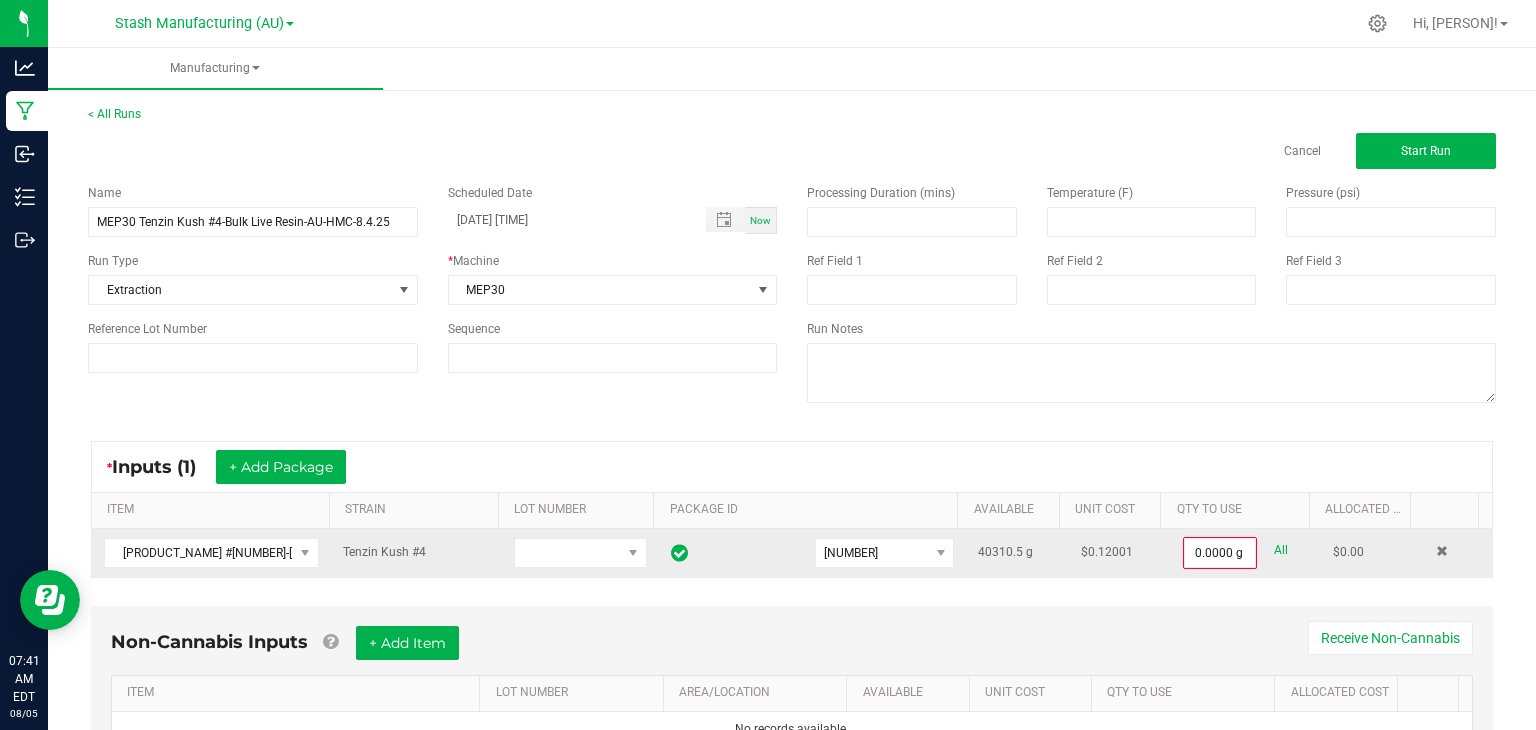click on "0.0000 g All" at bounding box center (1246, 553) 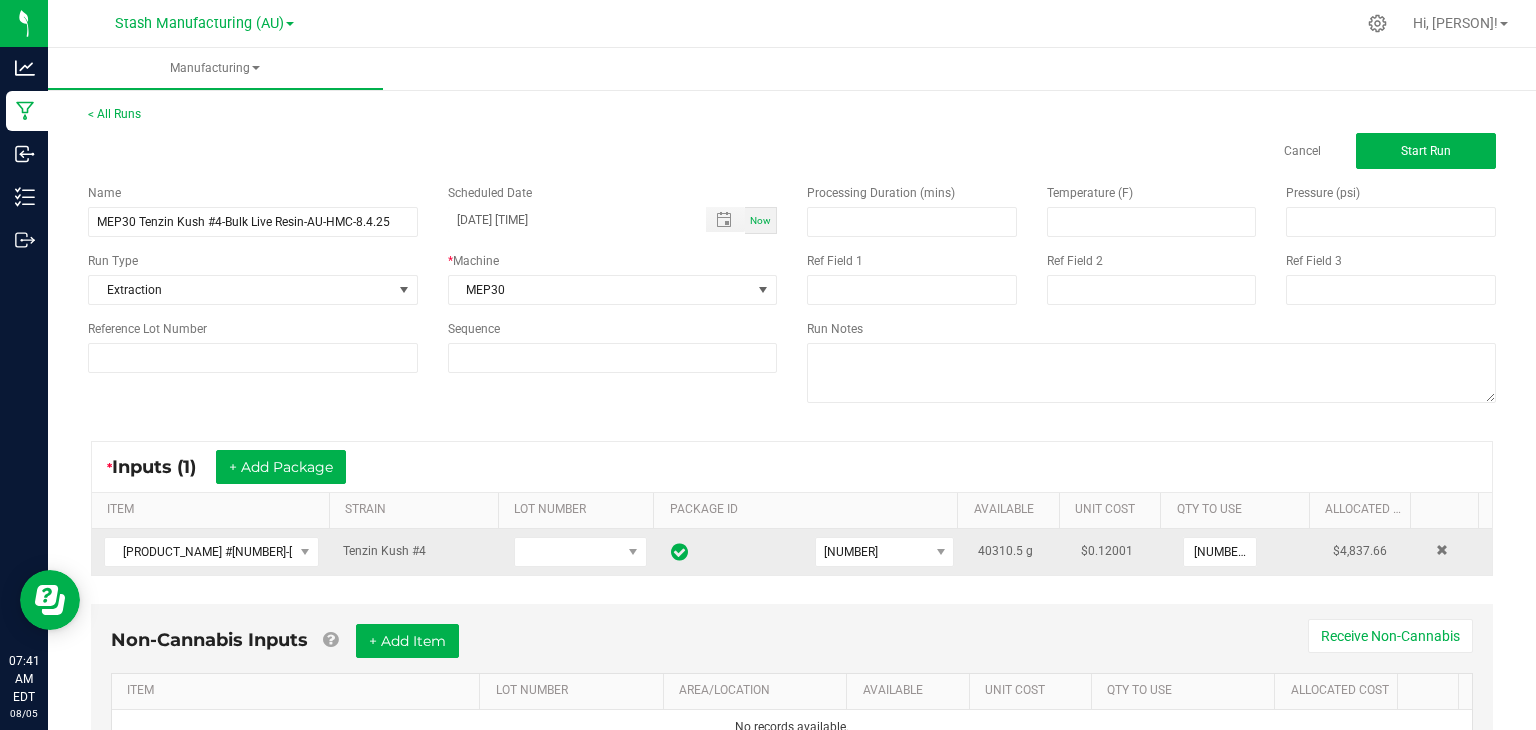 scroll, scrollTop: 91, scrollLeft: 0, axis: vertical 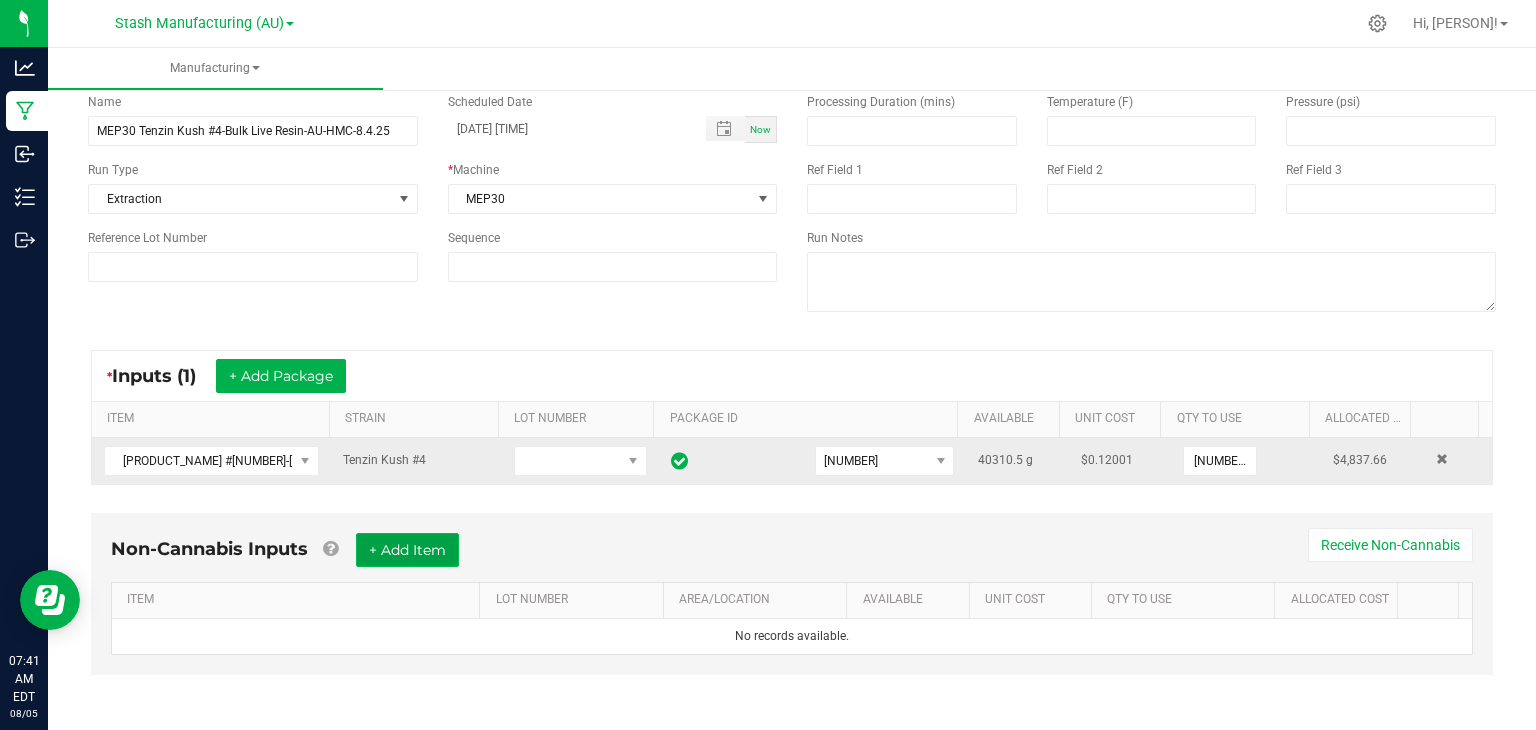 click on "+ Add Item" at bounding box center [407, 550] 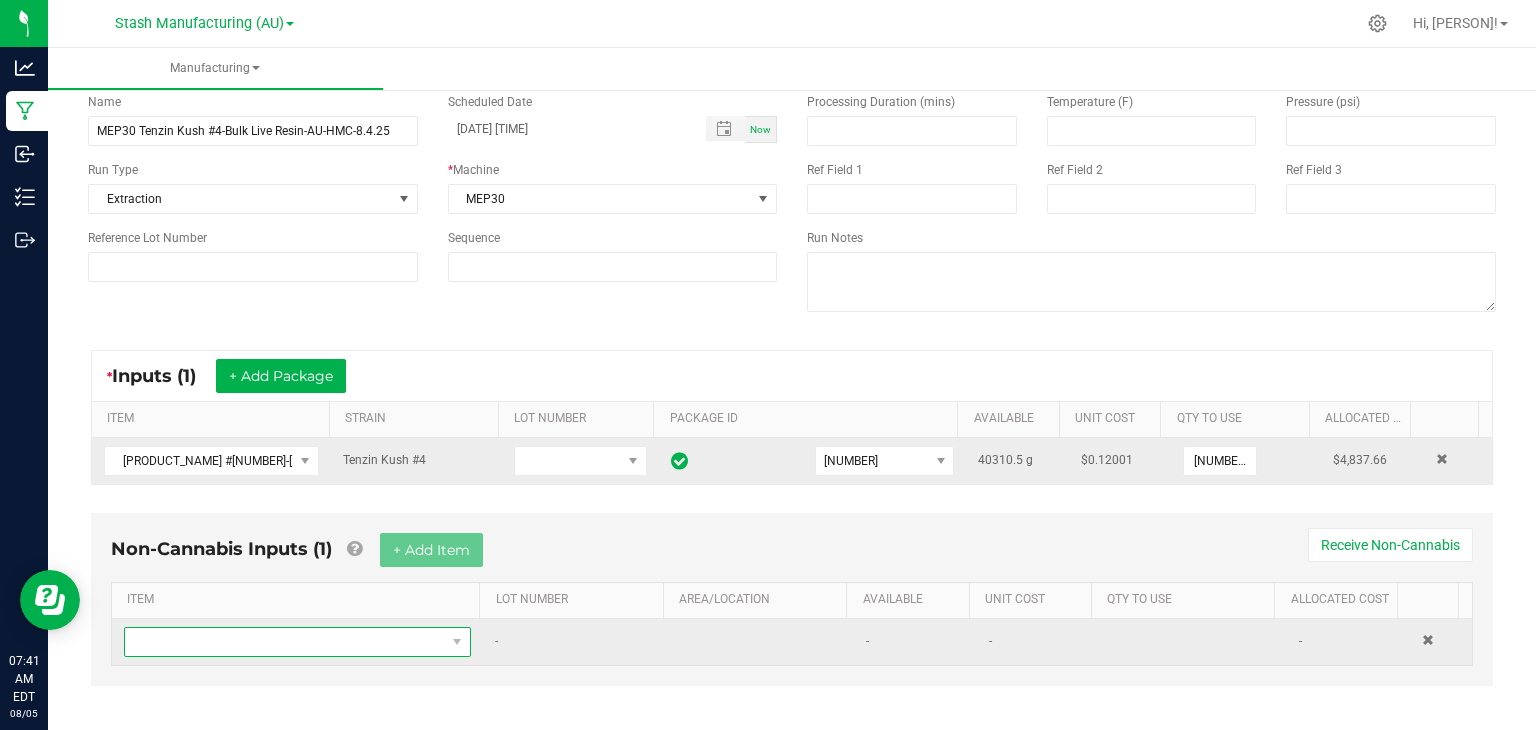 click at bounding box center [285, 642] 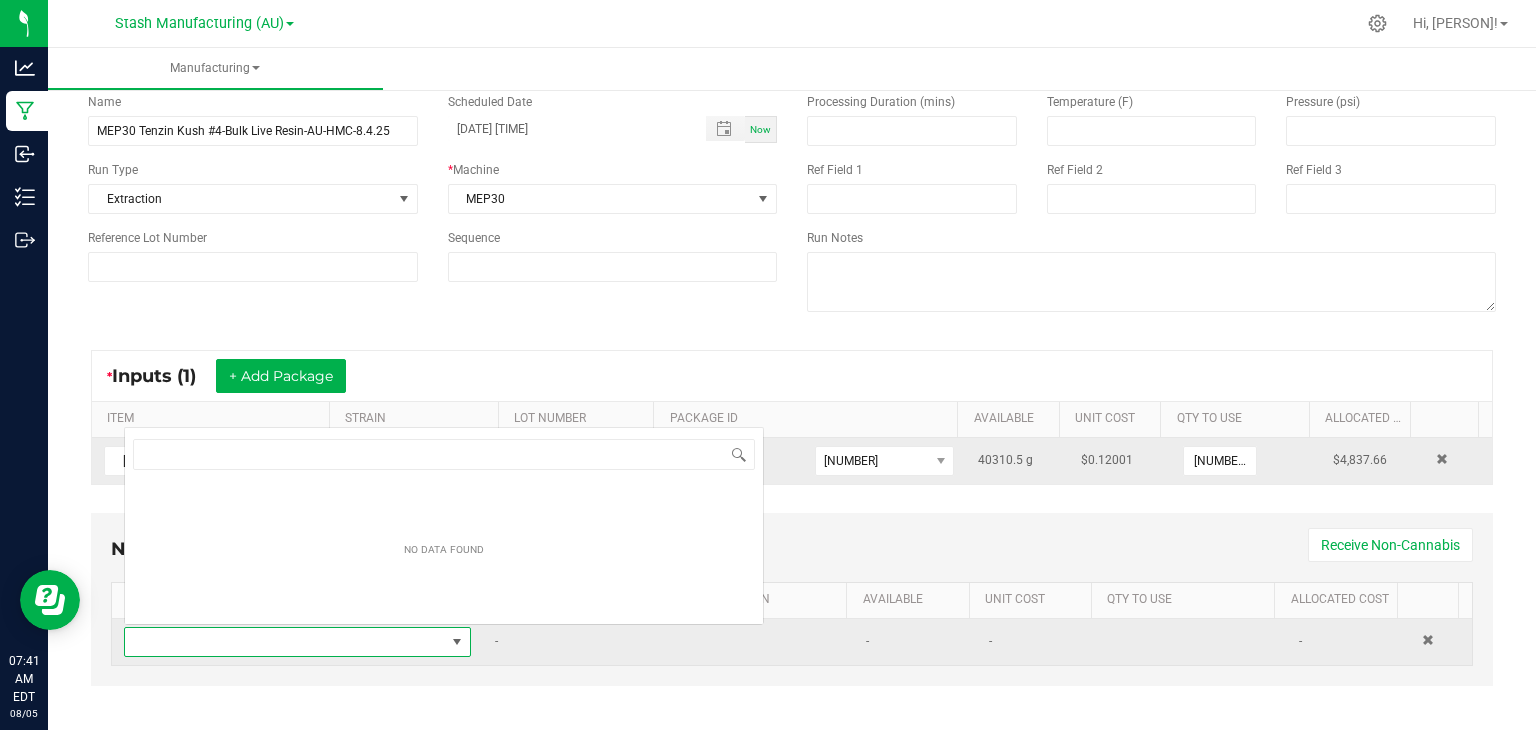 scroll, scrollTop: 0, scrollLeft: 0, axis: both 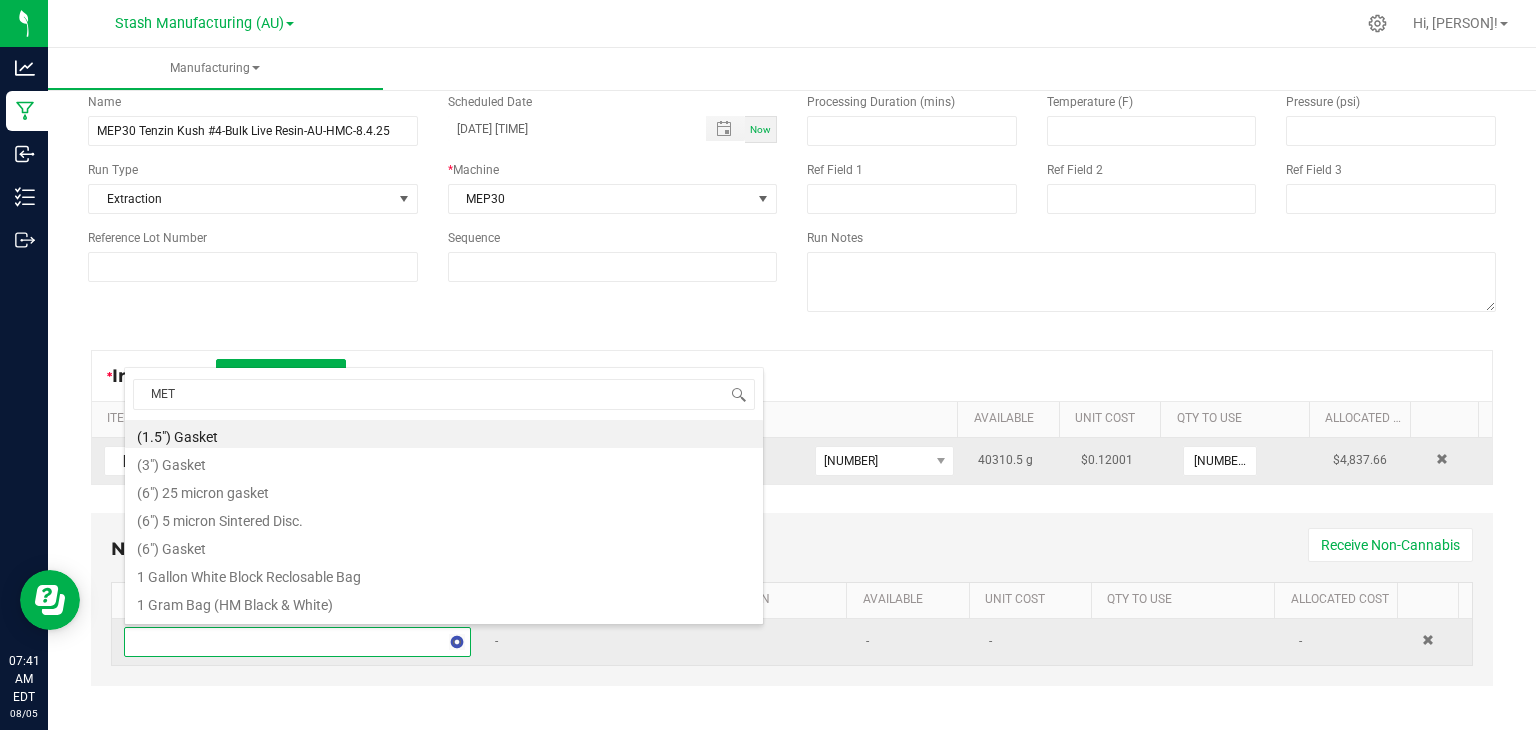 type on "METR" 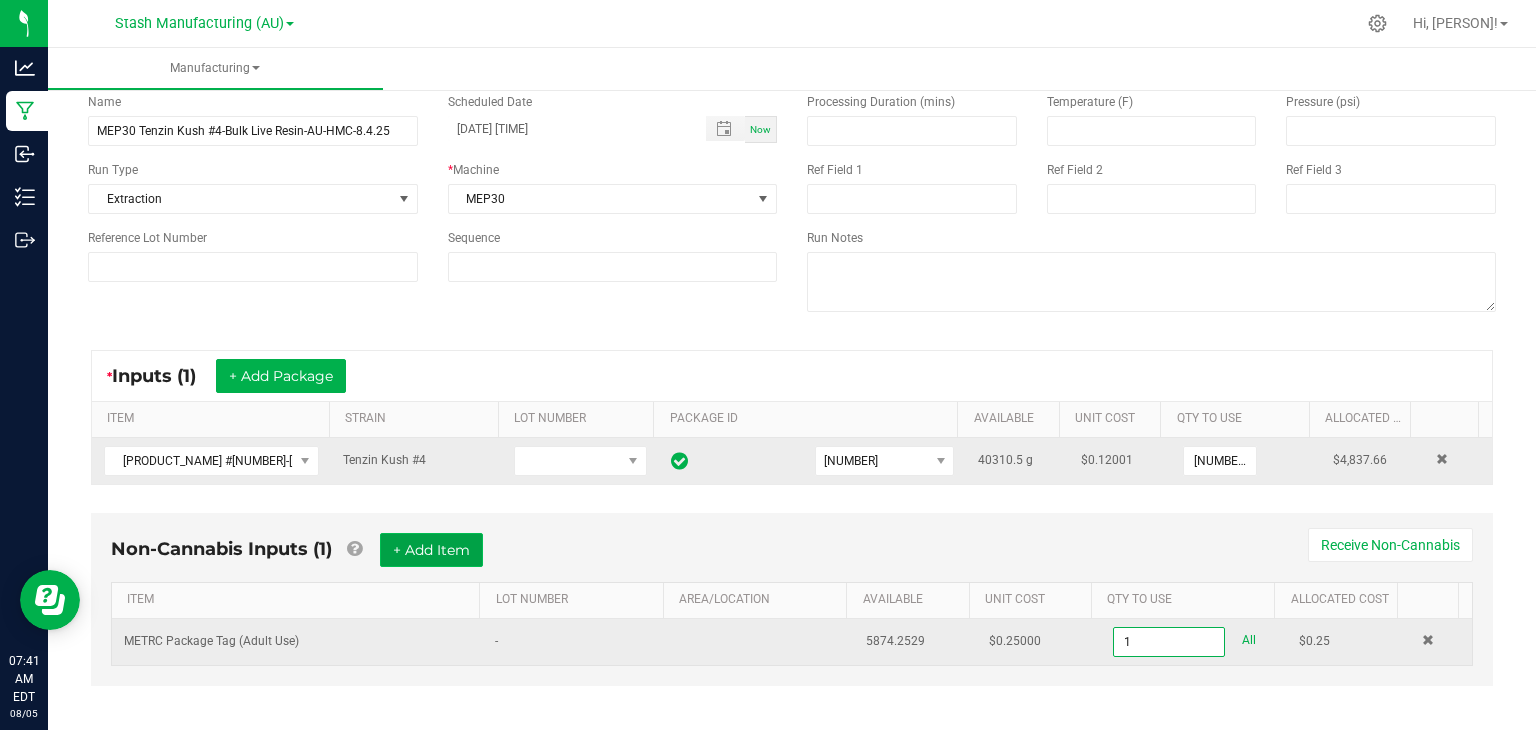 type on "1 ea" 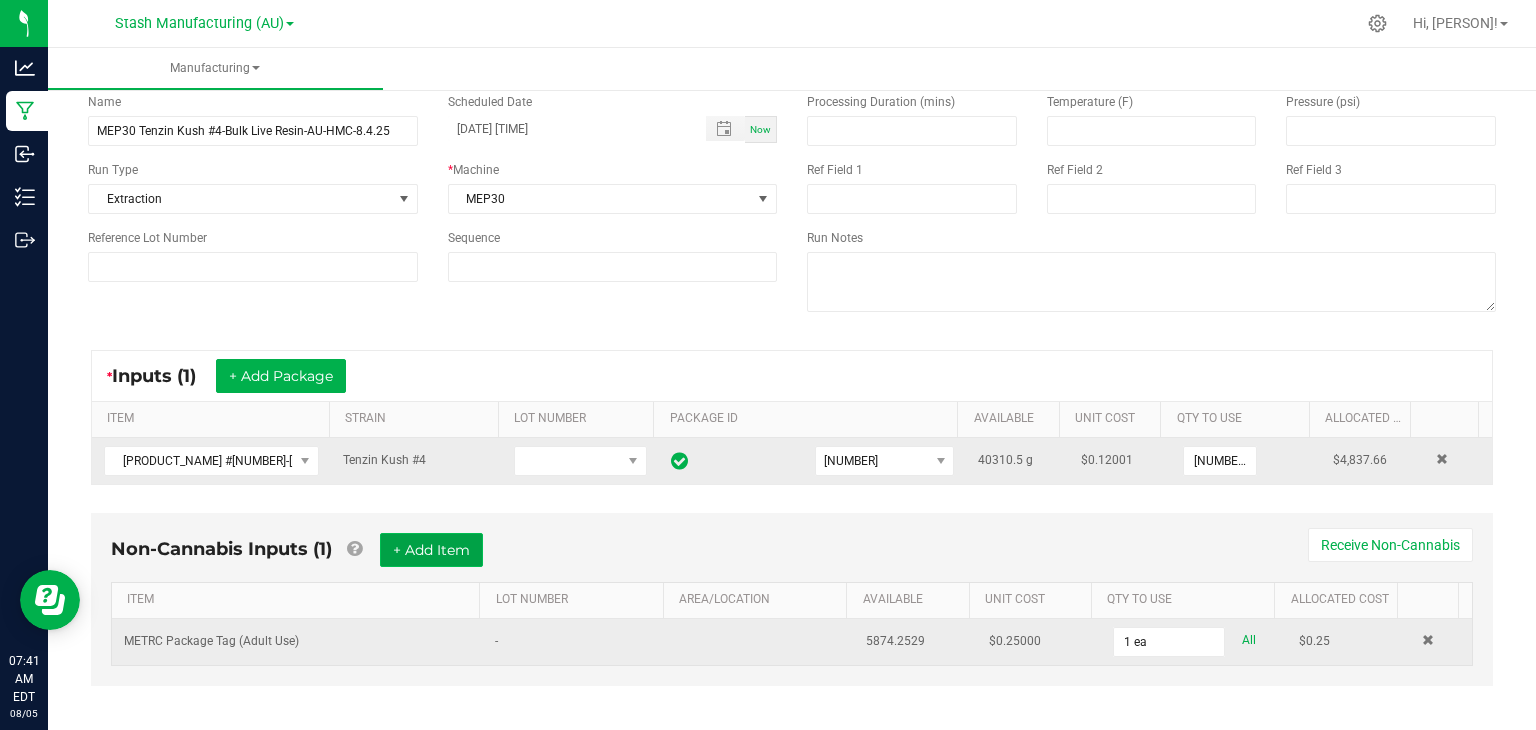 click on "+ Add Item" at bounding box center [431, 550] 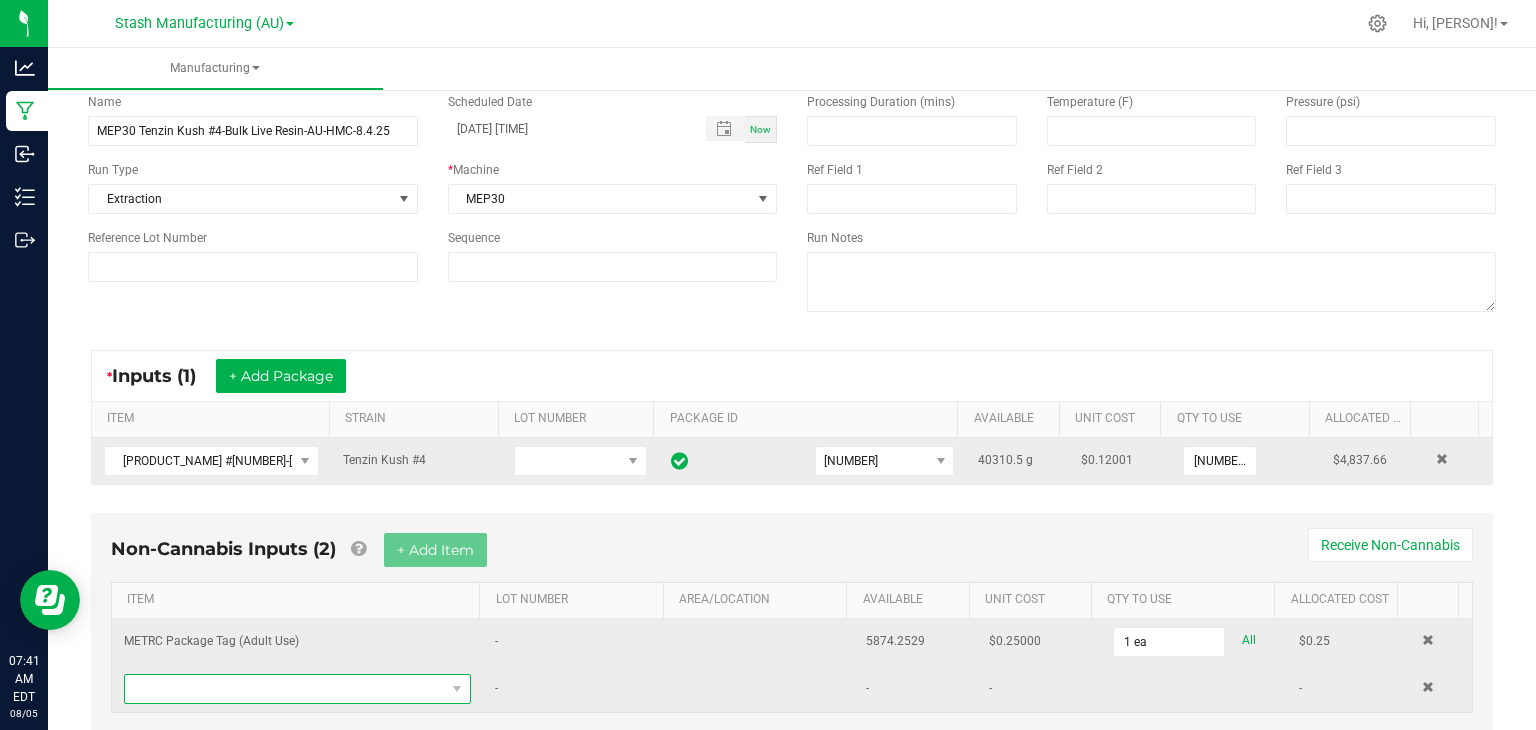 click at bounding box center [285, 689] 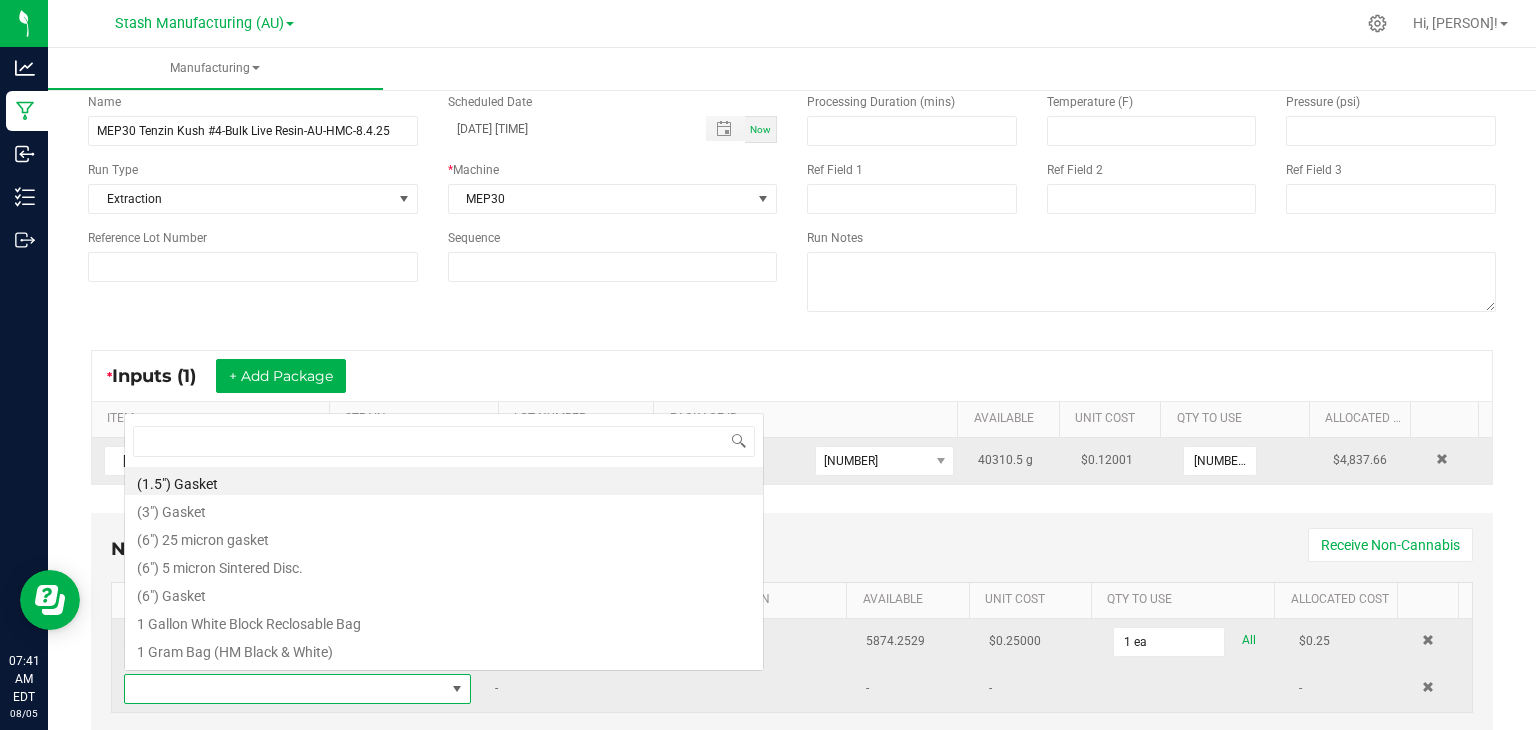 scroll, scrollTop: 0, scrollLeft: 0, axis: both 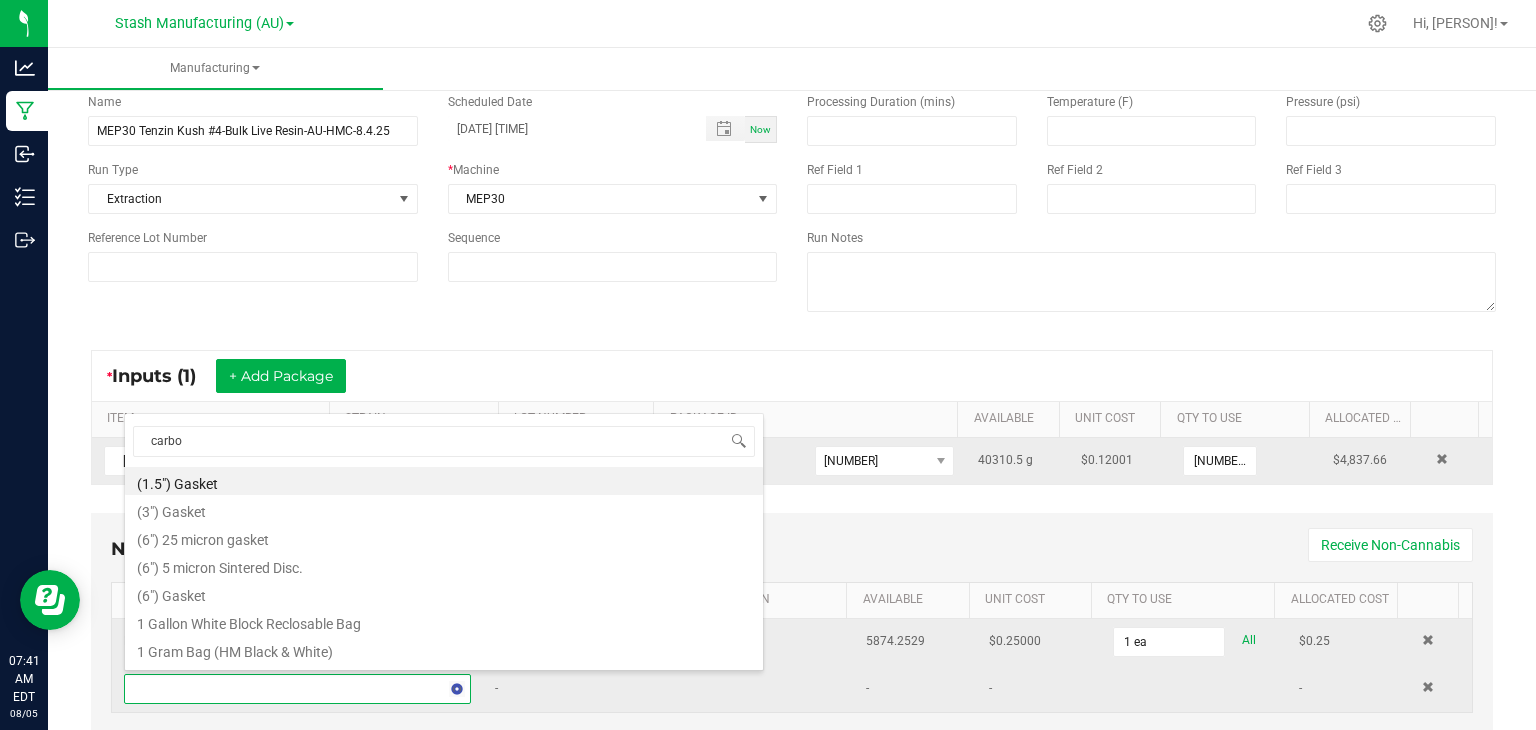 type on "carbon" 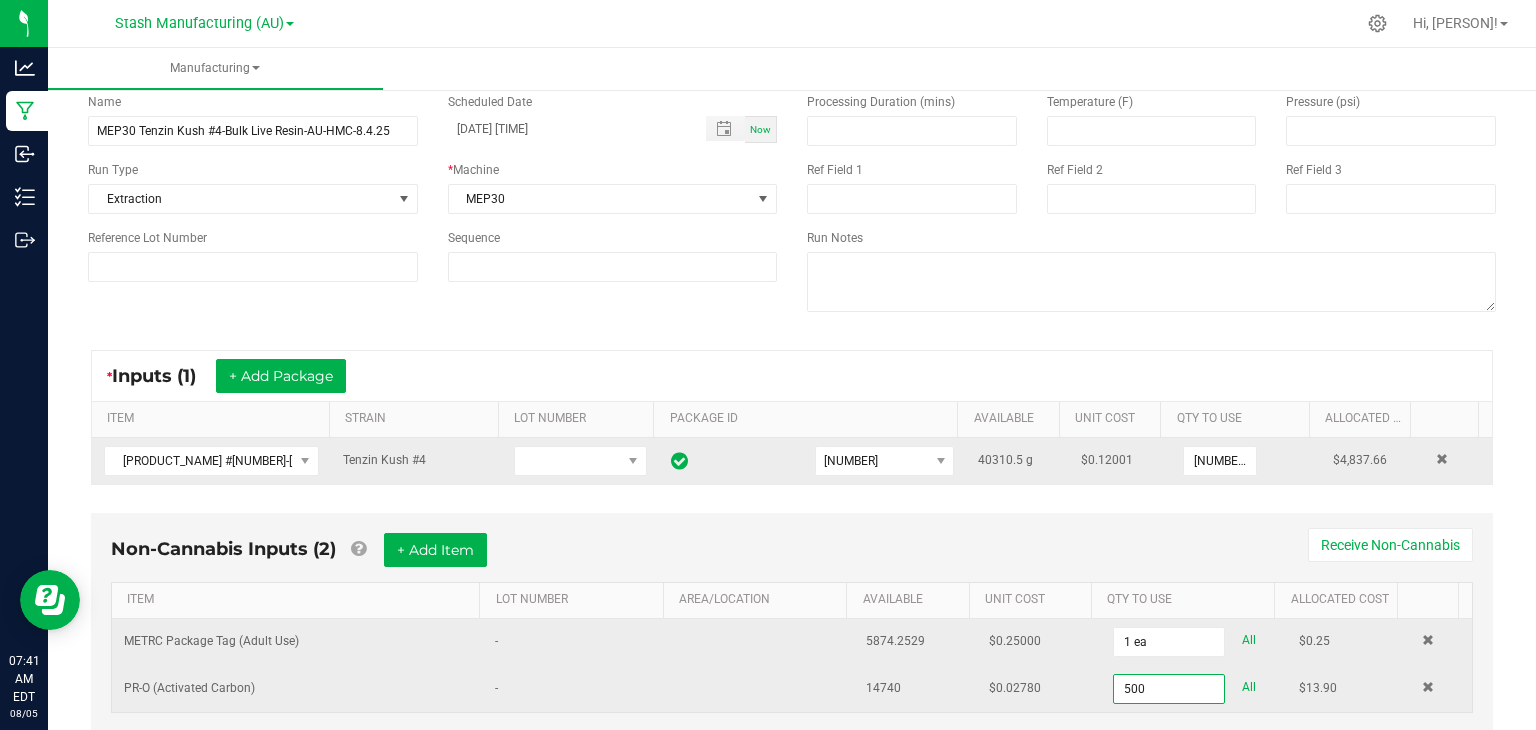 type on "500.0000 g" 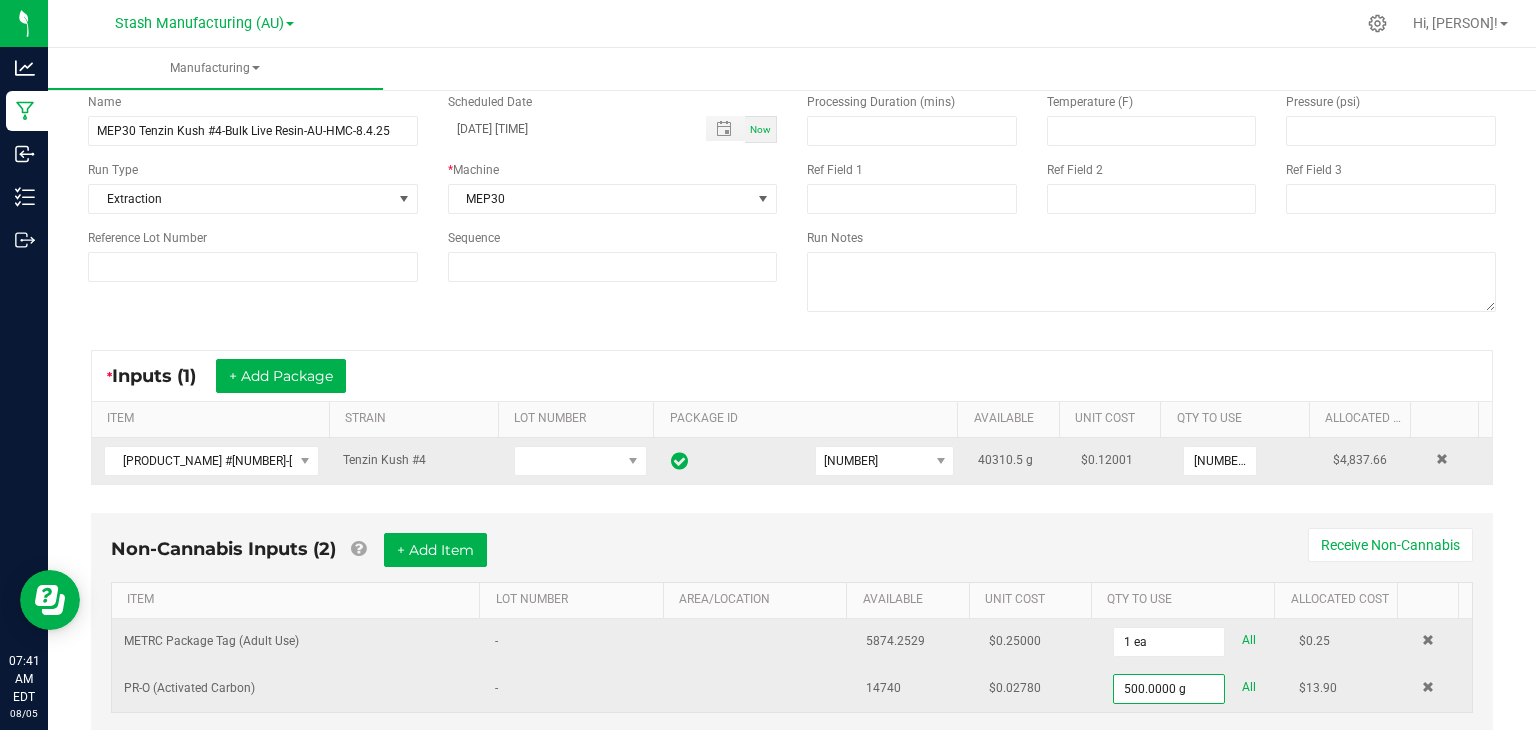 click on "Non-Cannabis Inputs (2)  + Add Item   Receive Non-Cannabis" at bounding box center (792, 557) 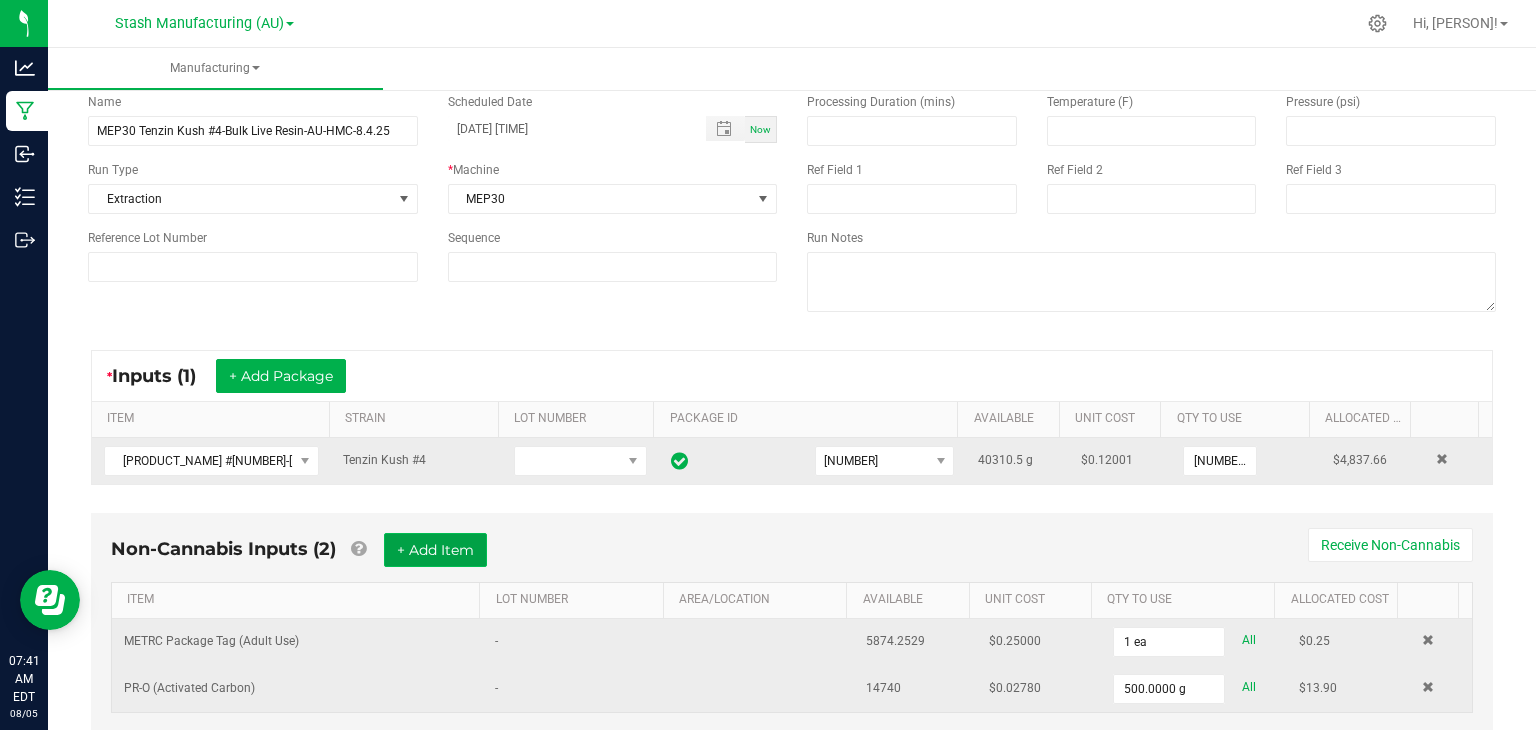 click on "+ Add Item" at bounding box center [435, 550] 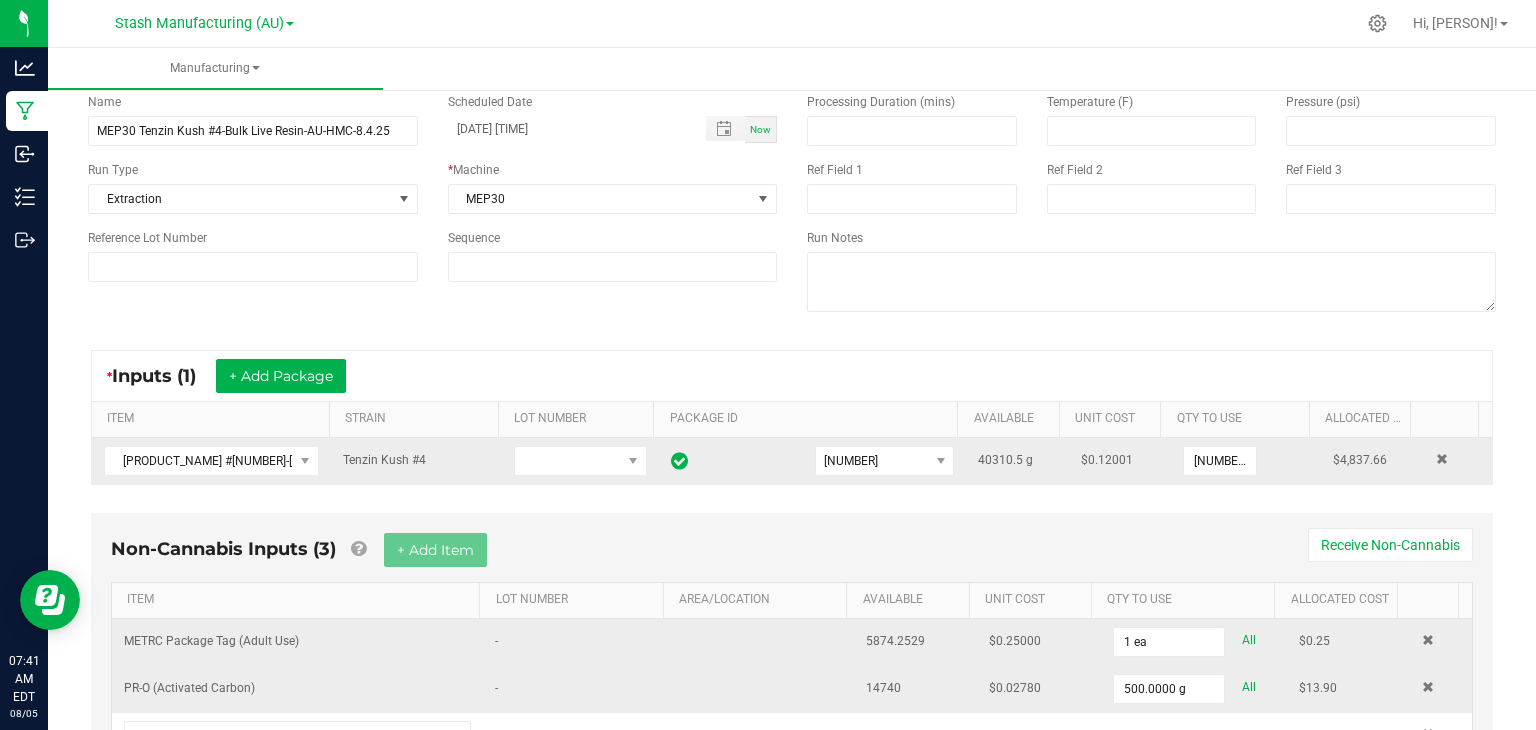 scroll, scrollTop: 194, scrollLeft: 0, axis: vertical 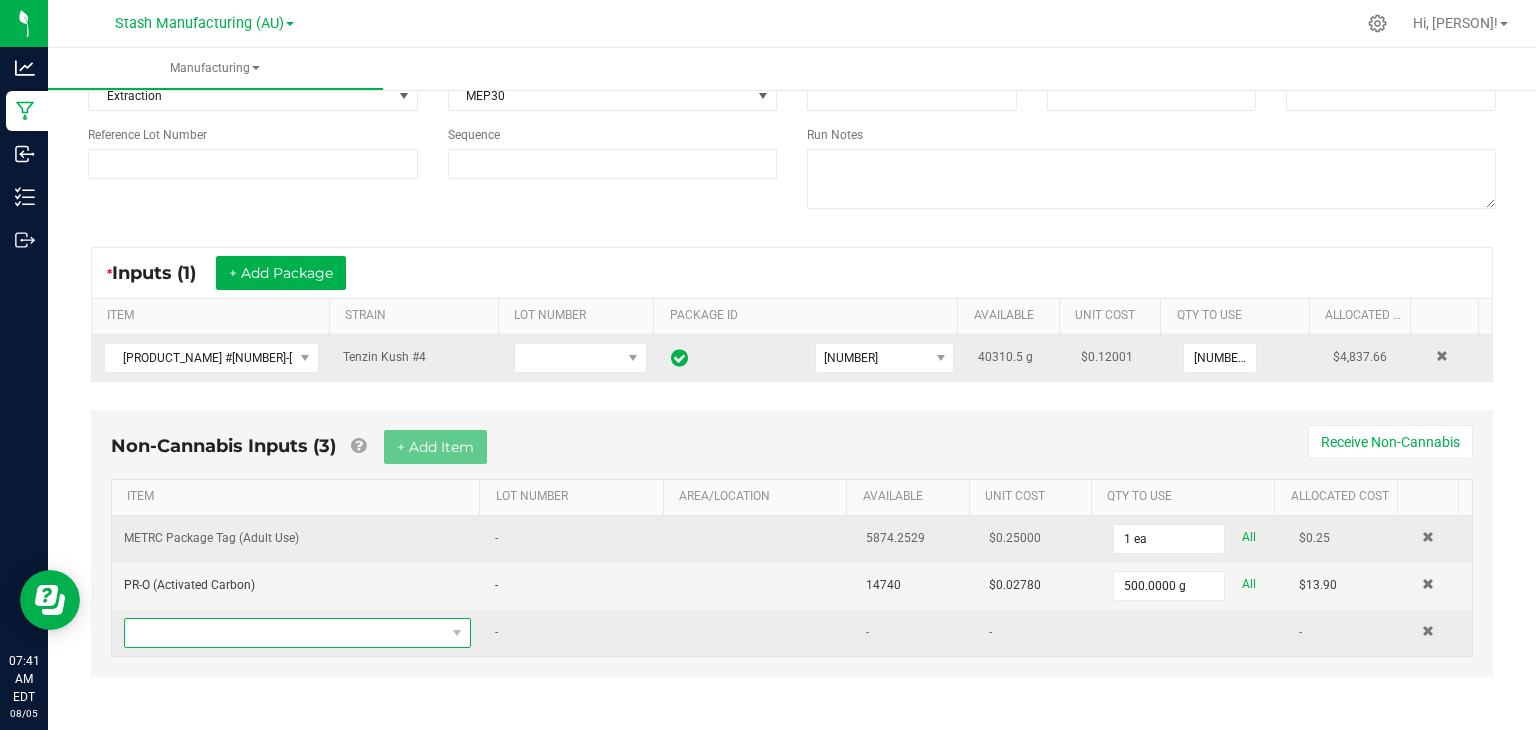 click at bounding box center (285, 633) 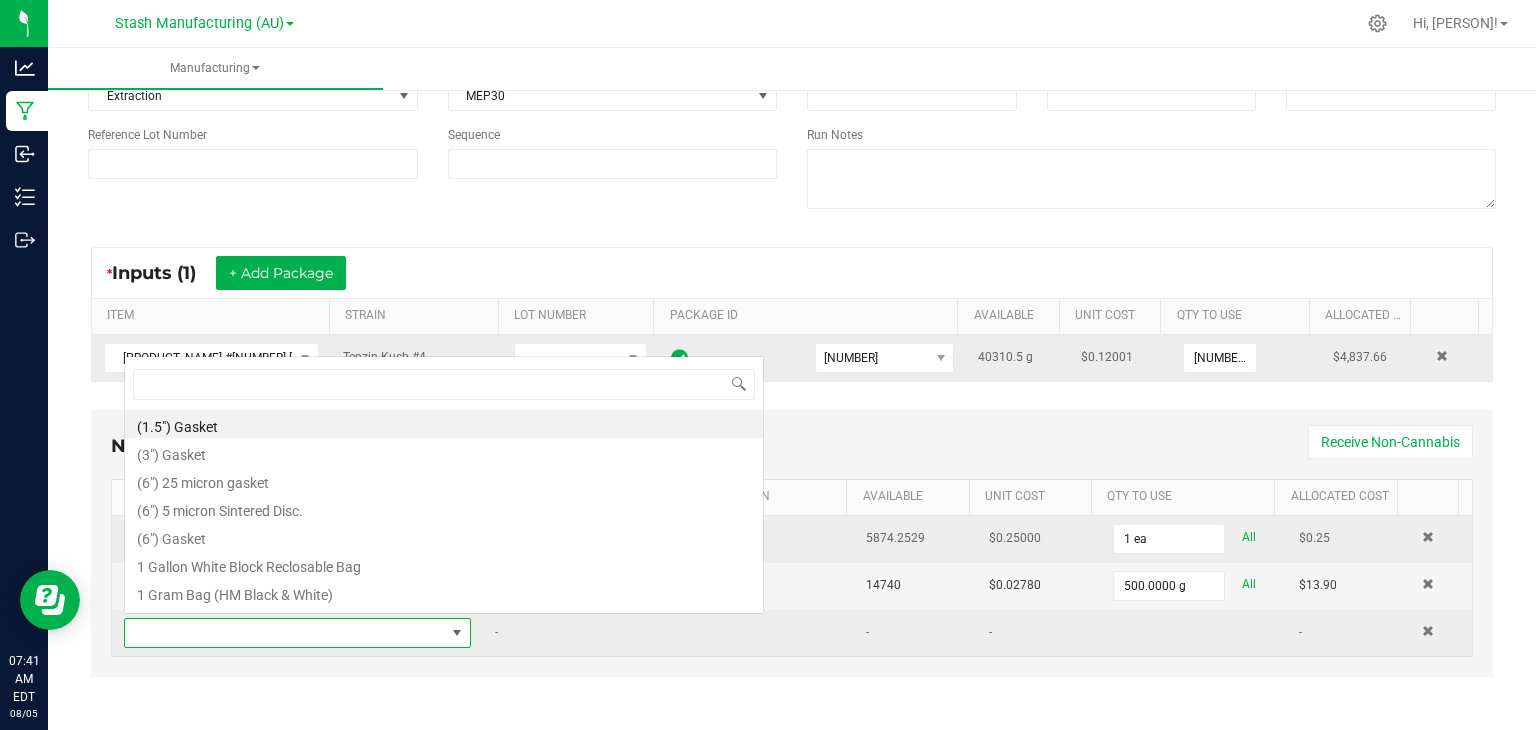 scroll, scrollTop: 0, scrollLeft: 0, axis: both 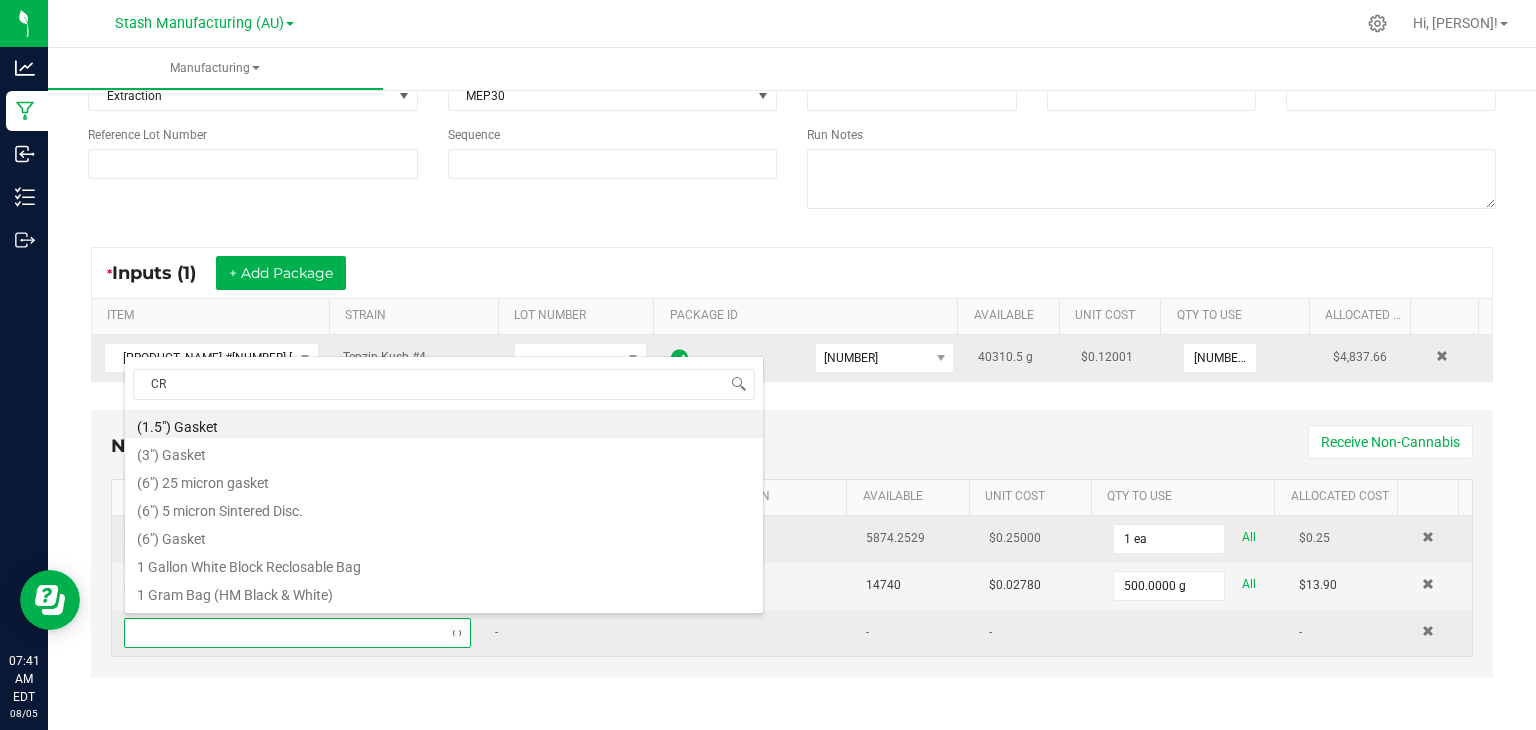 type on "CRX" 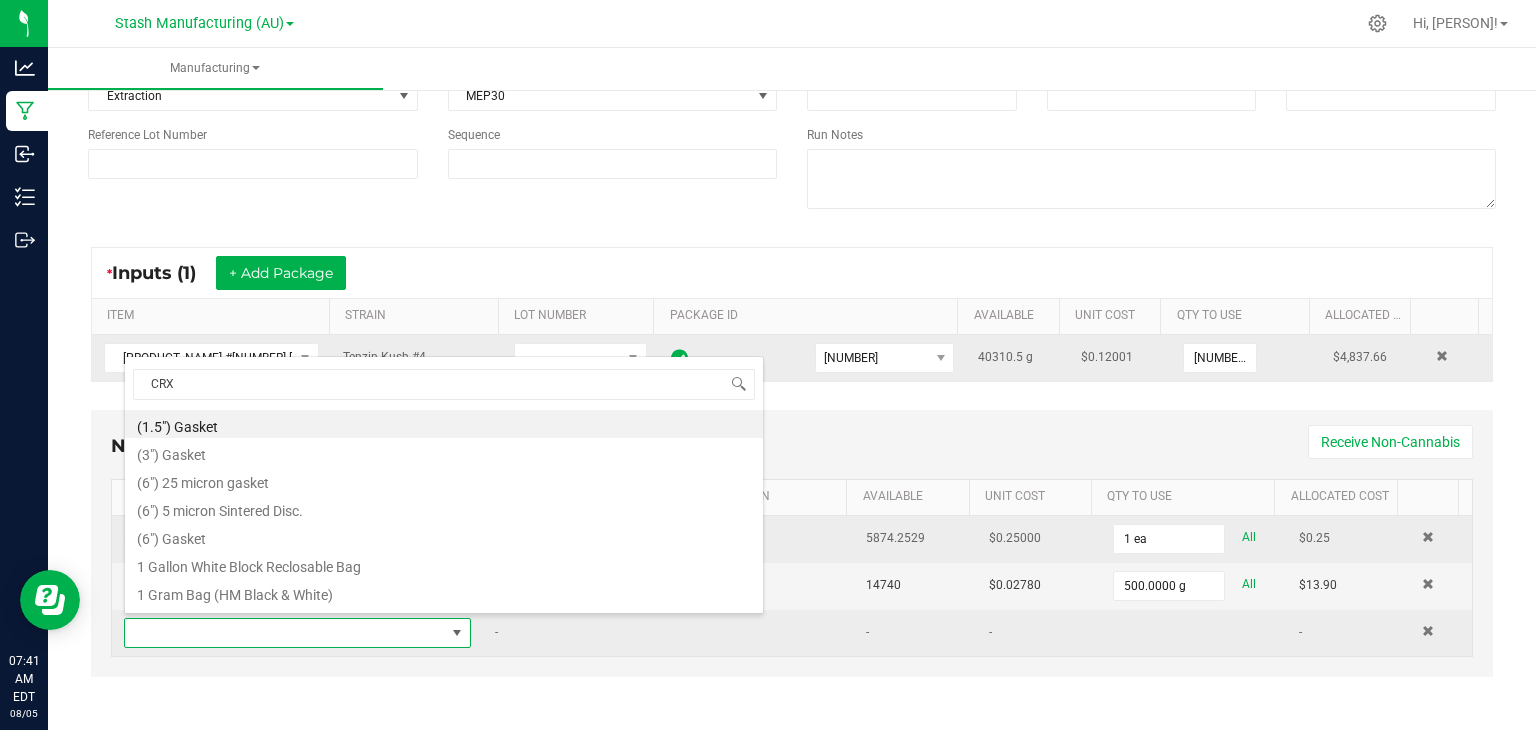 scroll, scrollTop: 0, scrollLeft: 0, axis: both 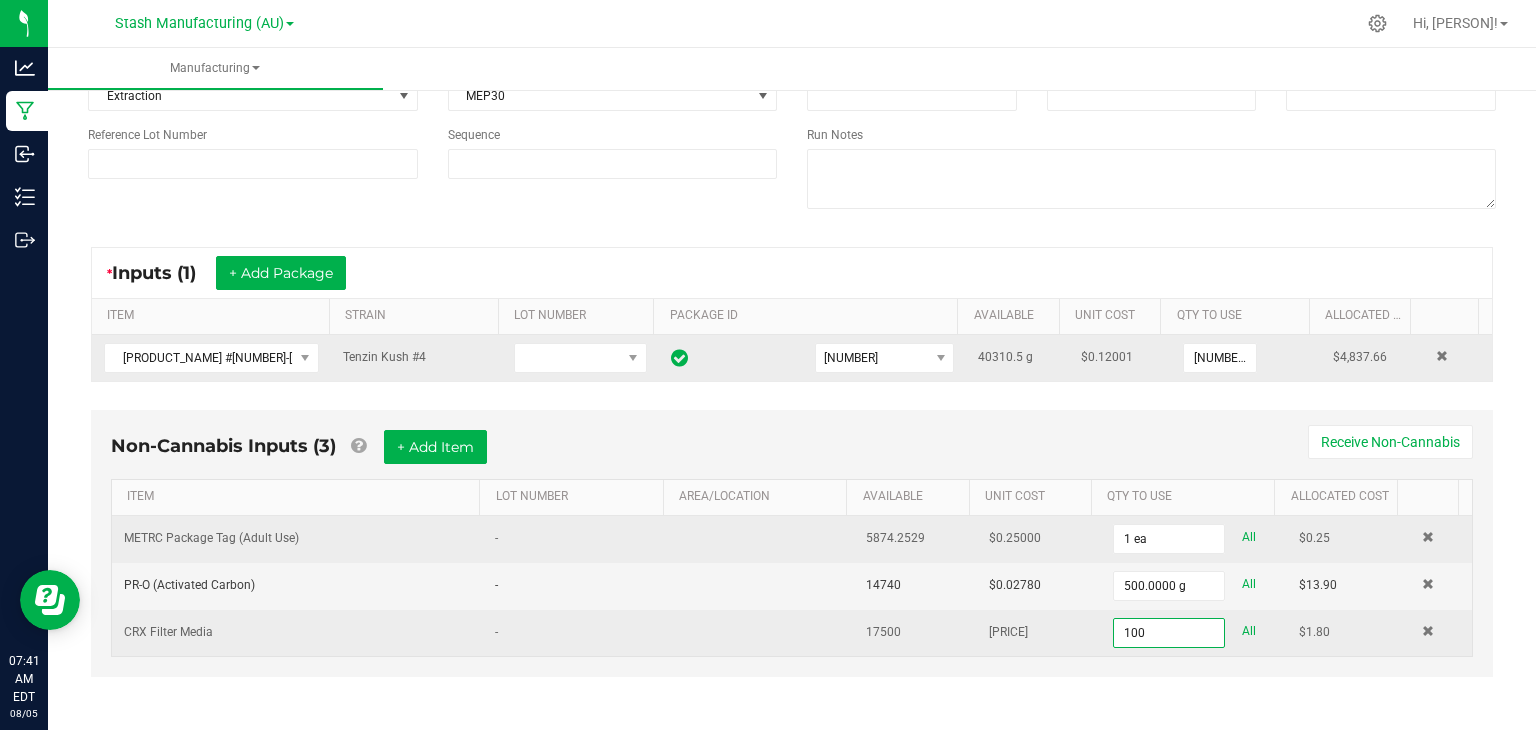 type on "100.0000 kg" 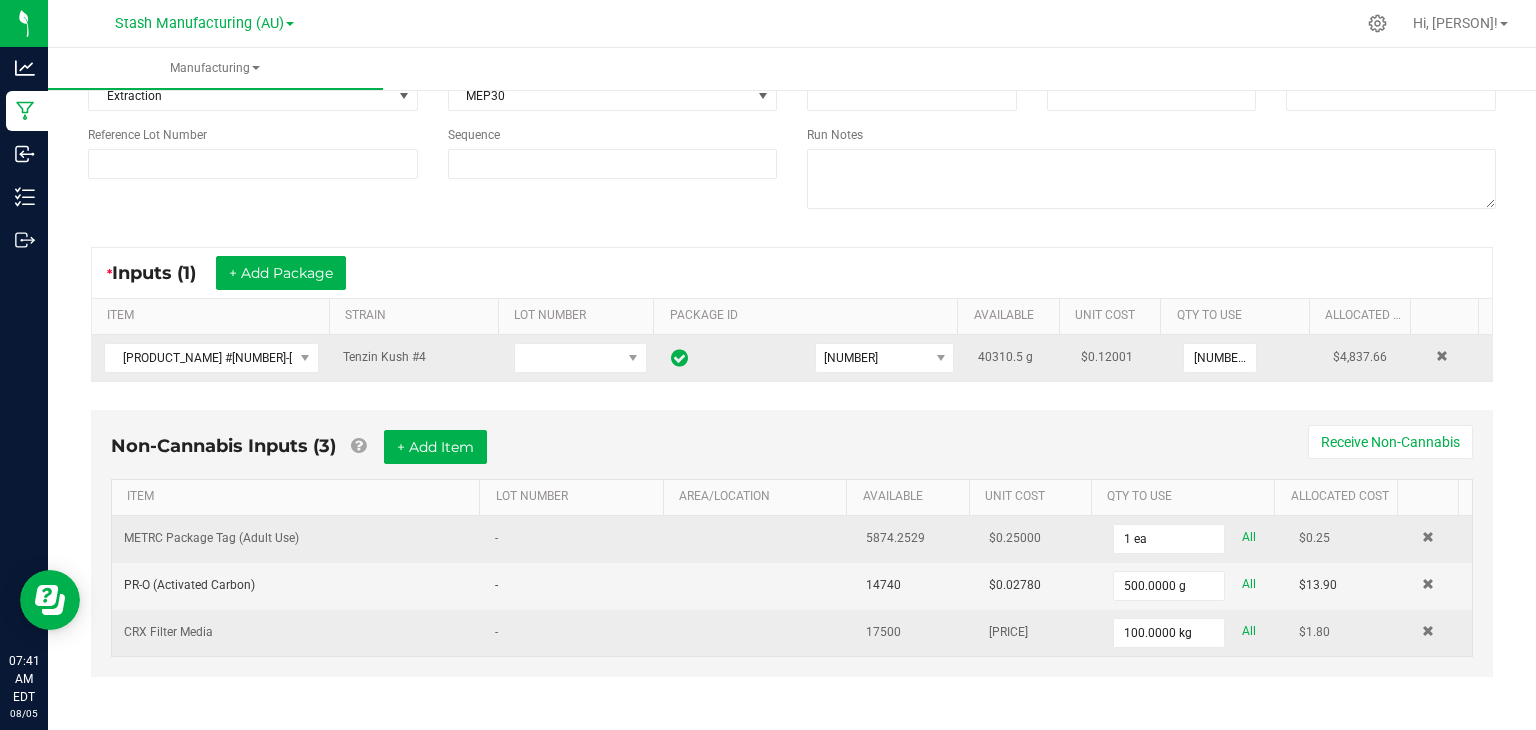 click on "Non-Cannabis Inputs (3)  + Add Item   Receive Non-Cannabis" at bounding box center [792, 454] 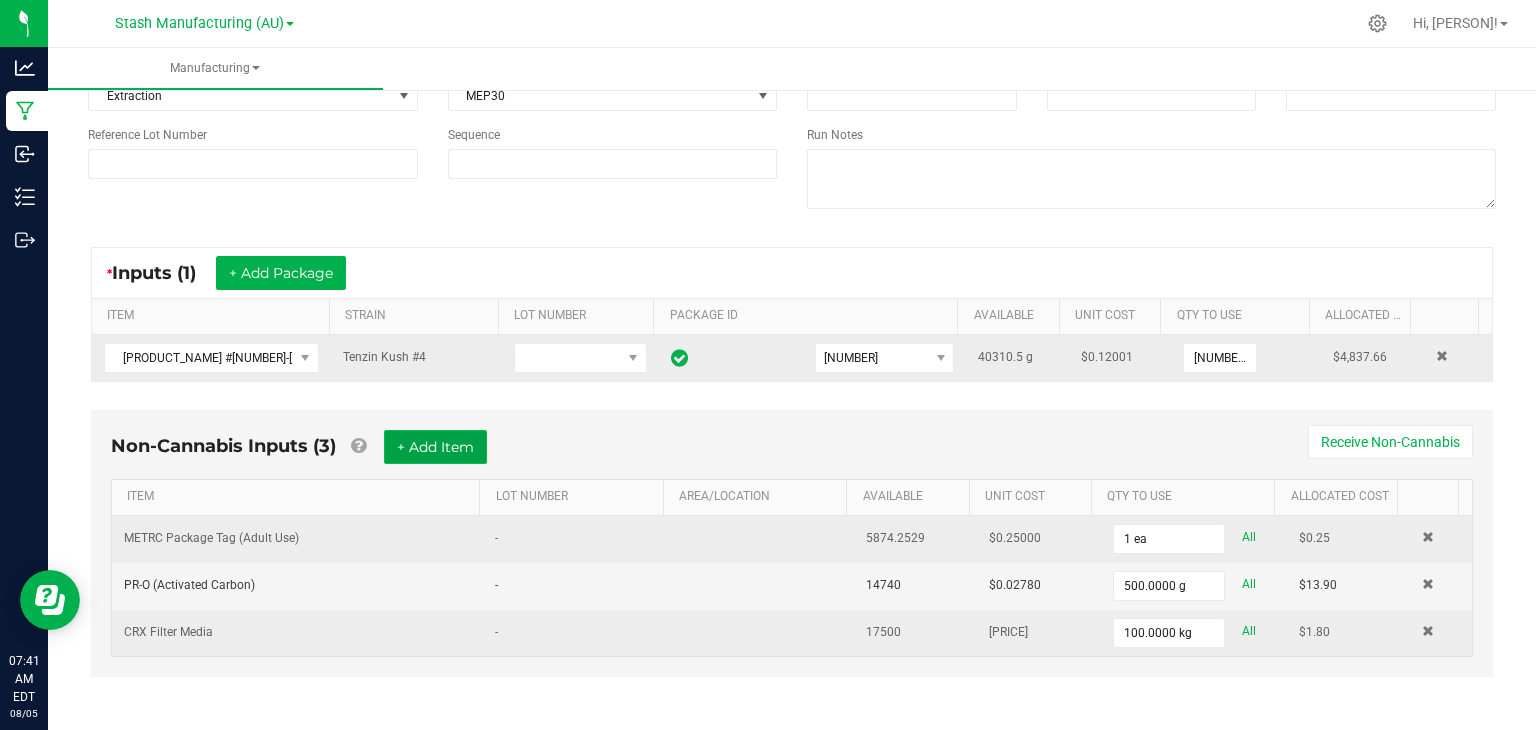 click on "+ Add Item" at bounding box center (435, 447) 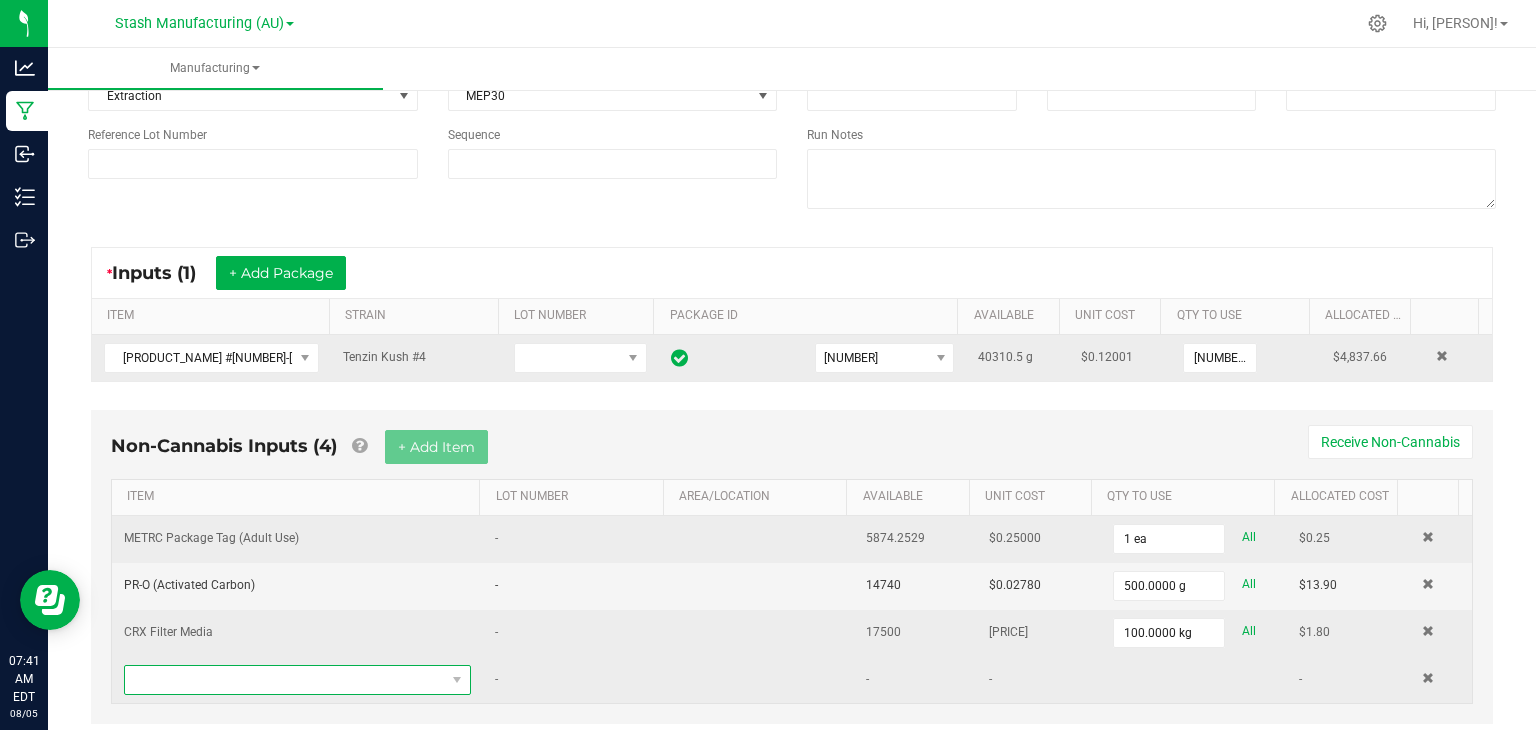 click at bounding box center (285, 680) 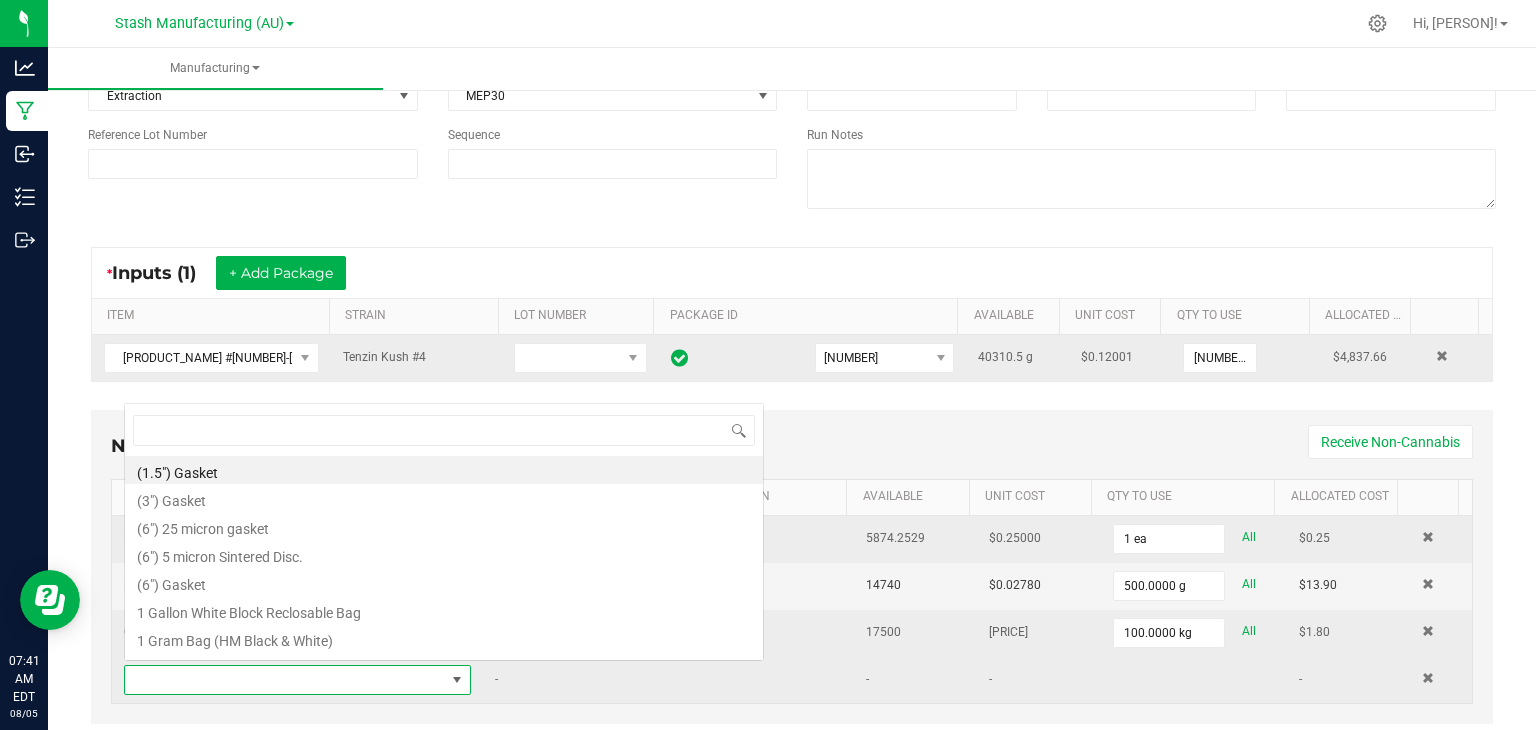 scroll, scrollTop: 0, scrollLeft: 0, axis: both 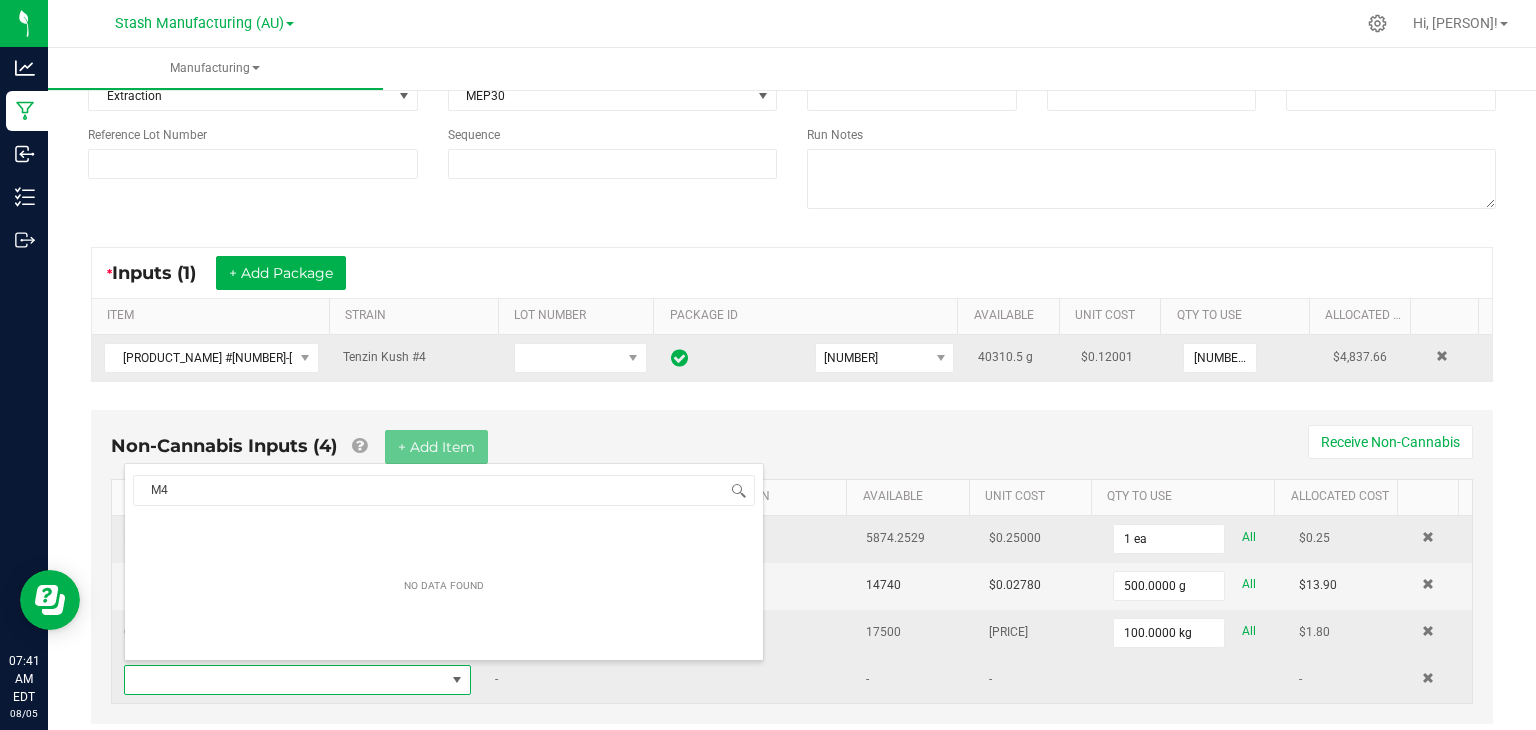 type on "M40" 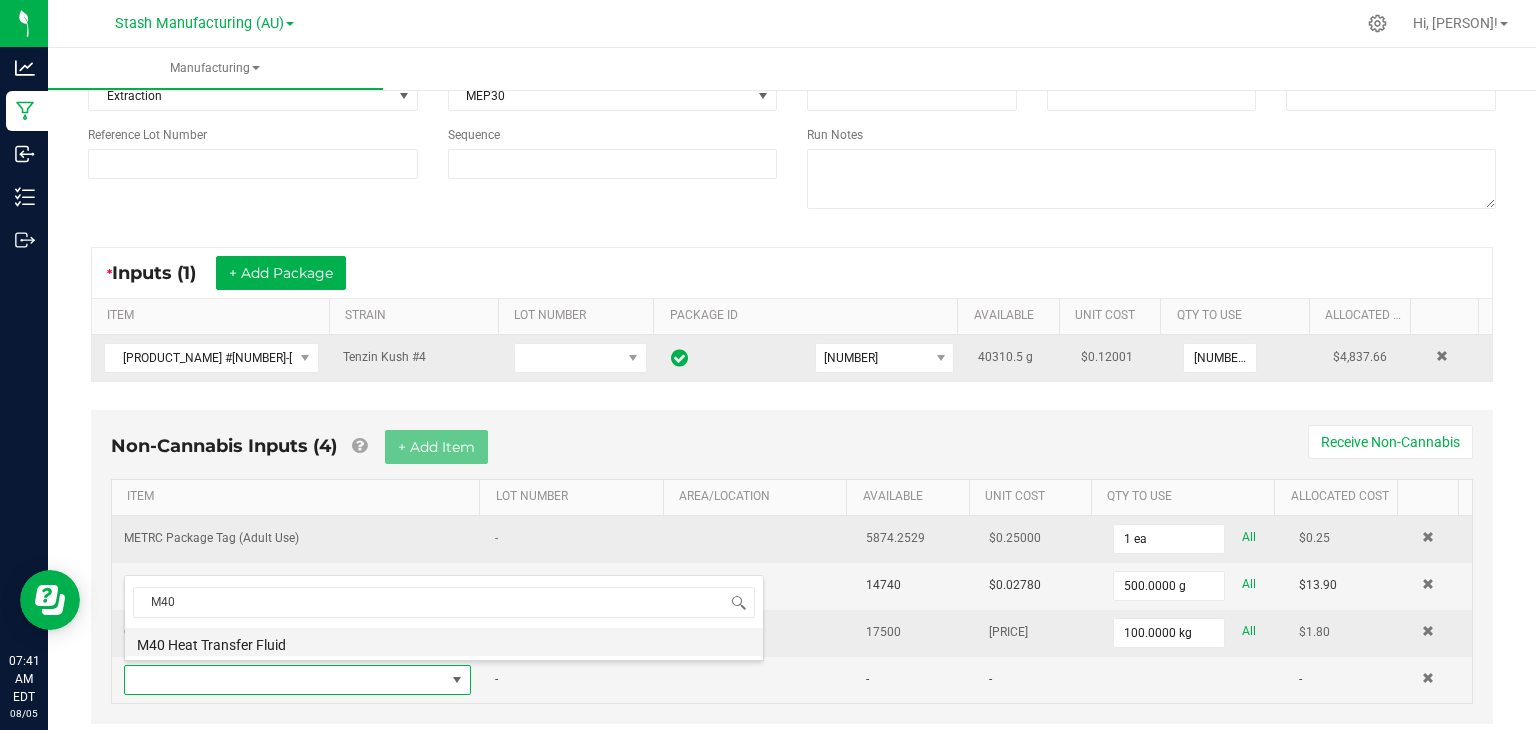 click on "M40 Heat Transfer Fluid" at bounding box center (444, 642) 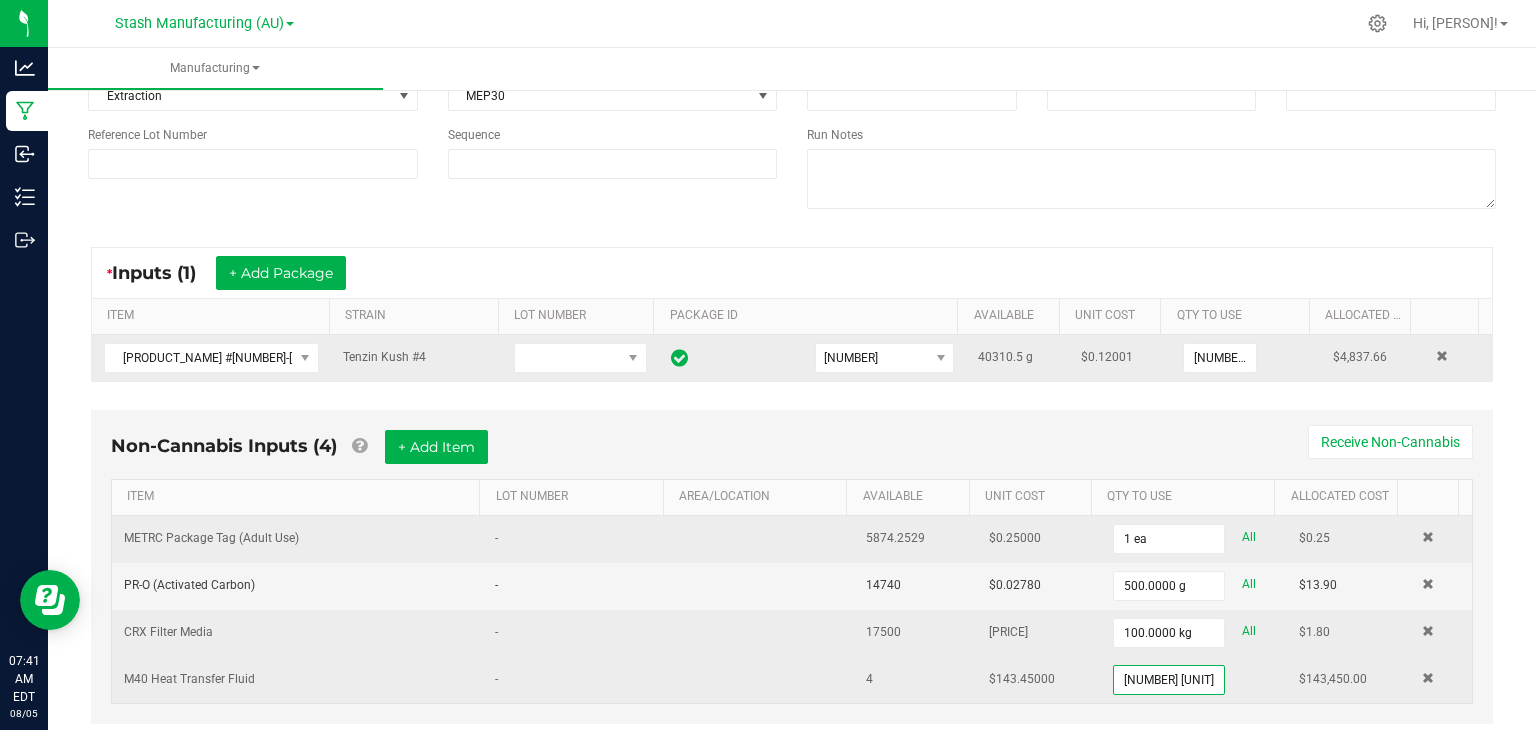 click at bounding box center [760, 680] 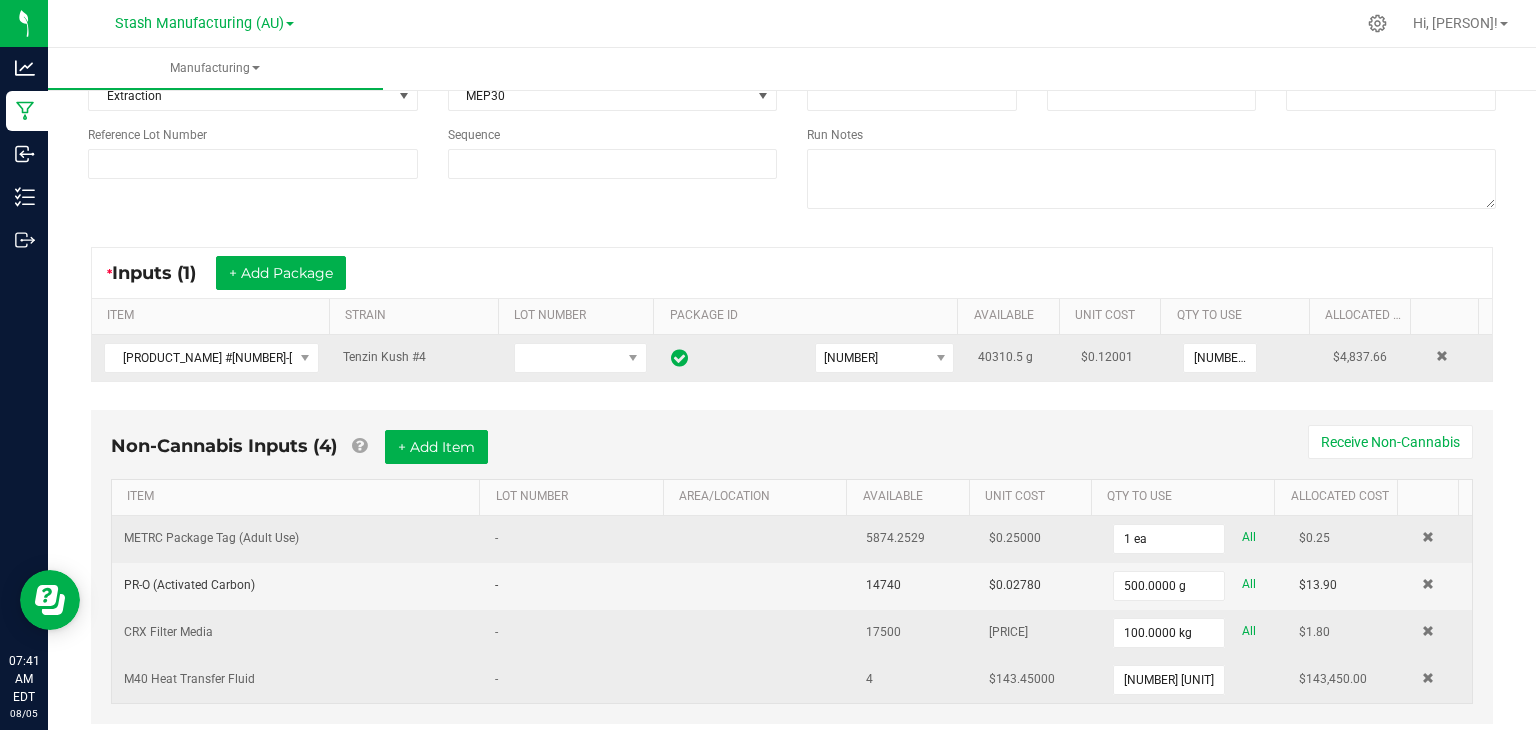 scroll, scrollTop: 240, scrollLeft: 0, axis: vertical 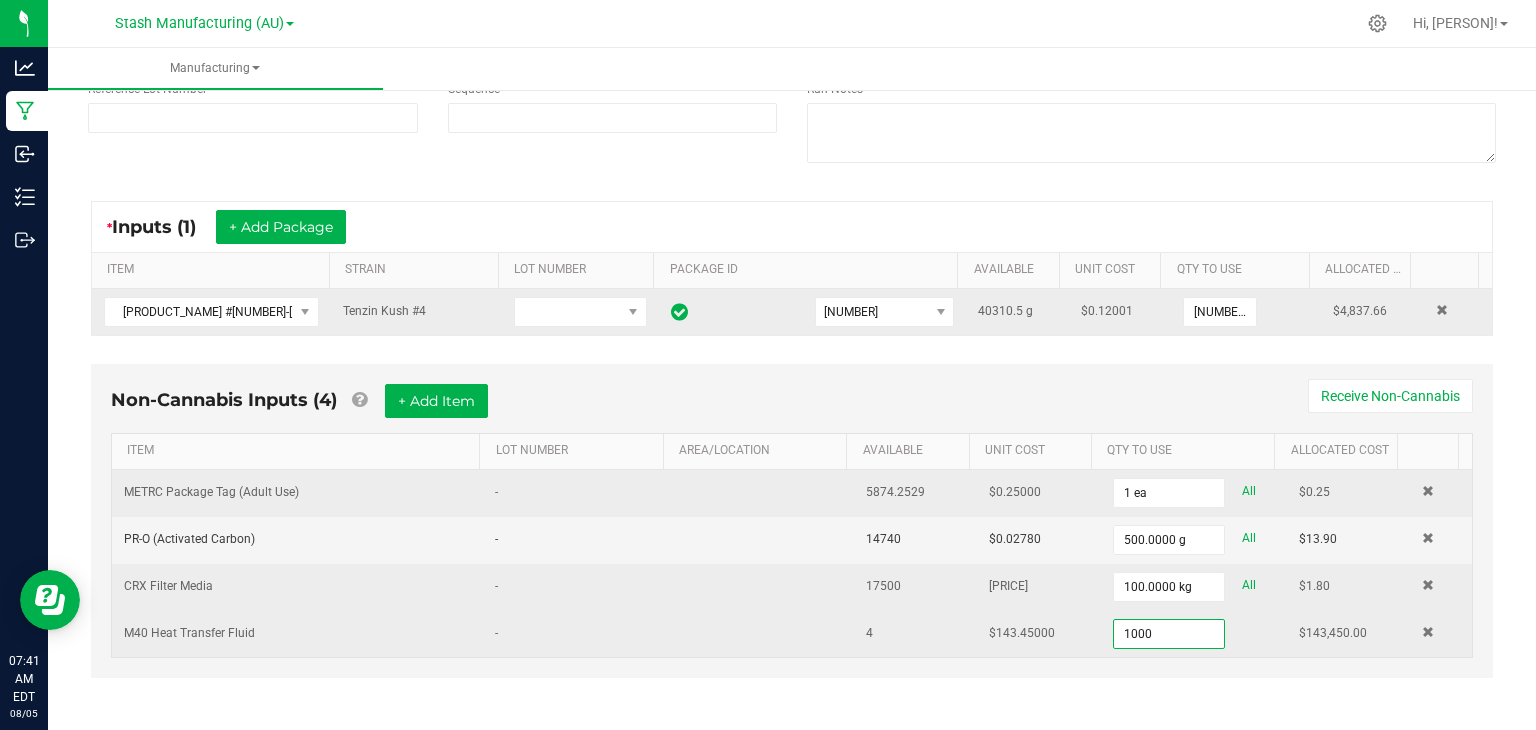 click on "1000" at bounding box center (1169, 634) 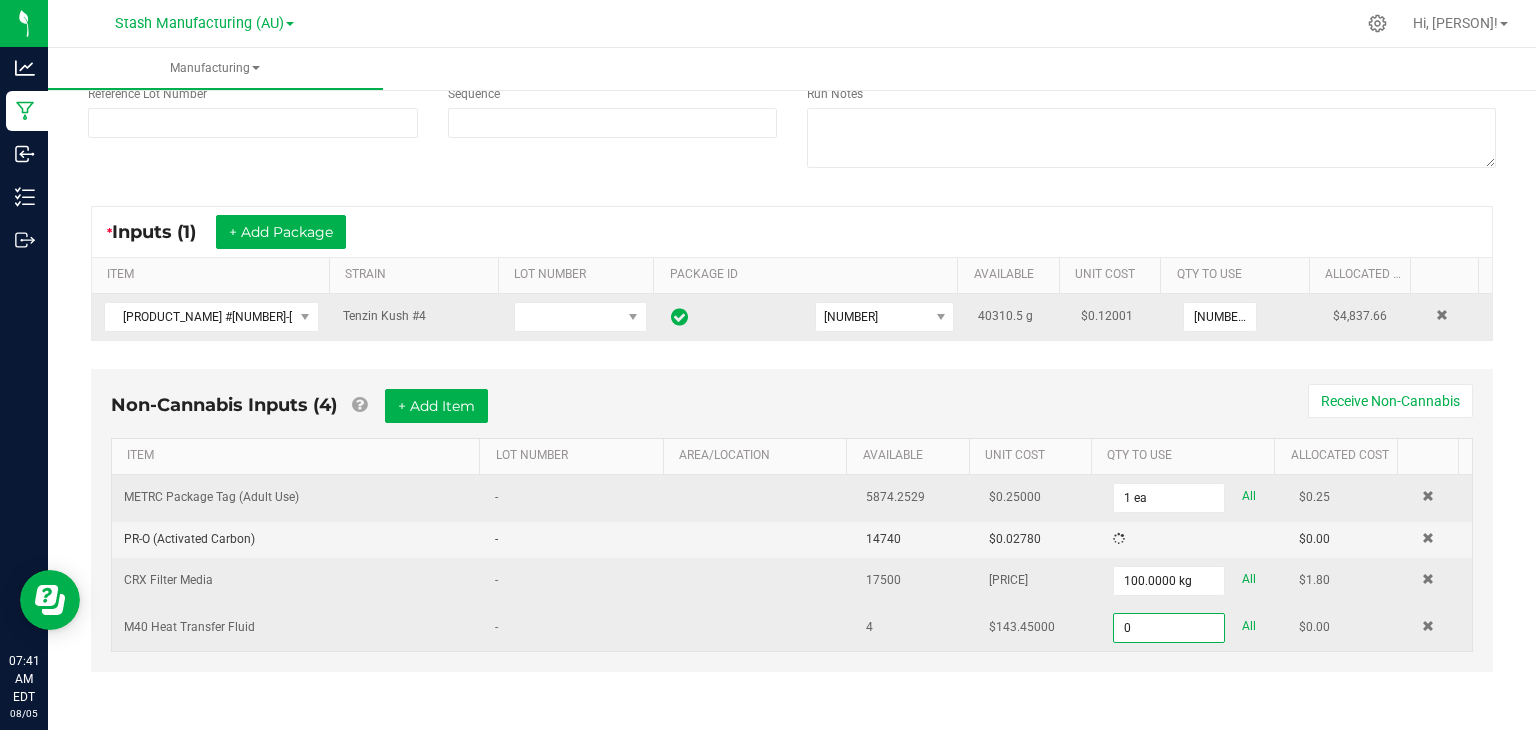 scroll, scrollTop: 240, scrollLeft: 0, axis: vertical 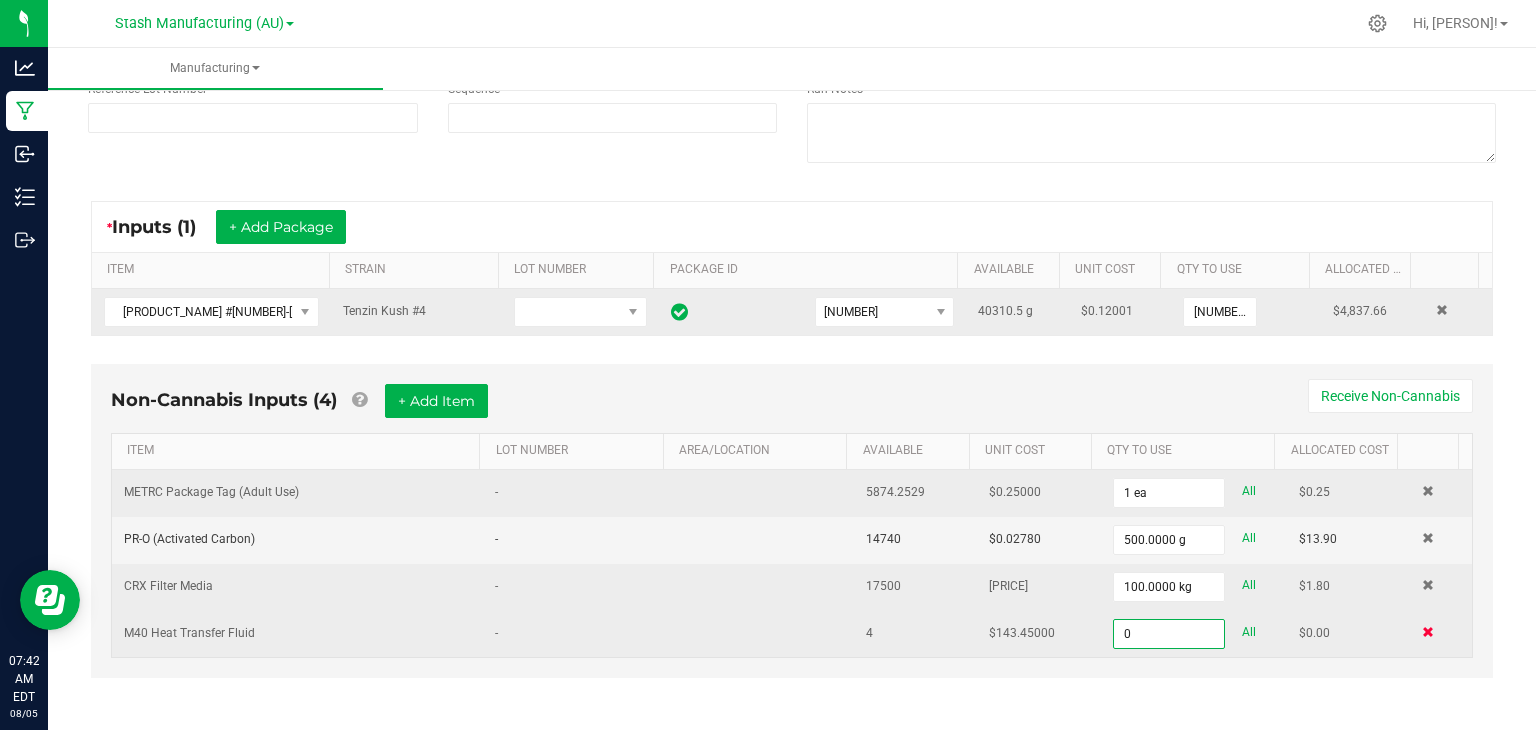 type on "0.0000 l" 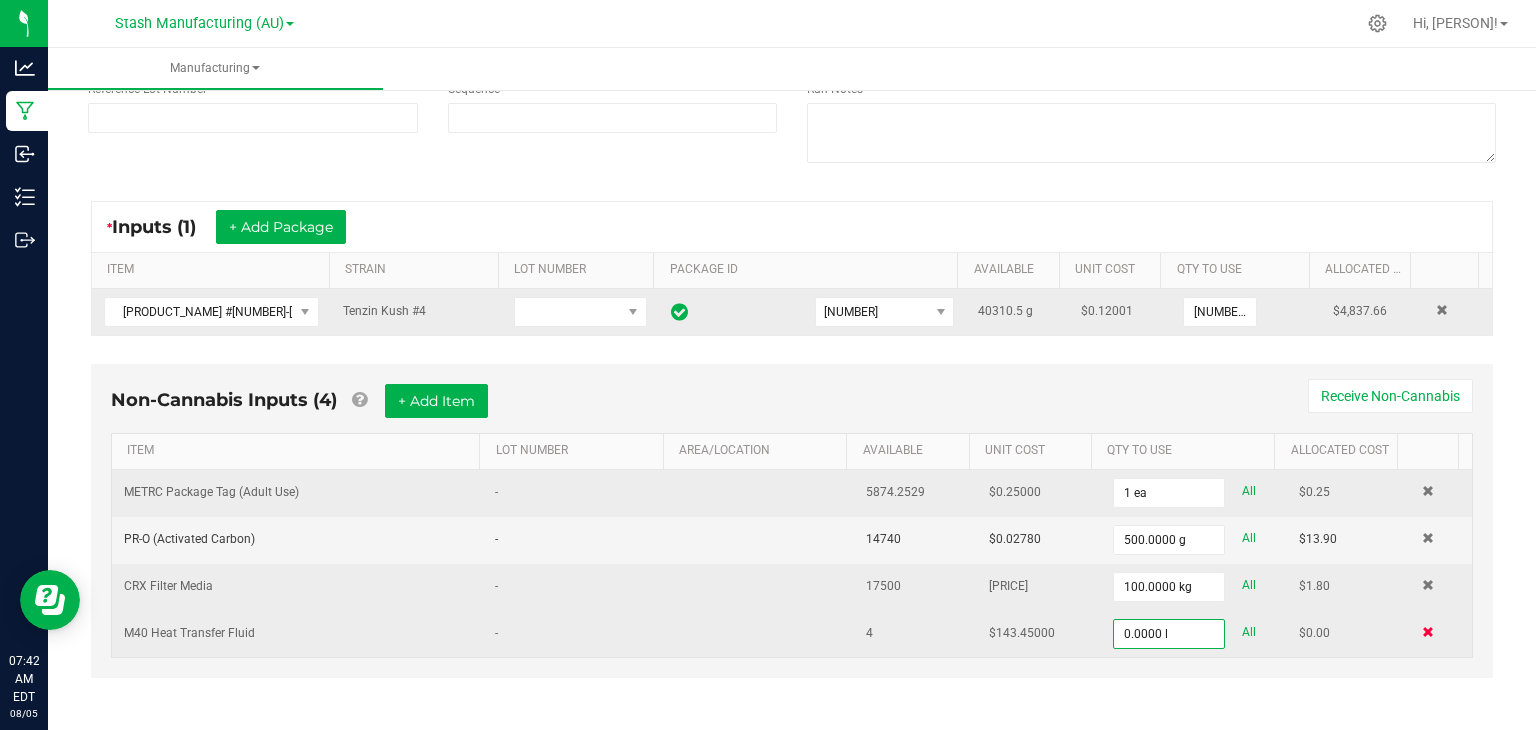 click at bounding box center (1428, 632) 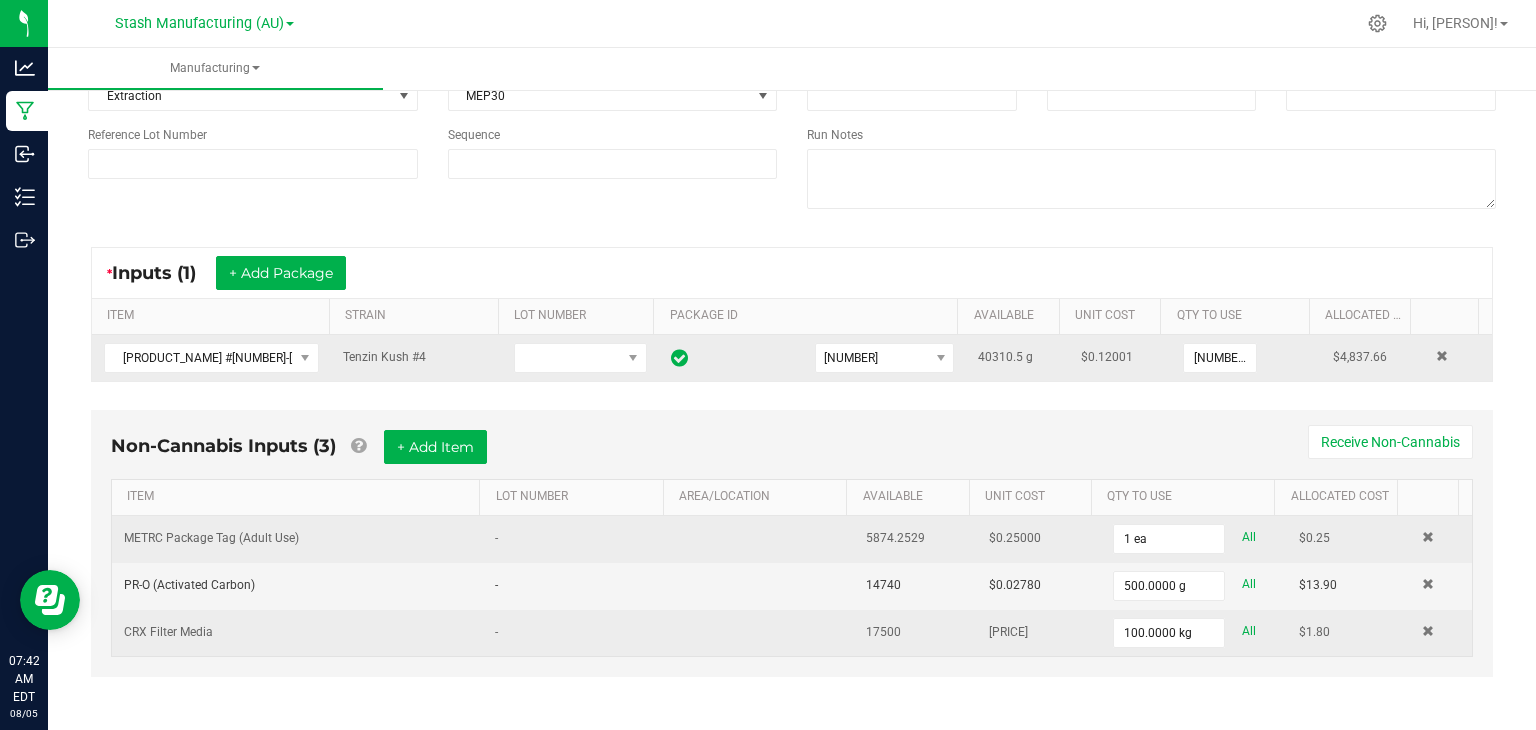 scroll, scrollTop: 0, scrollLeft: 0, axis: both 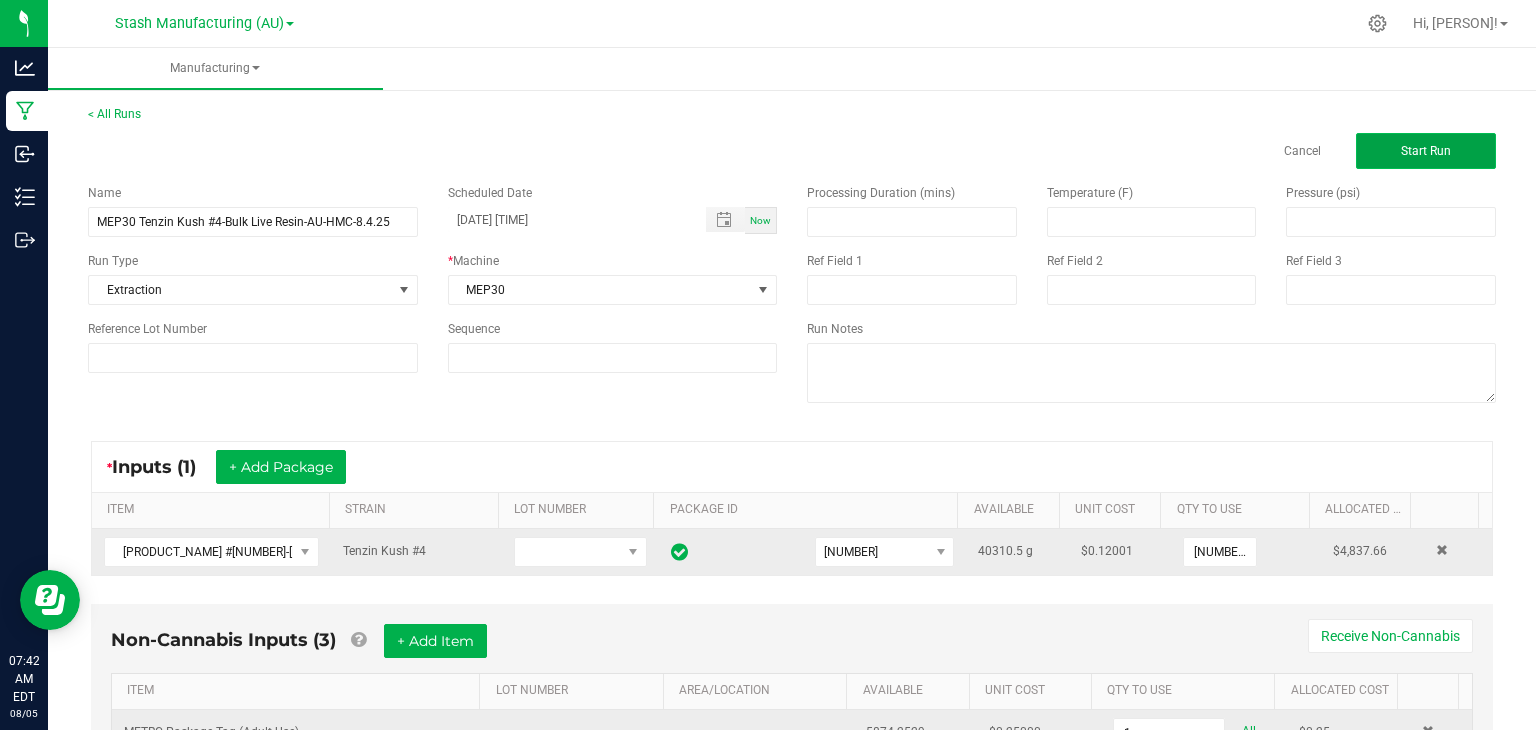 click on "Start Run" 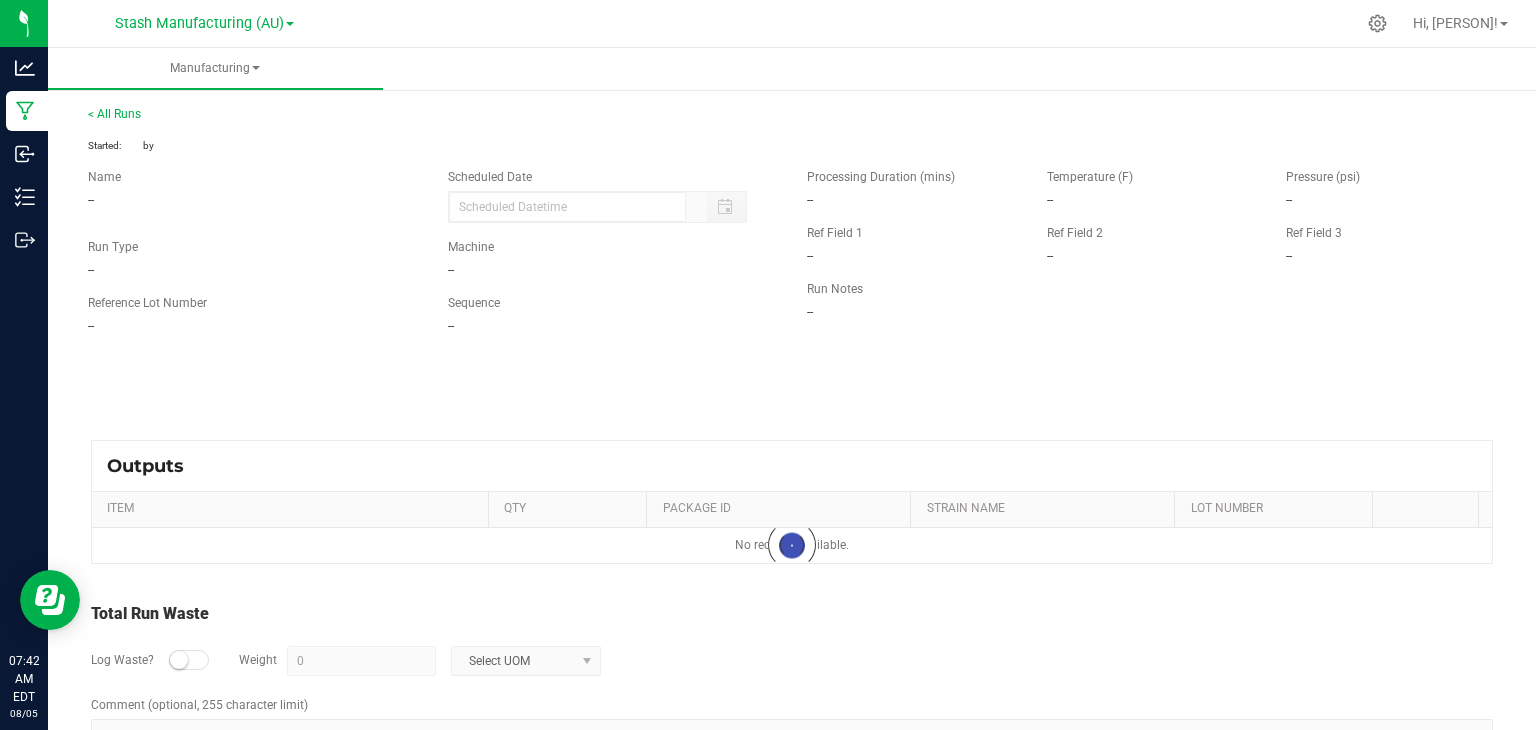 type on "[DATE] [TIME]" 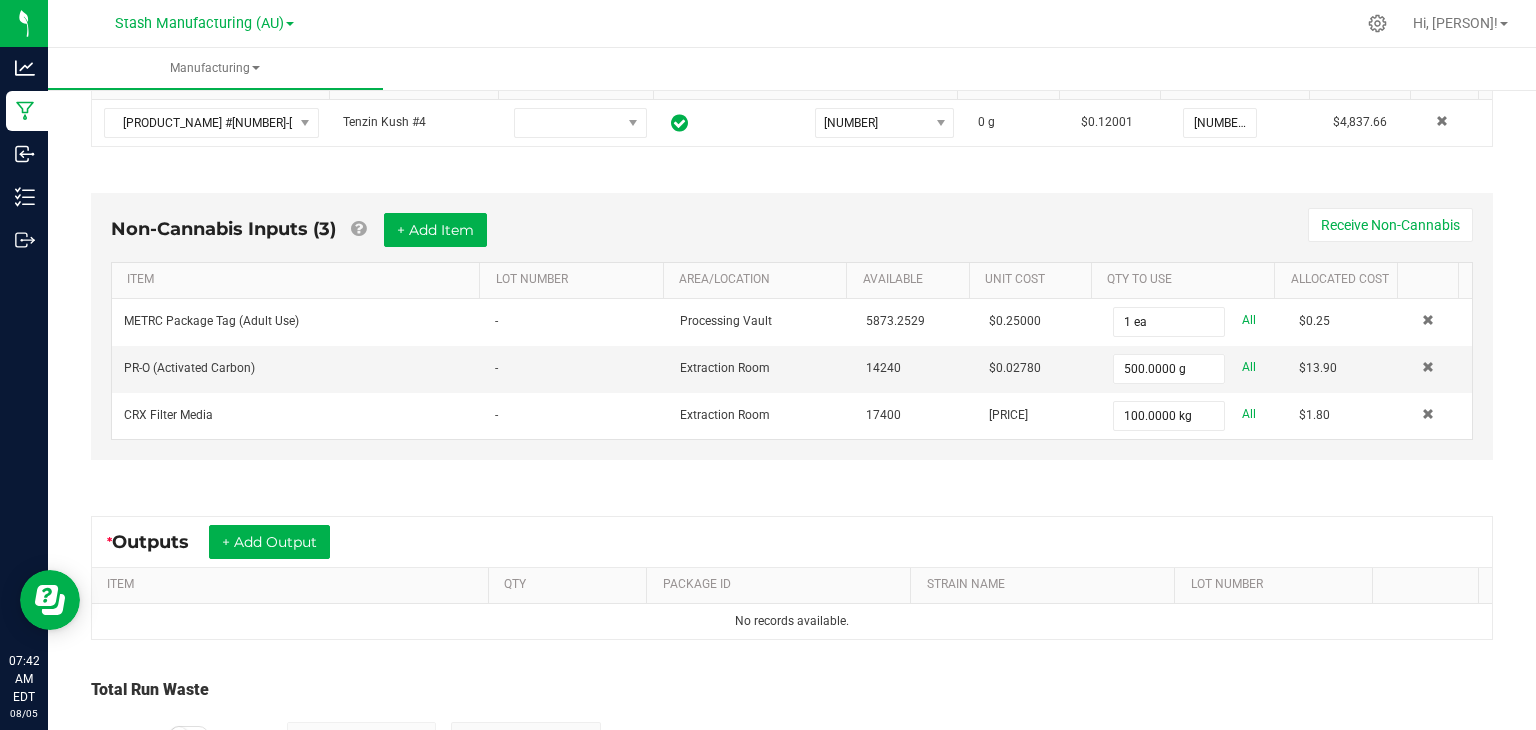 scroll, scrollTop: 587, scrollLeft: 0, axis: vertical 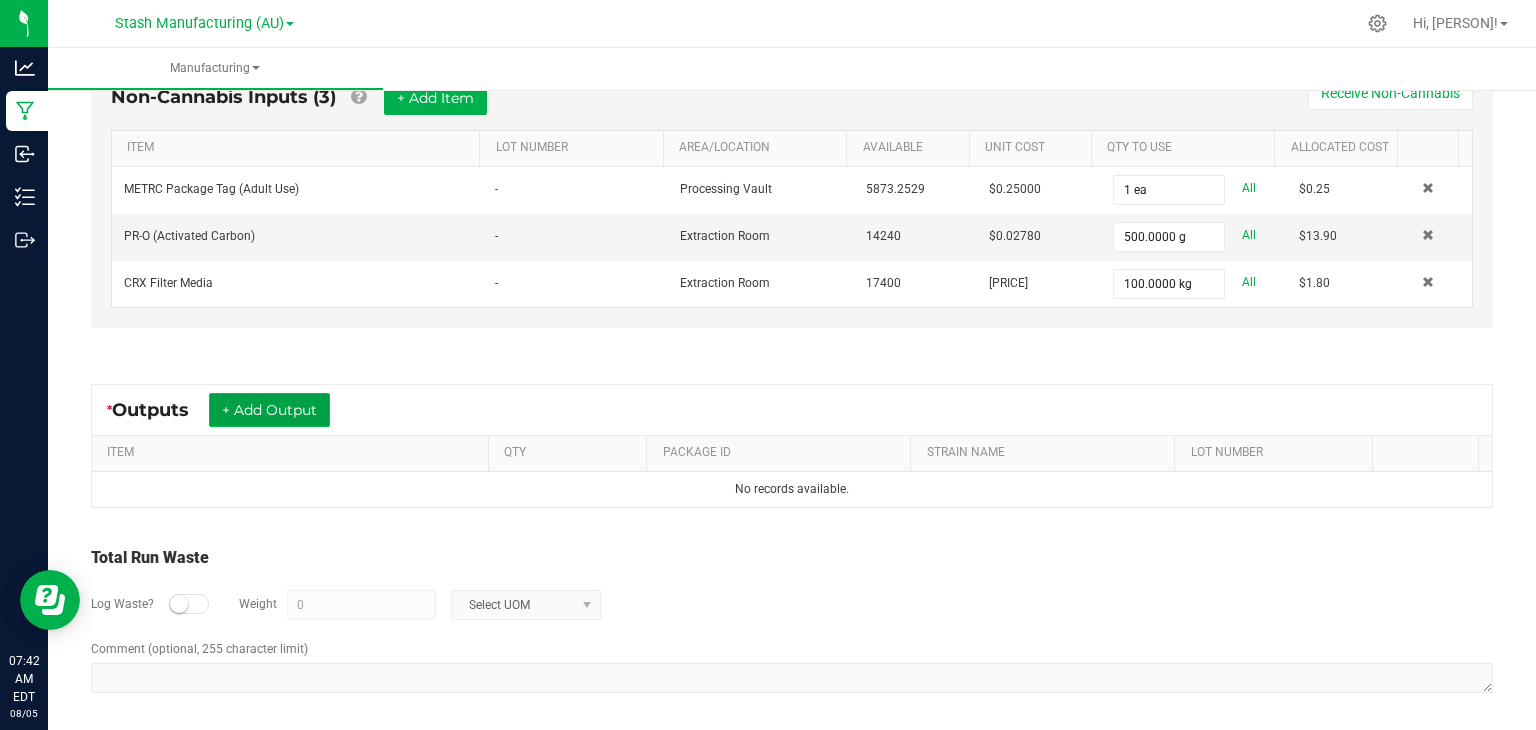 click on "+ Add Output" at bounding box center (269, 410) 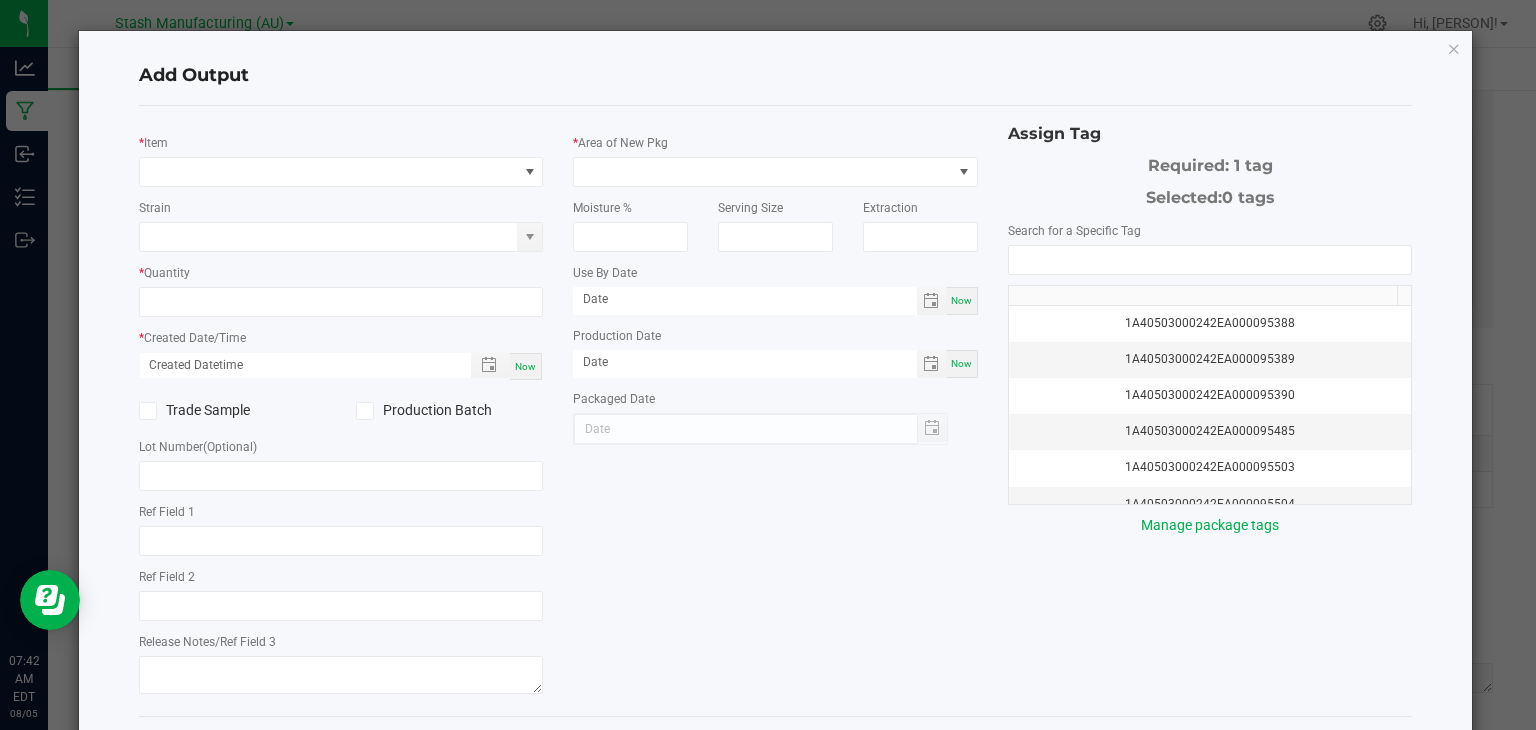 type on "08/01/2027" 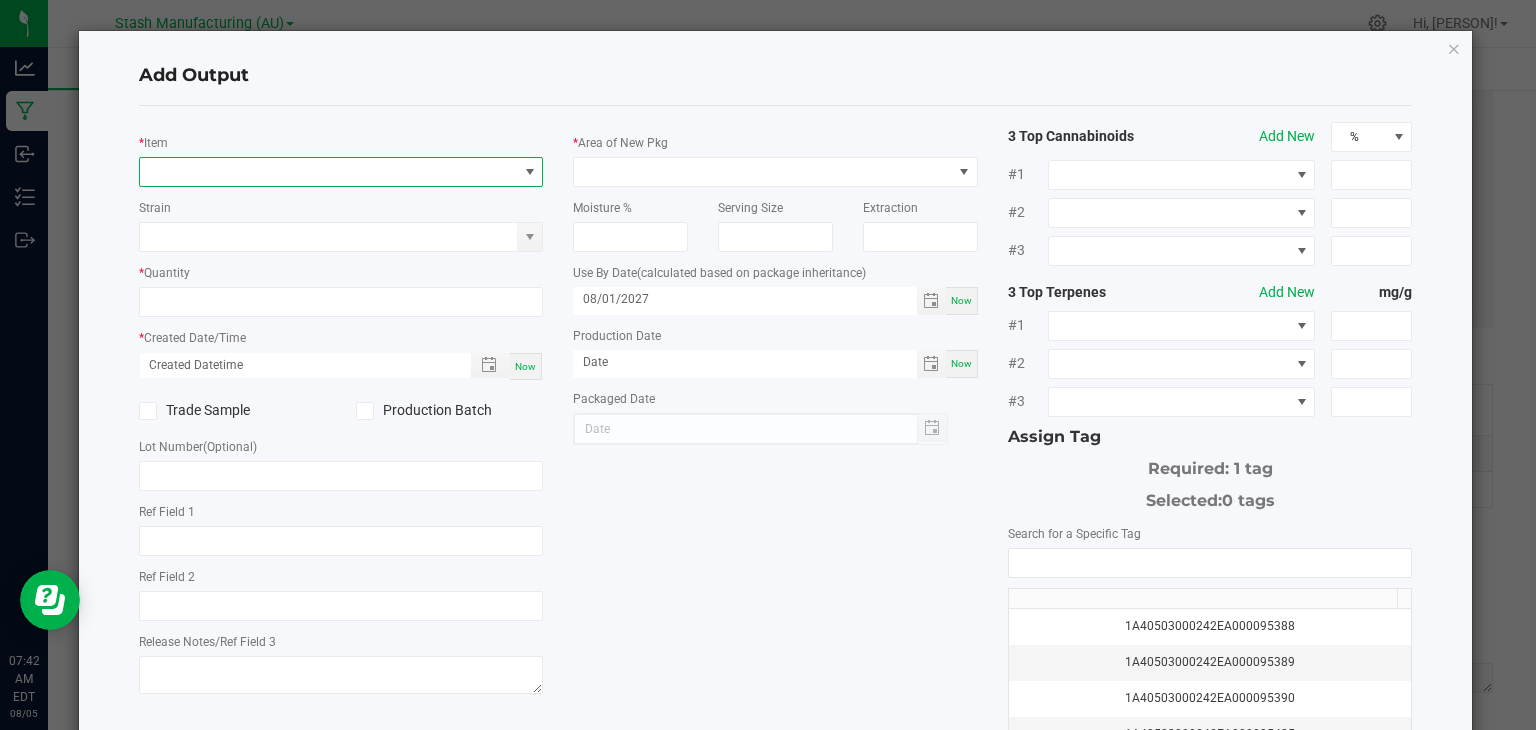 click at bounding box center [329, 172] 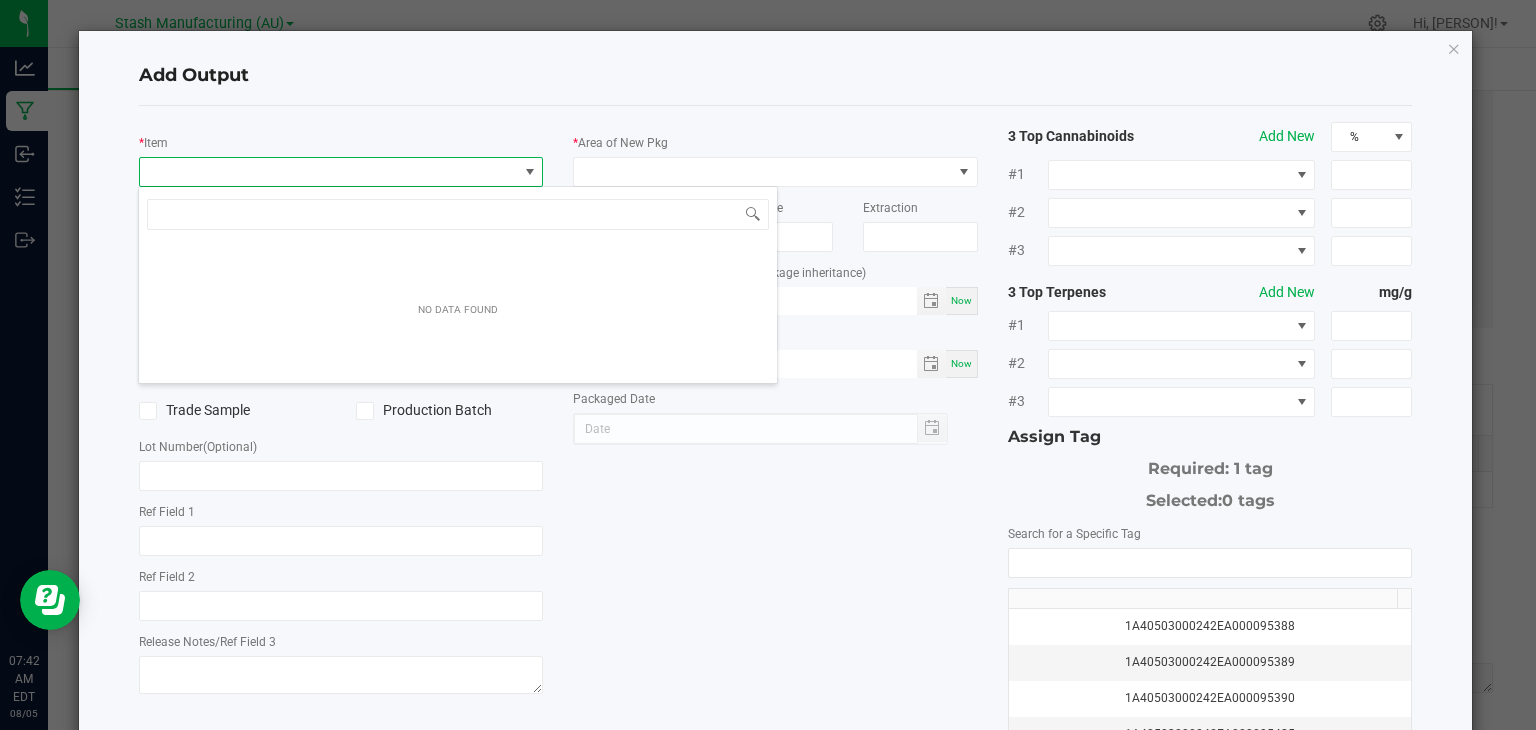 scroll, scrollTop: 99970, scrollLeft: 99600, axis: both 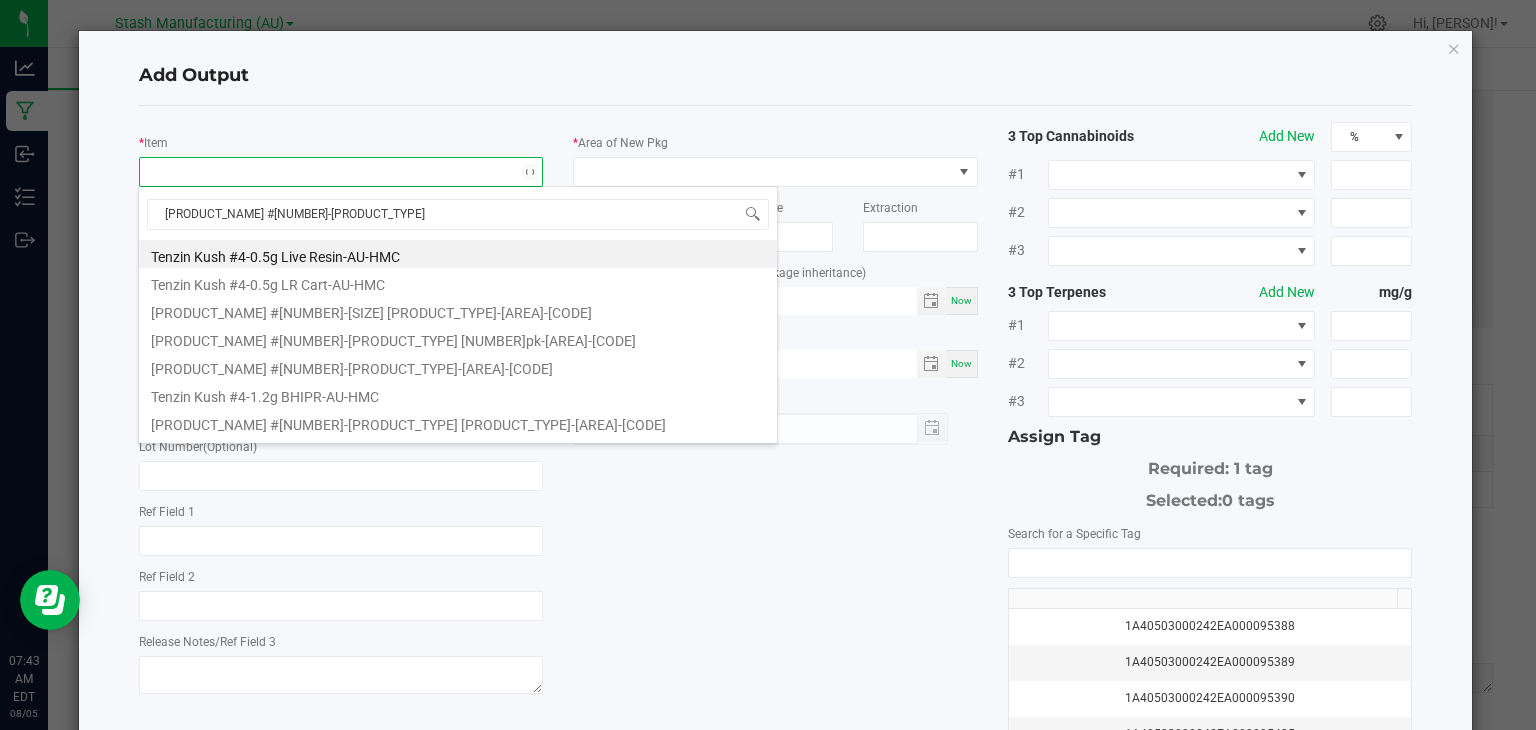 type on "Tenzin Kush #4-bulk live" 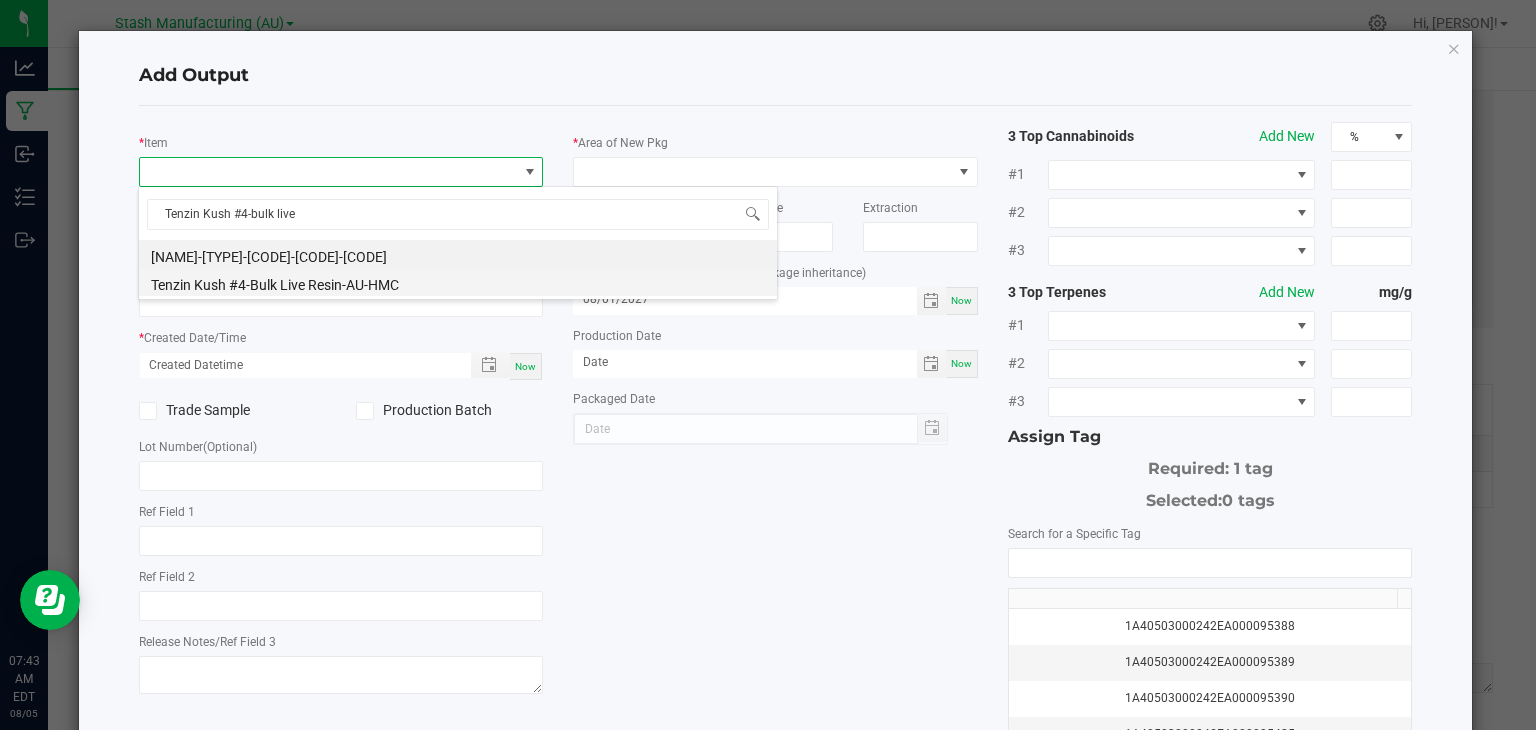 click on "Tenzin Kush #4-Bulk Live Resin-AU-HMC" at bounding box center [458, 282] 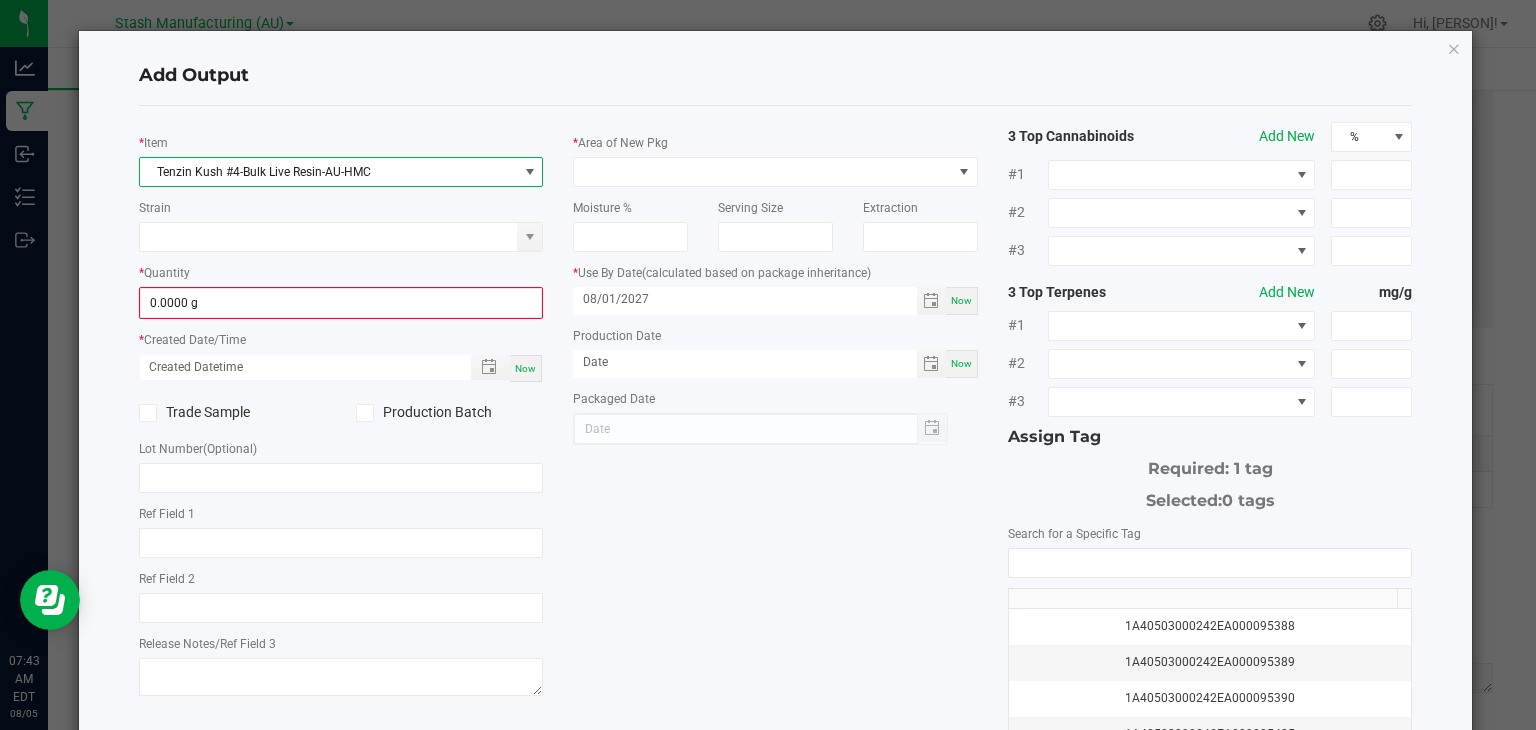 click on "0.0000 g" 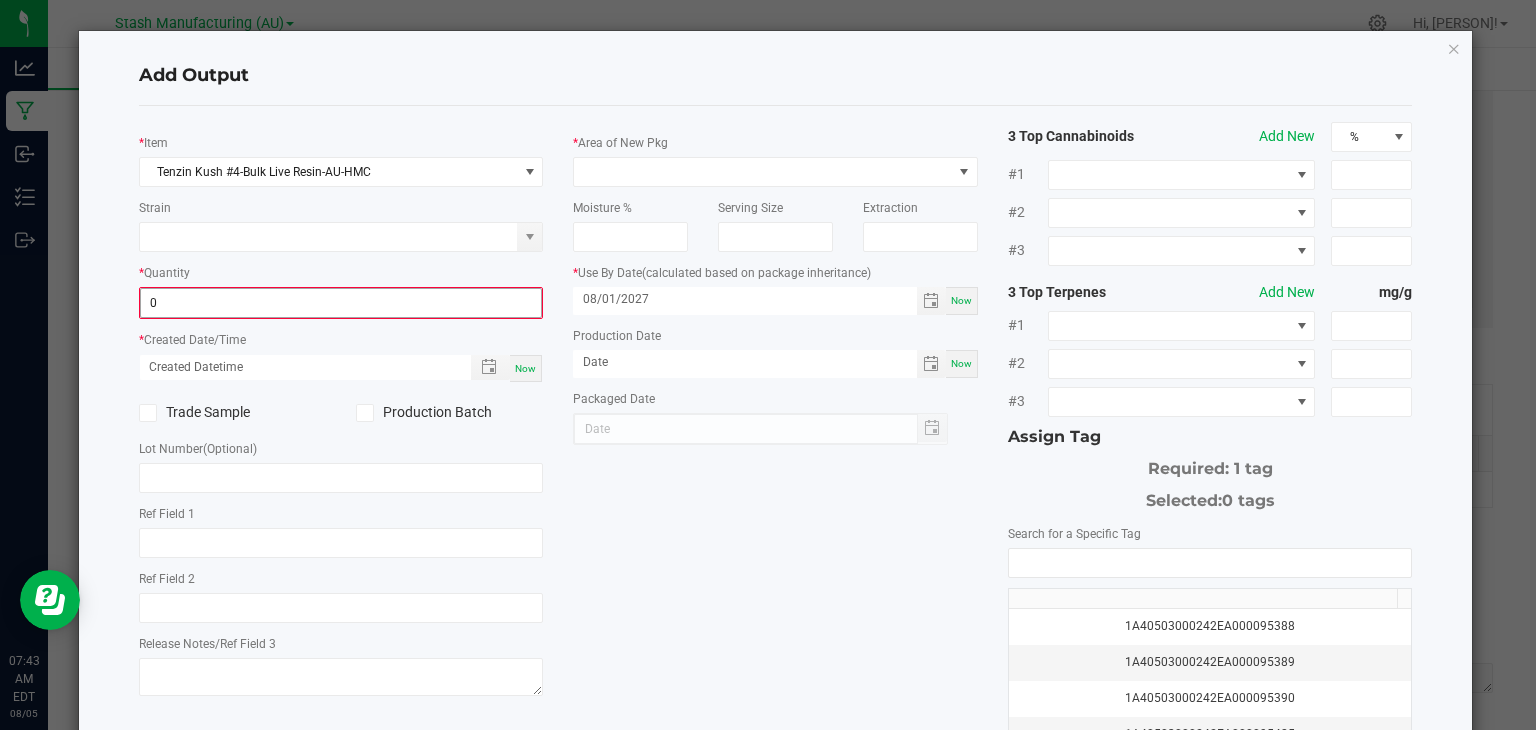 click on "0" at bounding box center [341, 303] 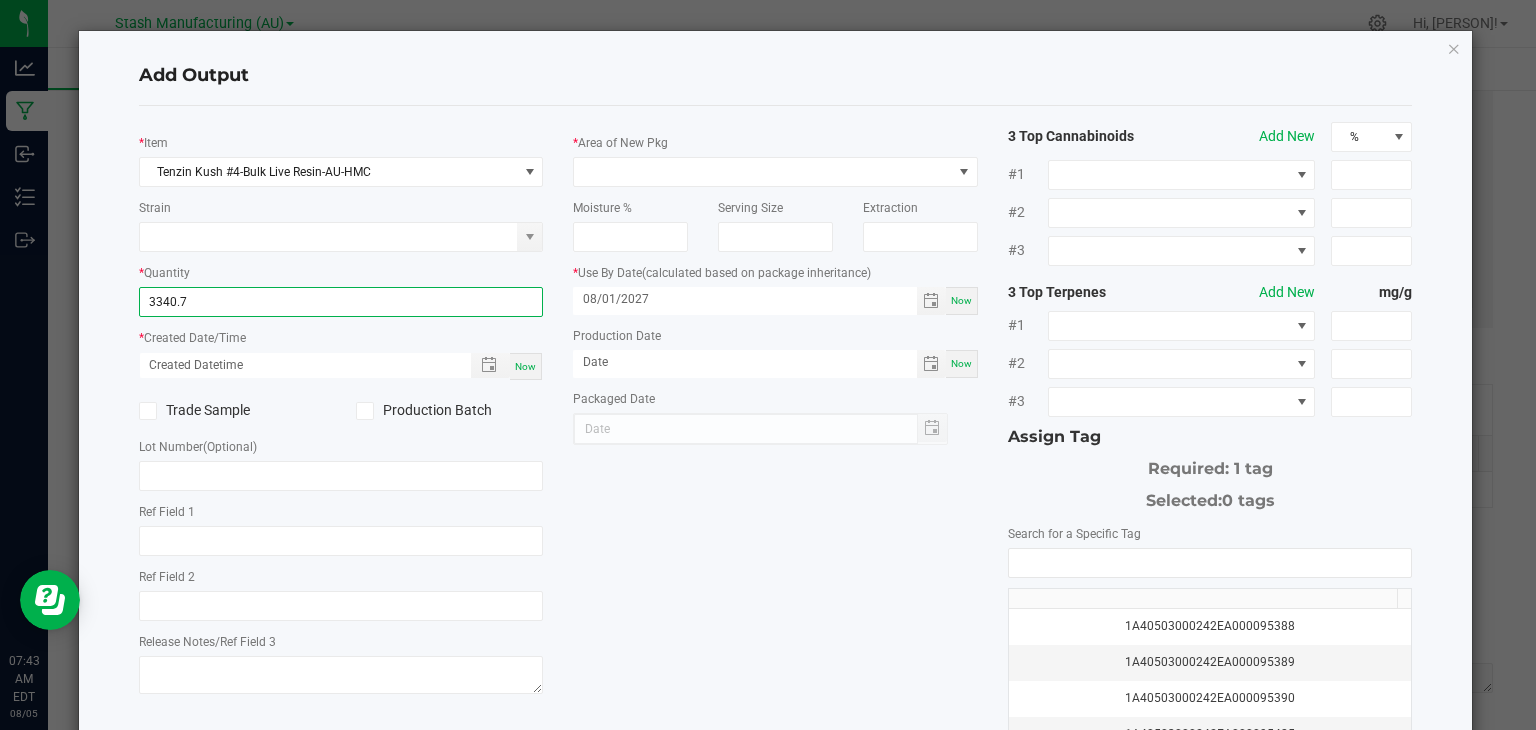 type on "3340.7000 g" 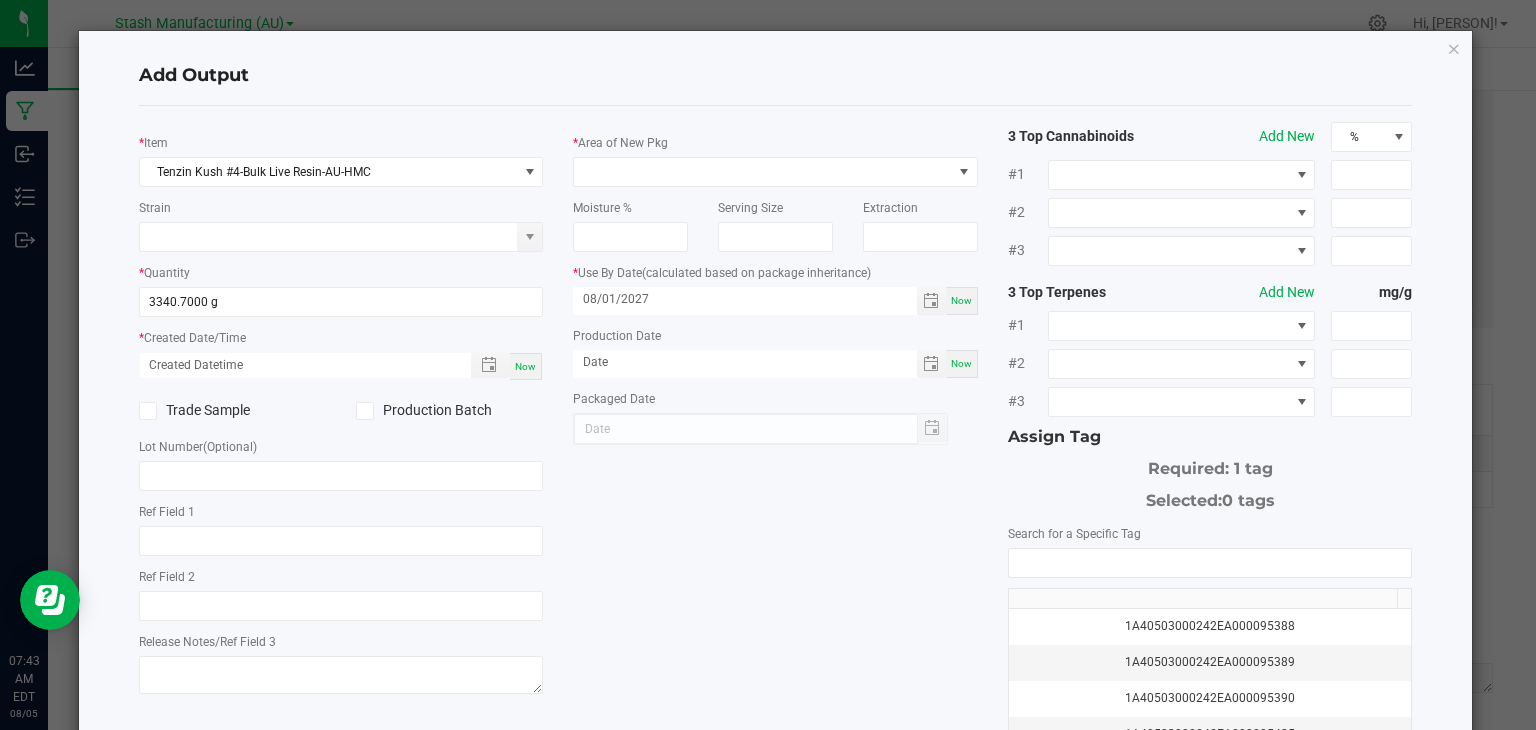 click on "Now" at bounding box center (525, 366) 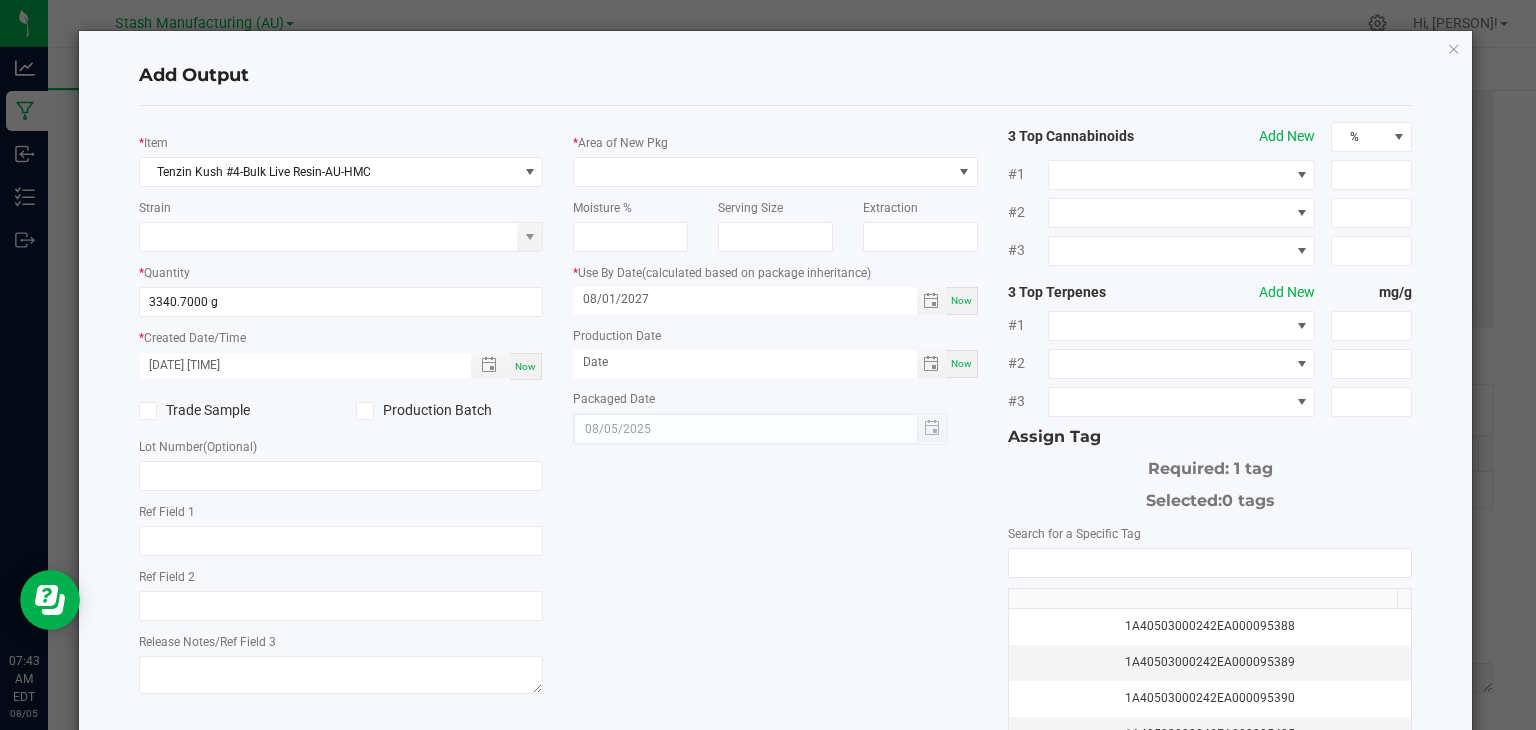 click on "Production Batch" 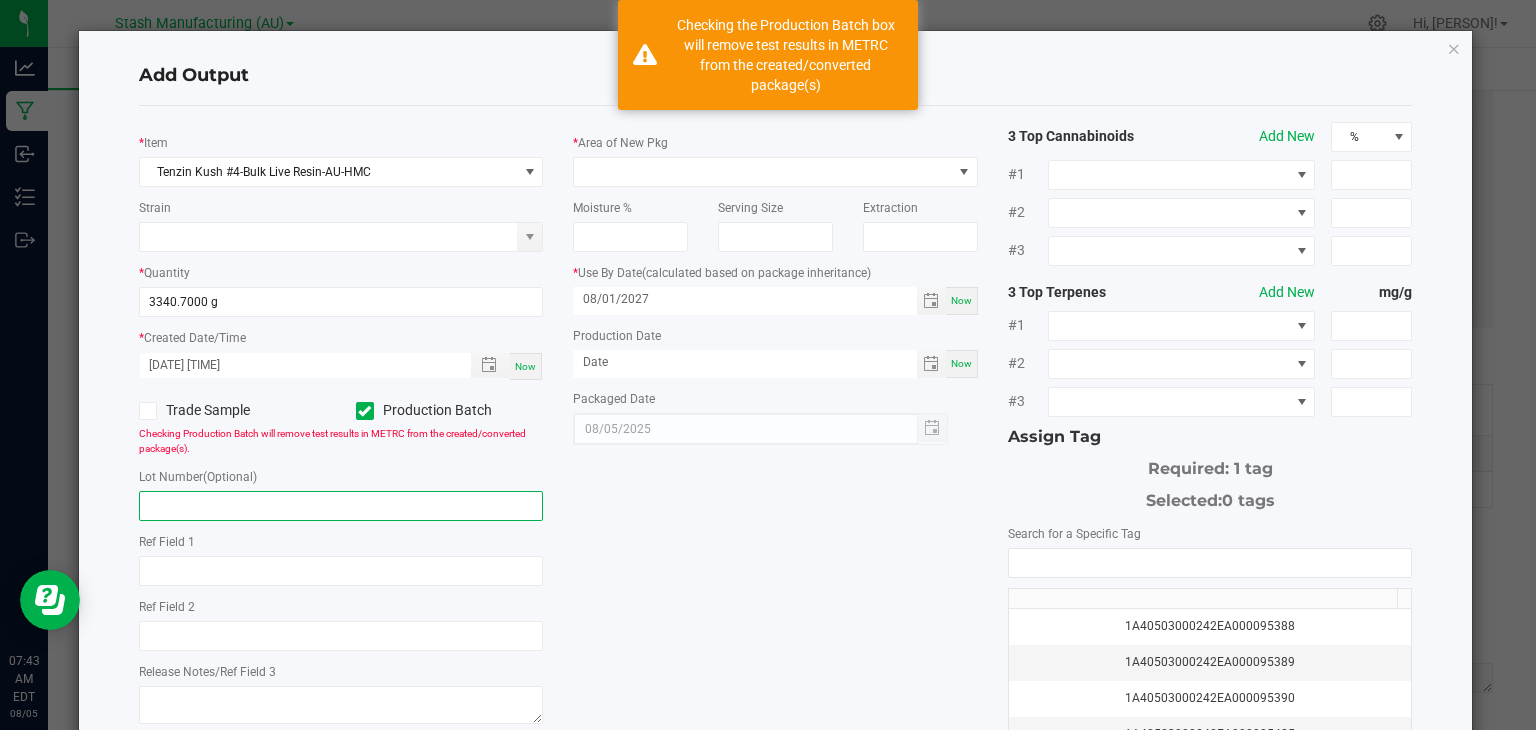 click 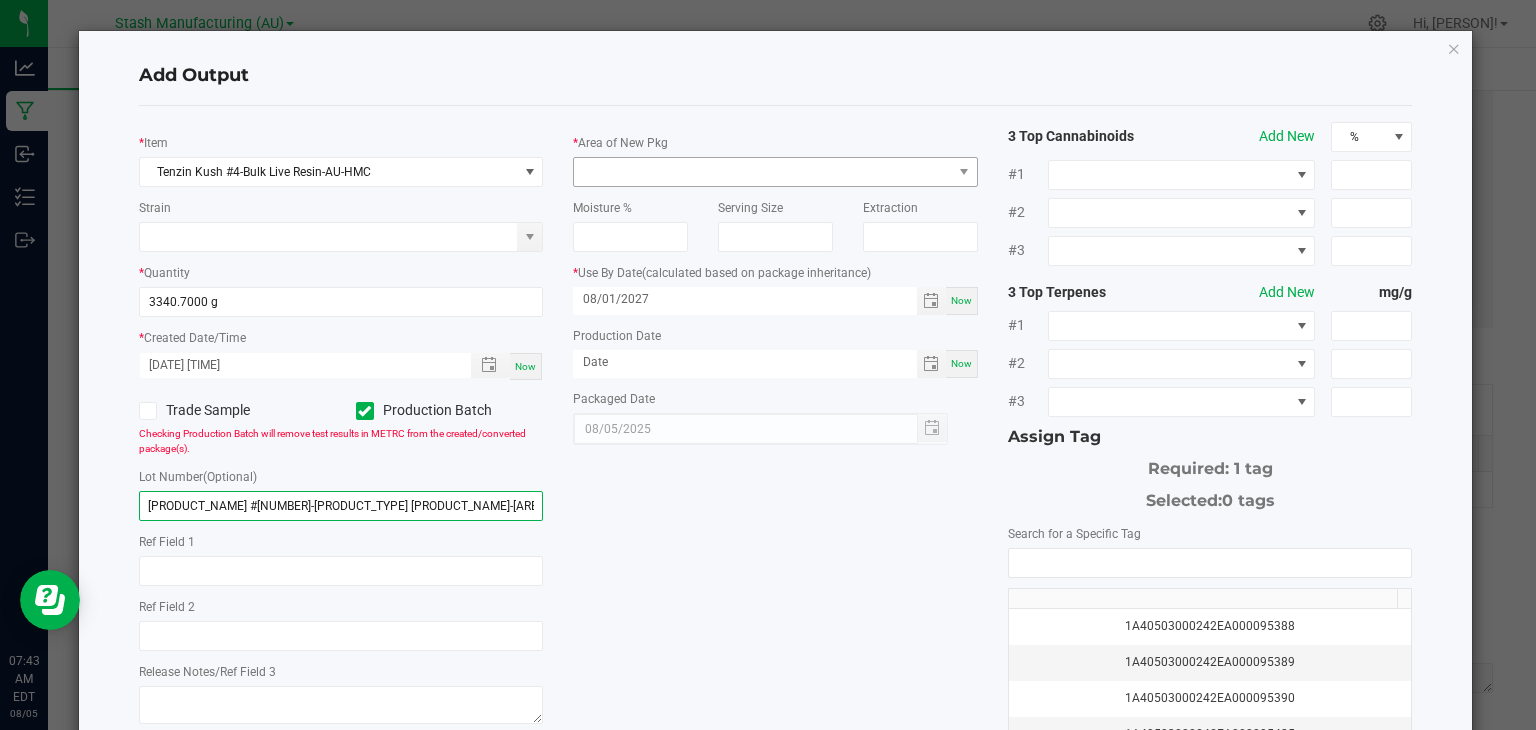 type on "[PRODUCT_NAME] #[NUMBER]-[PRODUCT_TYPE] [PRODUCT_NAME]-[AREA]-[CODE]-[DATE]" 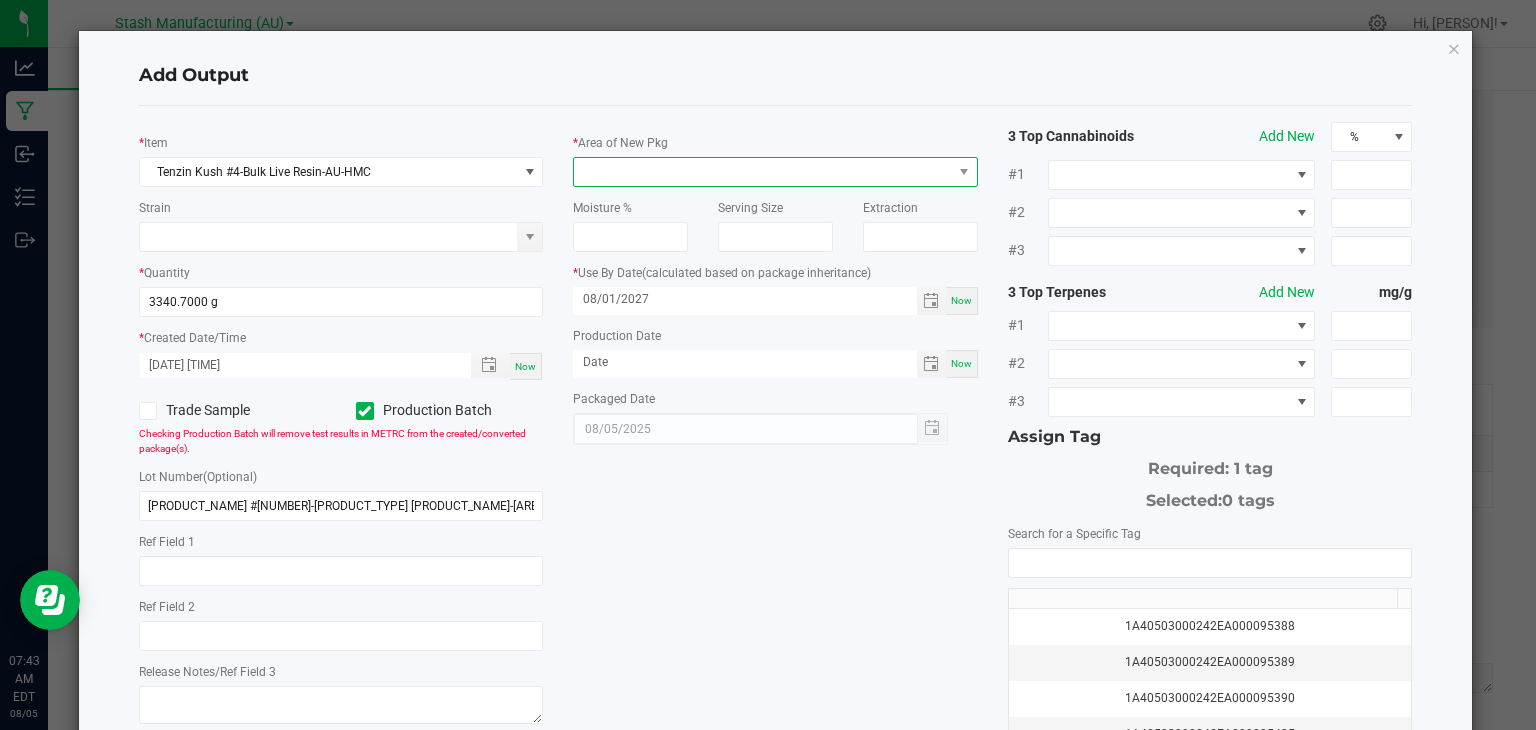click at bounding box center (763, 172) 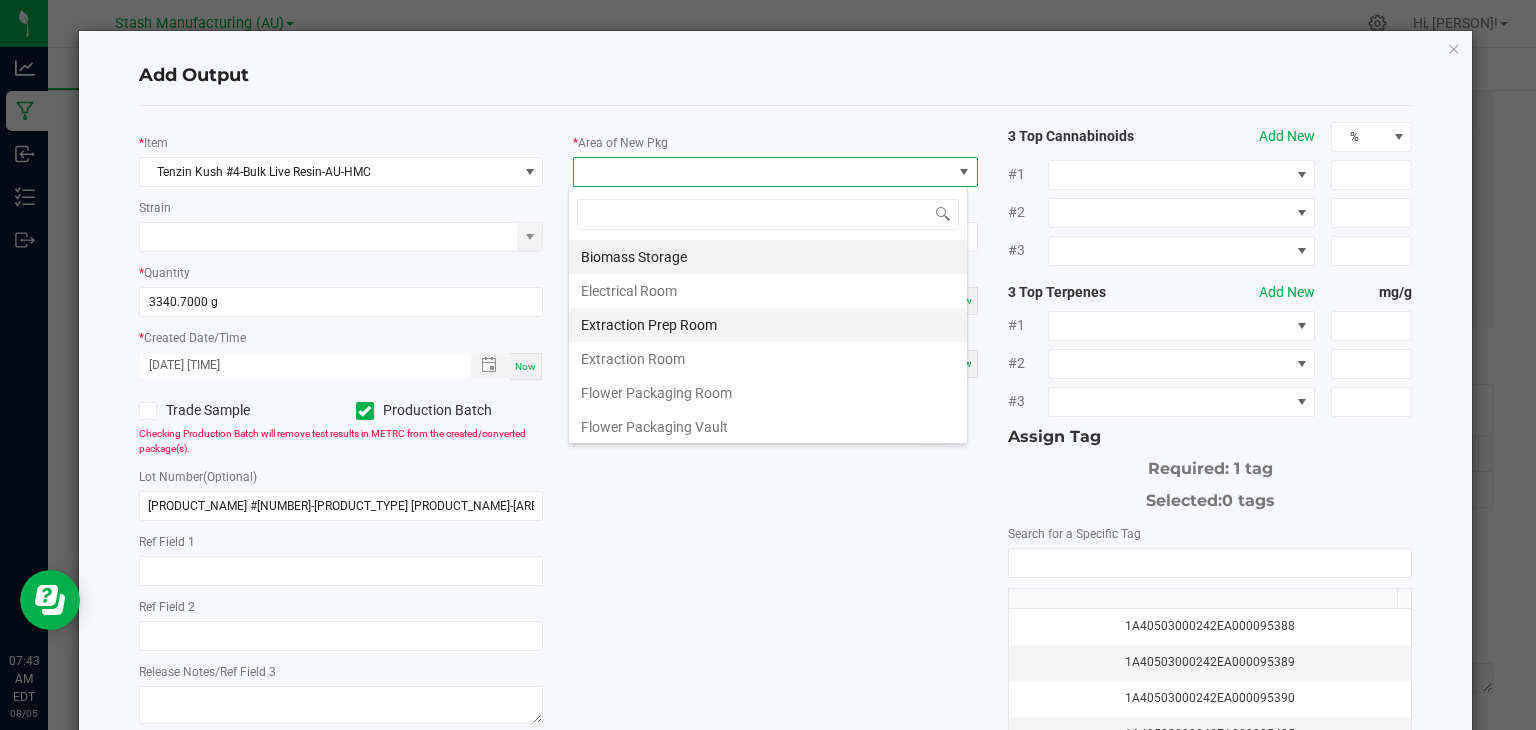 scroll, scrollTop: 99970, scrollLeft: 99600, axis: both 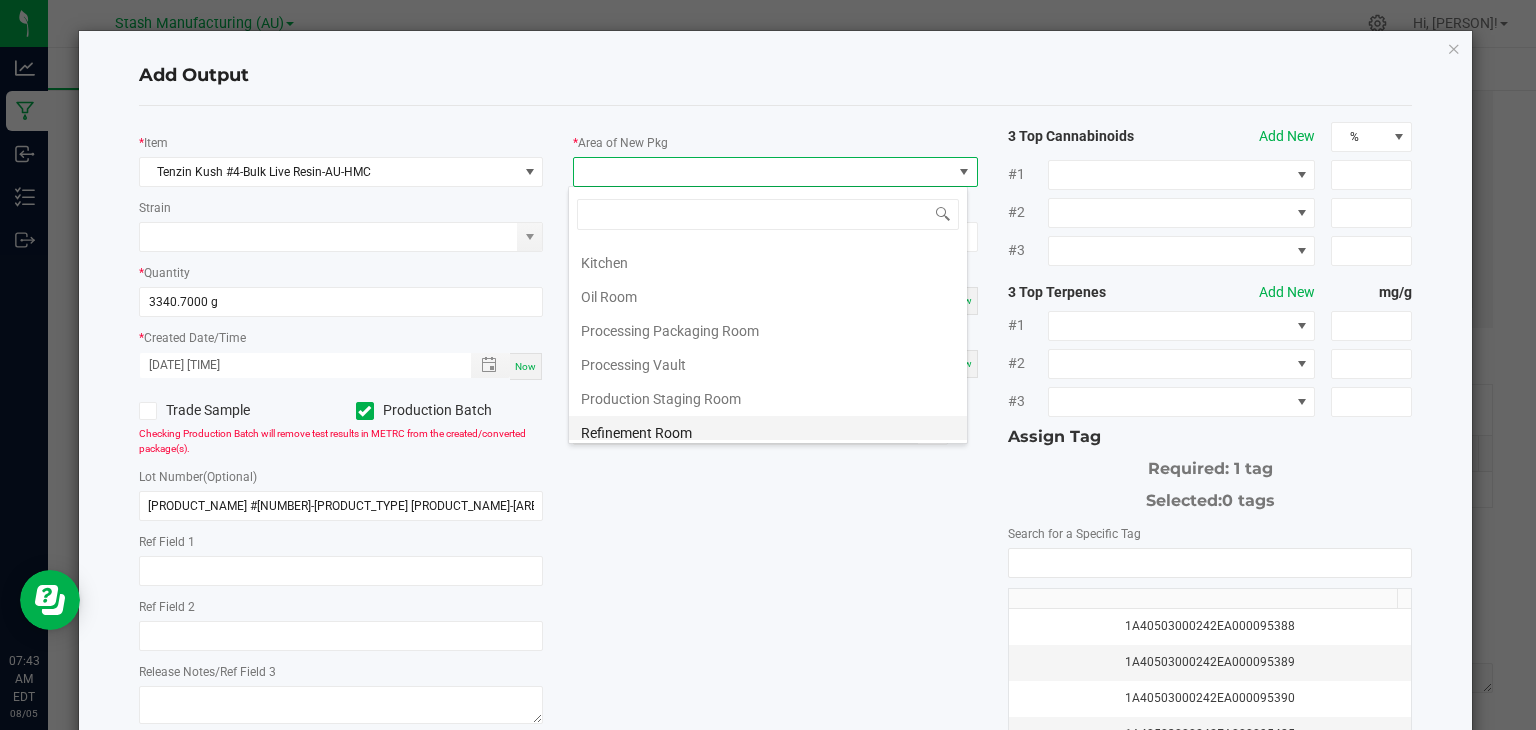click on "Refinement Room" at bounding box center (768, 433) 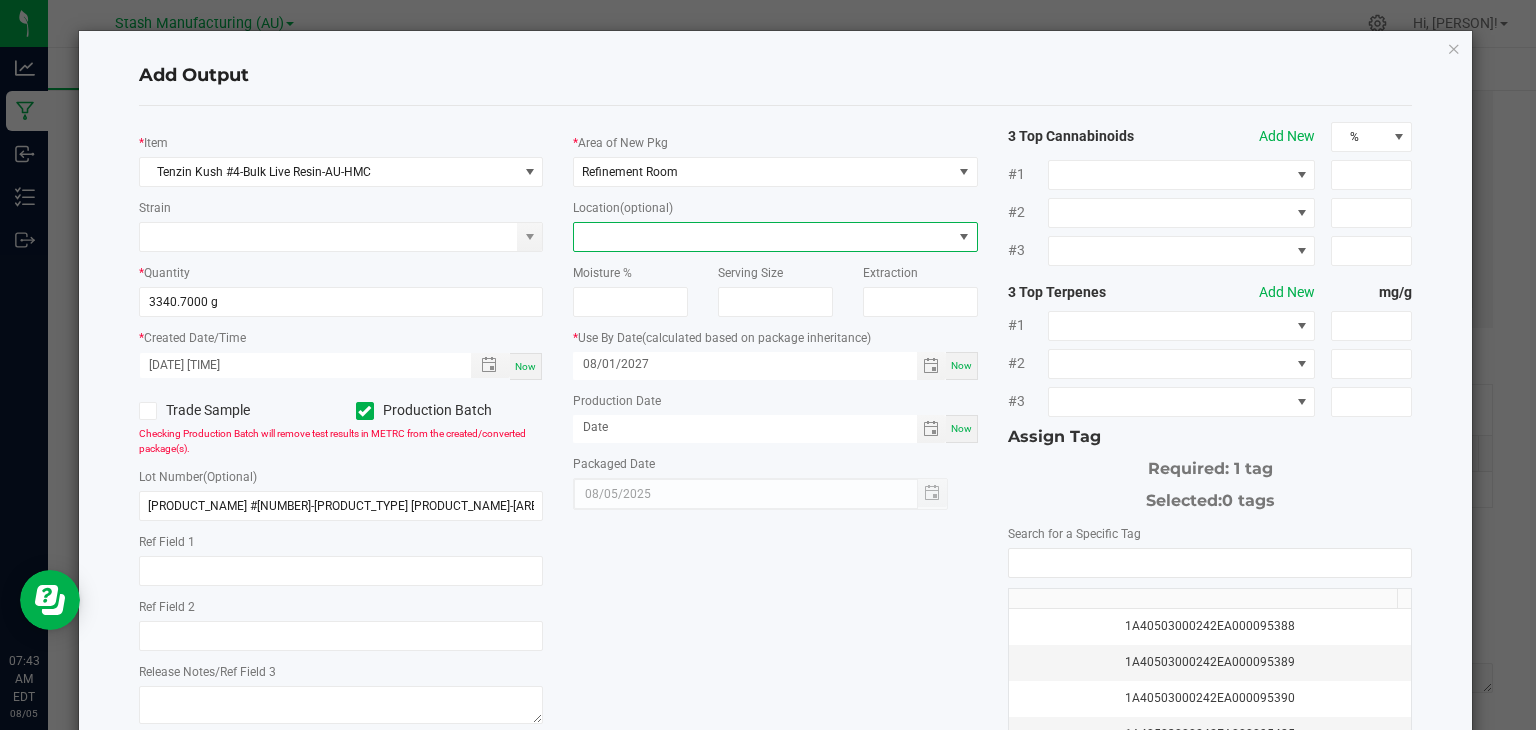 click at bounding box center (763, 237) 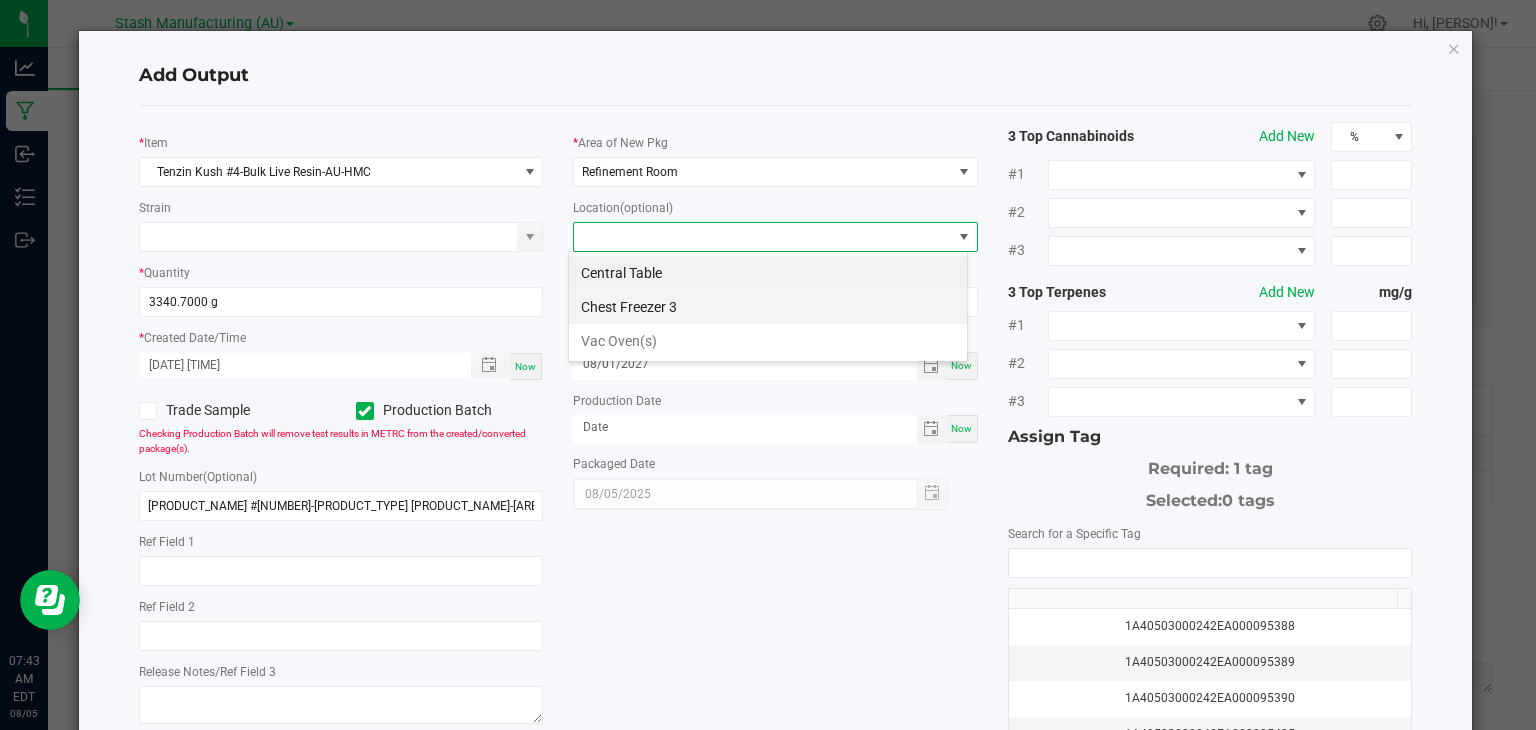 scroll, scrollTop: 99970, scrollLeft: 99600, axis: both 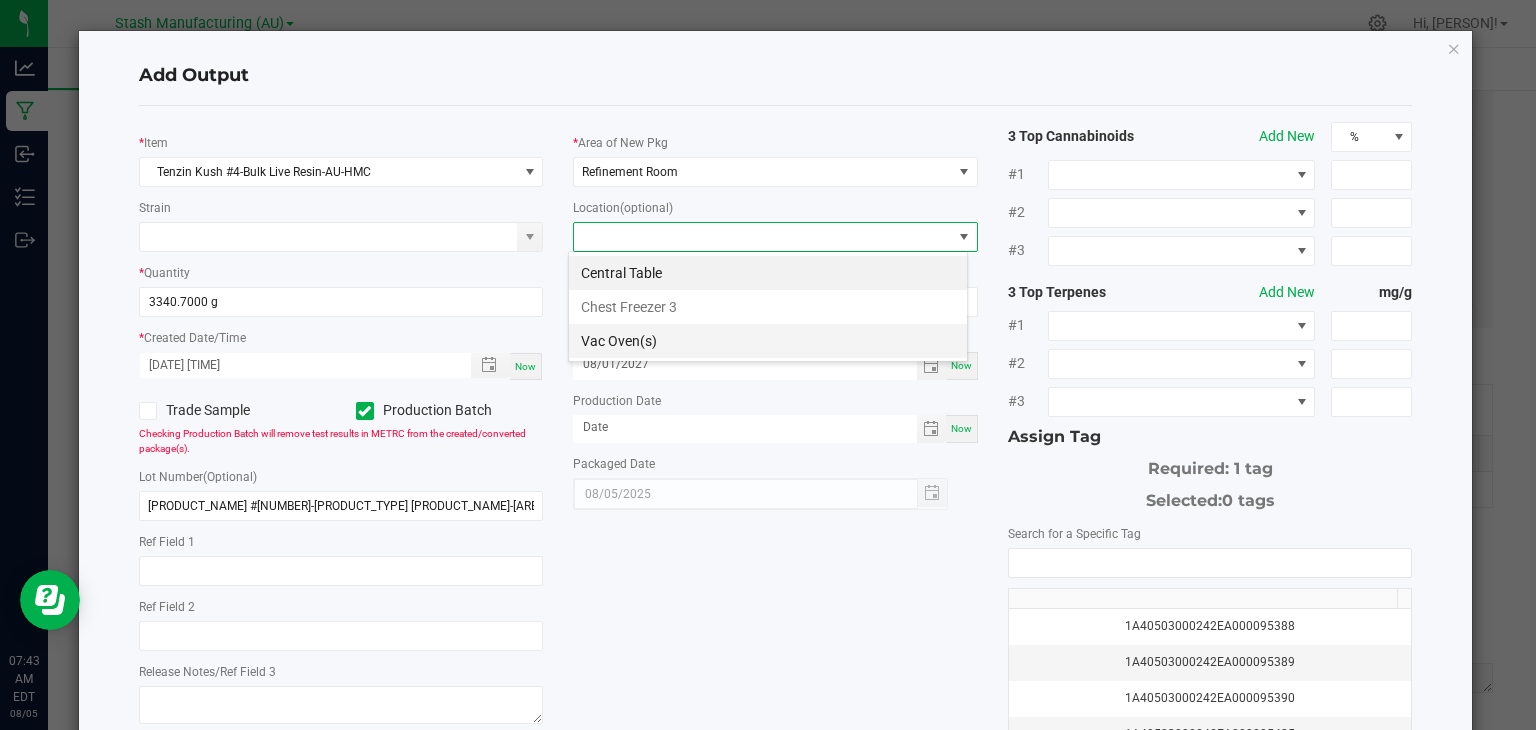 click on "Vac Oven(s)" at bounding box center (768, 341) 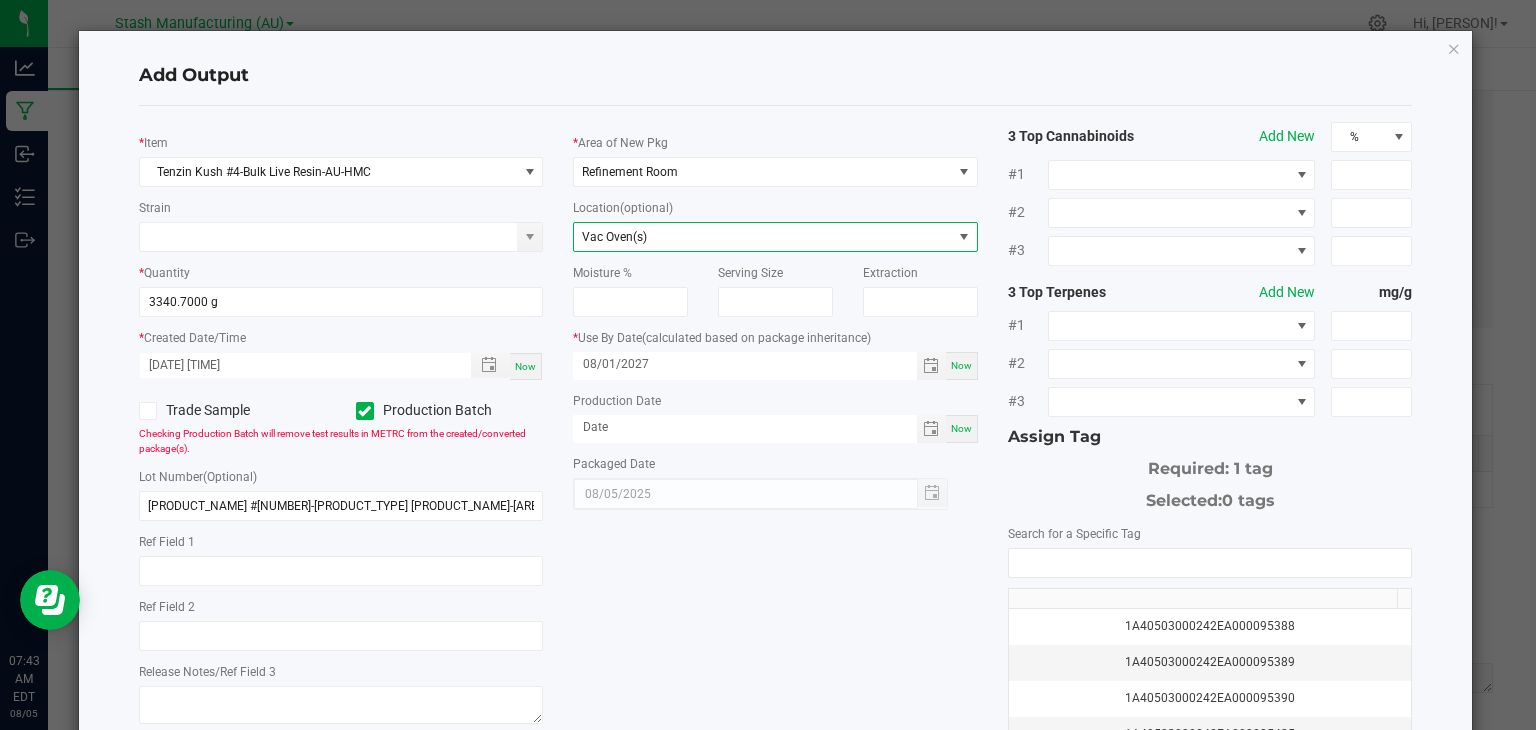 click on "Now" at bounding box center (961, 428) 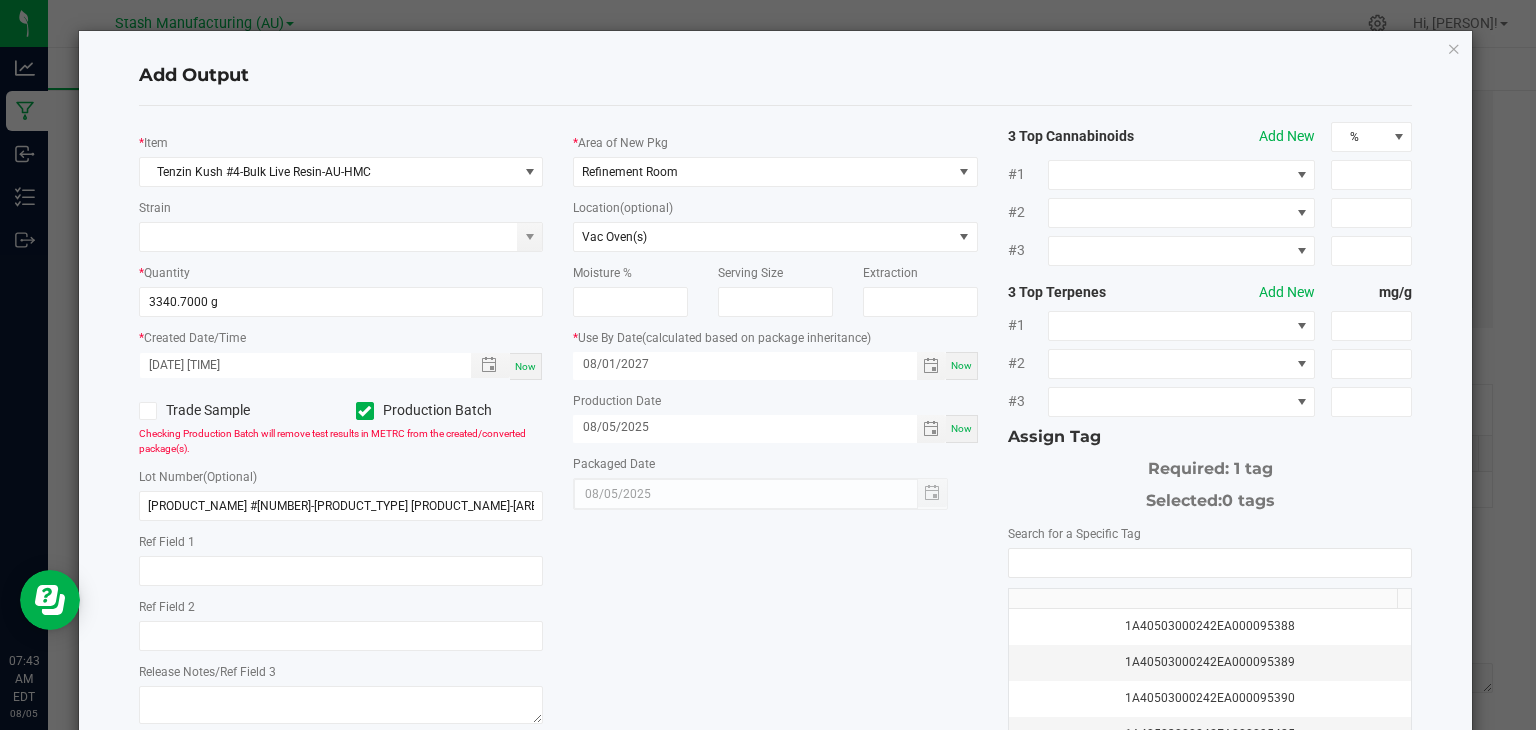 click on "Now" at bounding box center [961, 365] 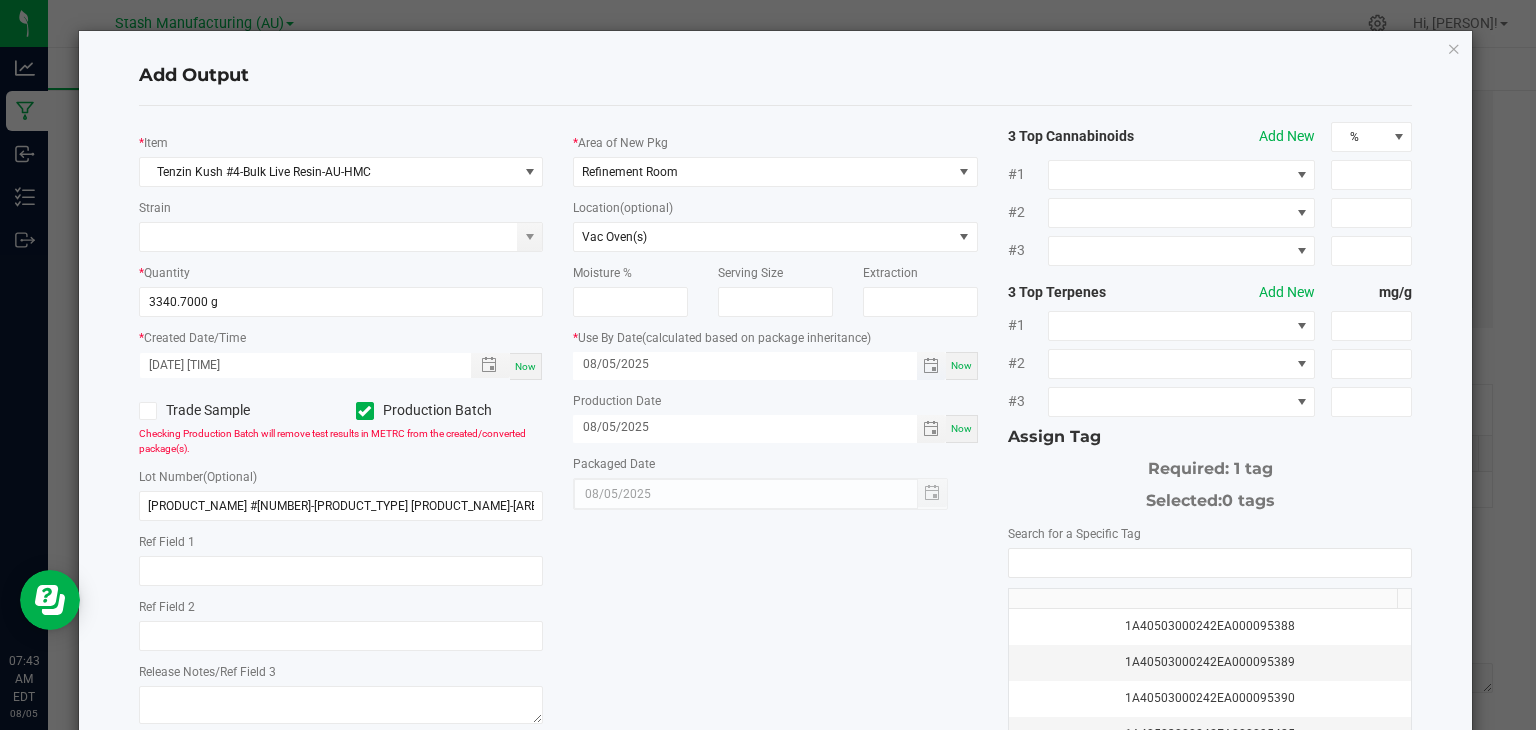click on "08/05/2025" at bounding box center (745, 364) 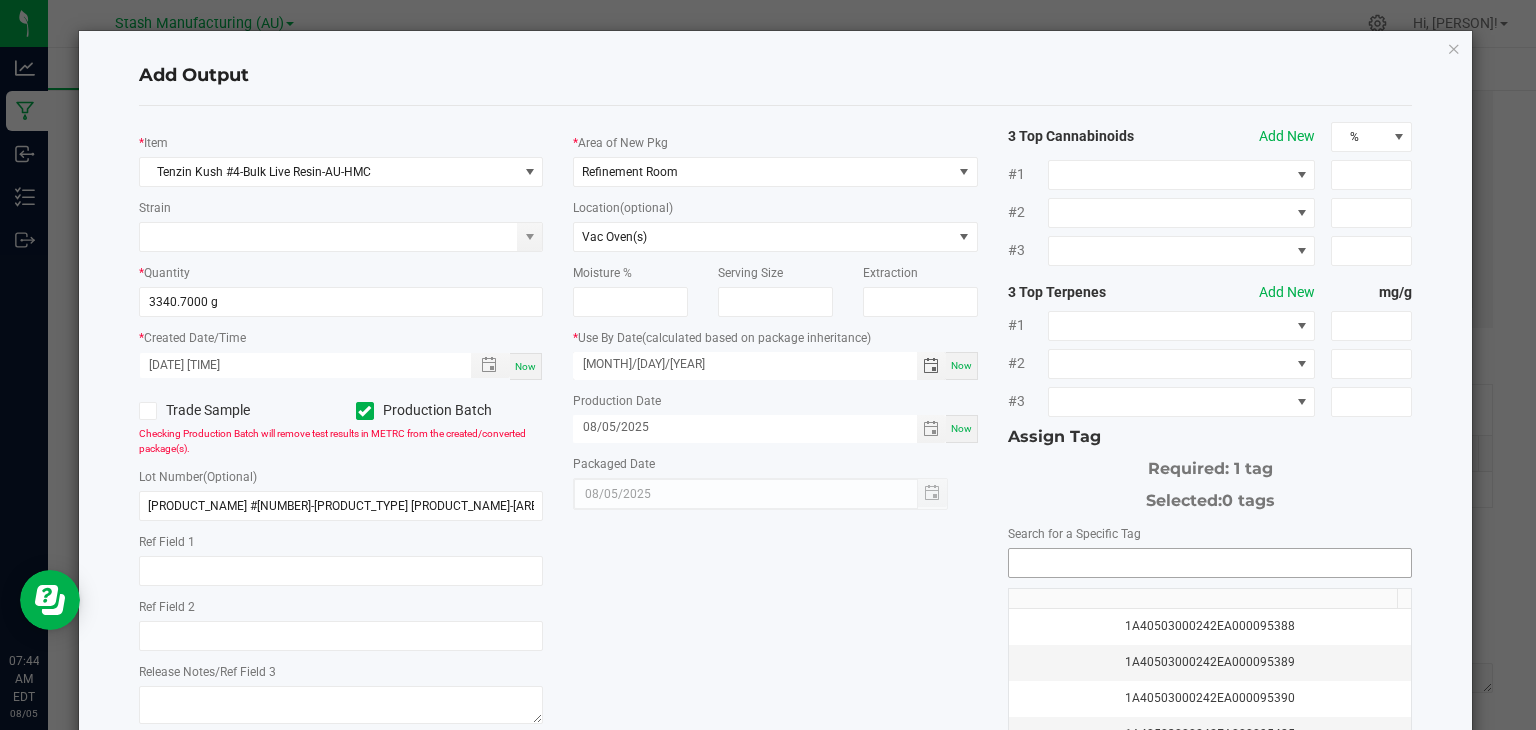 type on "[MONTH]/[DAY]/[YEAR]" 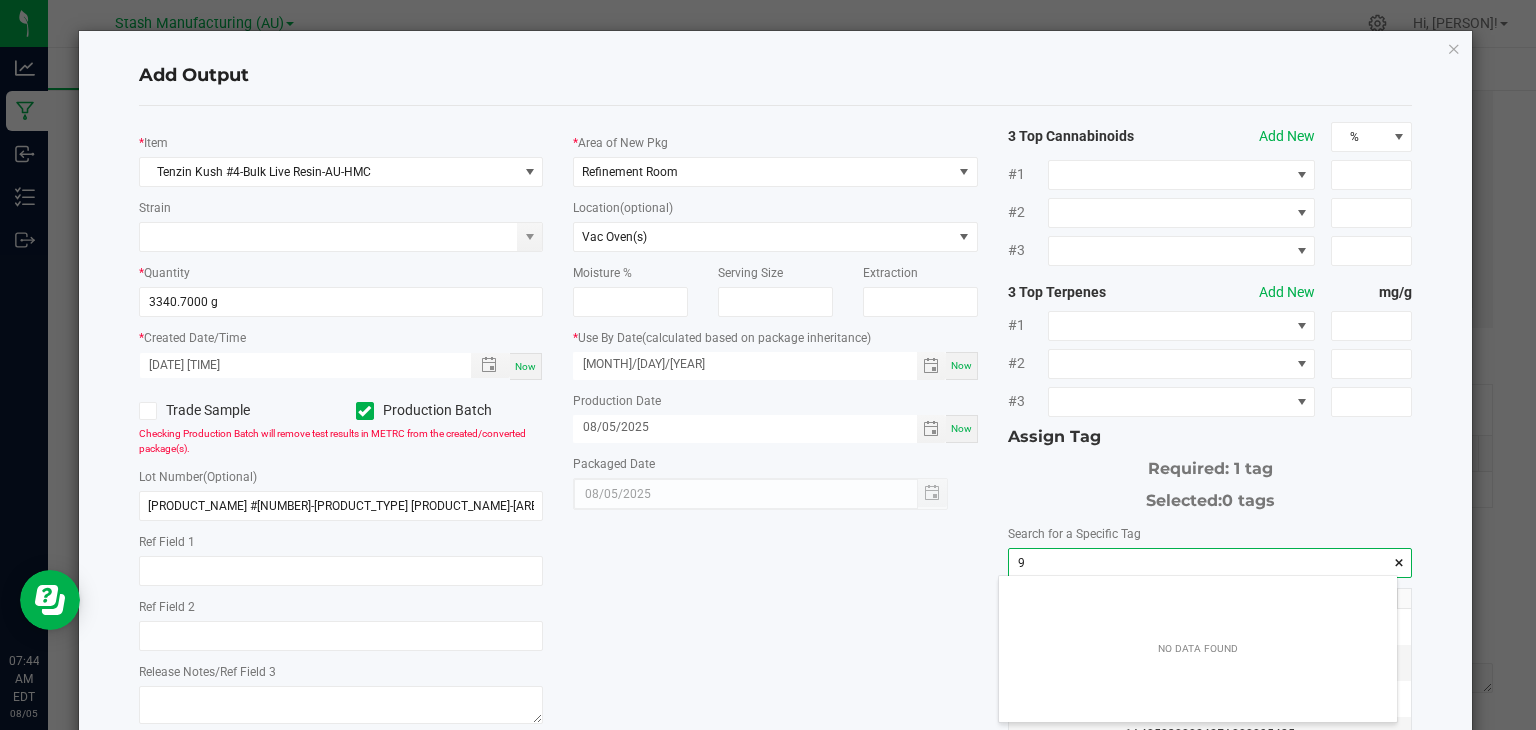 scroll, scrollTop: 99972, scrollLeft: 99601, axis: both 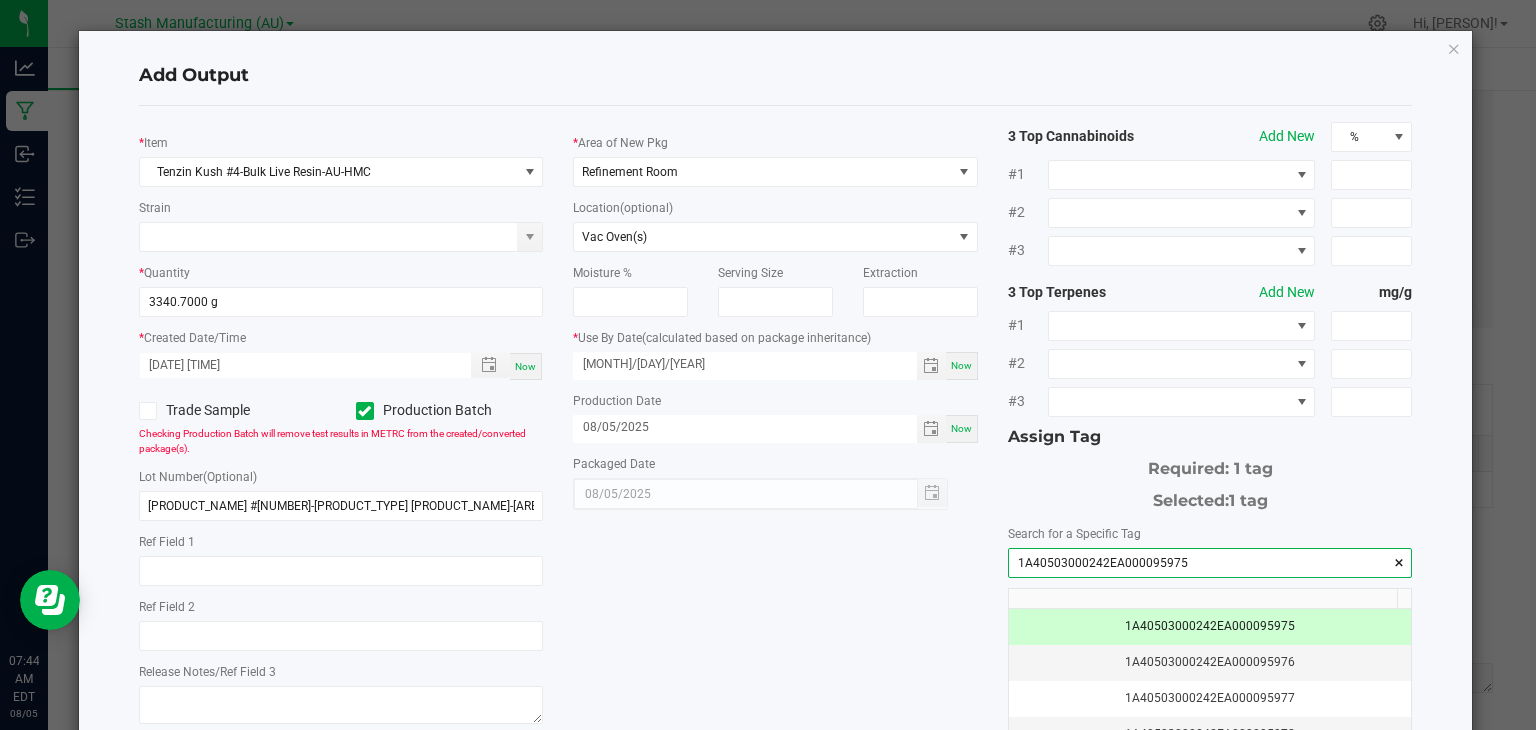 type on "1A40503000242EA000095975" 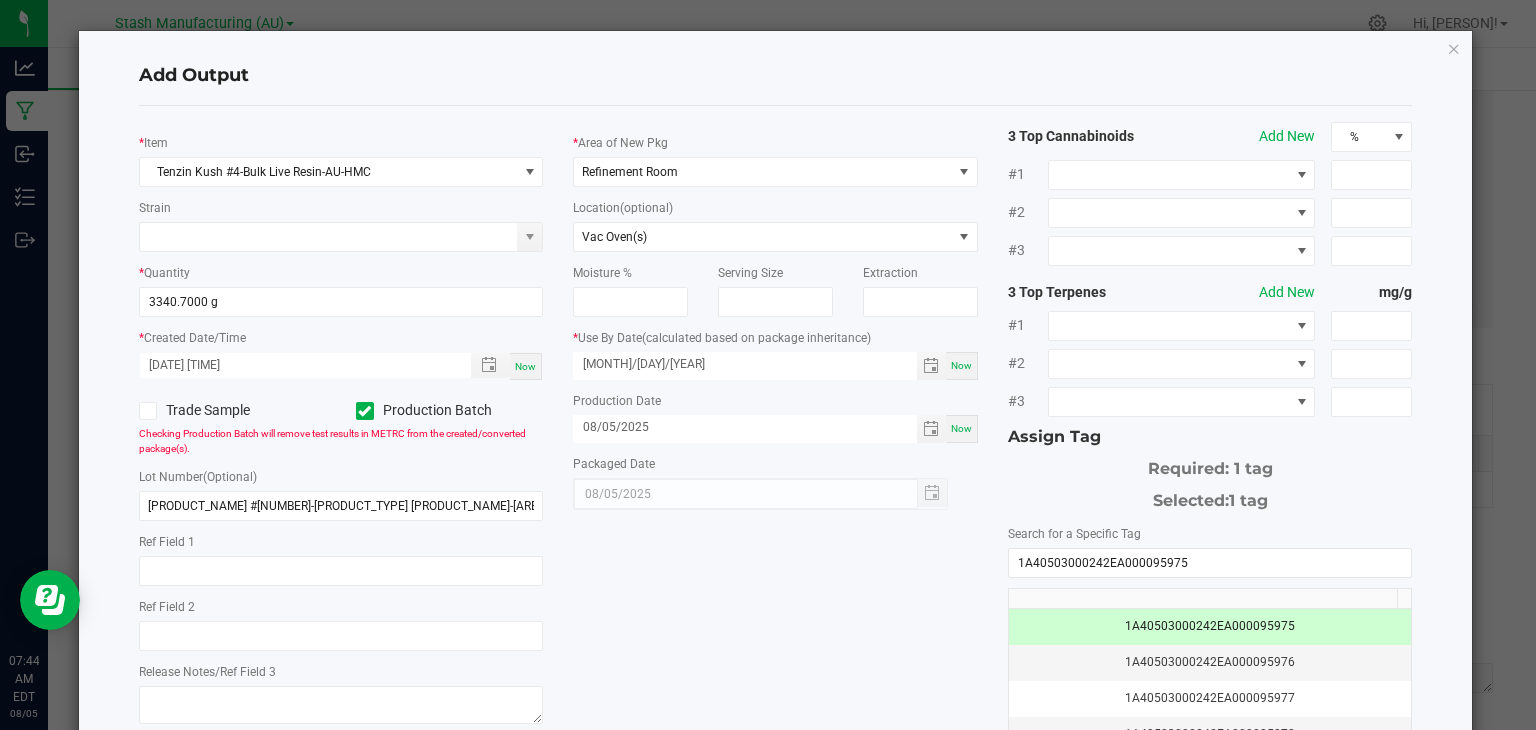 click on "*   Item  [NAME]-[TYPE]-[CODE]-[NUMBER]  Strain   *   Quantity  [NUMBER] g  *   Created Date/Time  [MONTH]/[DAY]/[YEAR] [HOUR]:[MINUTE] [AM/PM] Now  Trade Sample   Production Batch   Checking Production Batch will remove test results in METRC from the created/converted package(s).   Lot Number  (Optional) [NAME]-[TYPE]-[CODE]-[NUMBER].[MONTH].[YEAR]     Ref Field 1   Ref Field 2   Release Notes/Ref Field 3   *   Area of New Pkg  Refinement Room  Location  (optional) Vac Oven(s)  Moisture %   Serving Size   Extraction   *   Use By Date   (calculated based on package inheritance)  [MONTH]/[DAY]/[YEAR] Now  Production Date  [MONTH]/[DAY]/[YEAR] Now  Packaged Date  [MONTH]/[DAY]/[YEAR] 3 Top Cannabinoids  Add New  % #1 #2 #3 3 Top Terpenes  Add New  mg/g #1 #2 #3 Assign Tag  Required: 1 tag   Selected:   1 tag   Search for a Specific Tag  [NUMBER]  [NUMBER]   [NUMBER]   [NUMBER]   [NUMBER]   [NUMBER]   [NUMBER]   [NUMBER]" 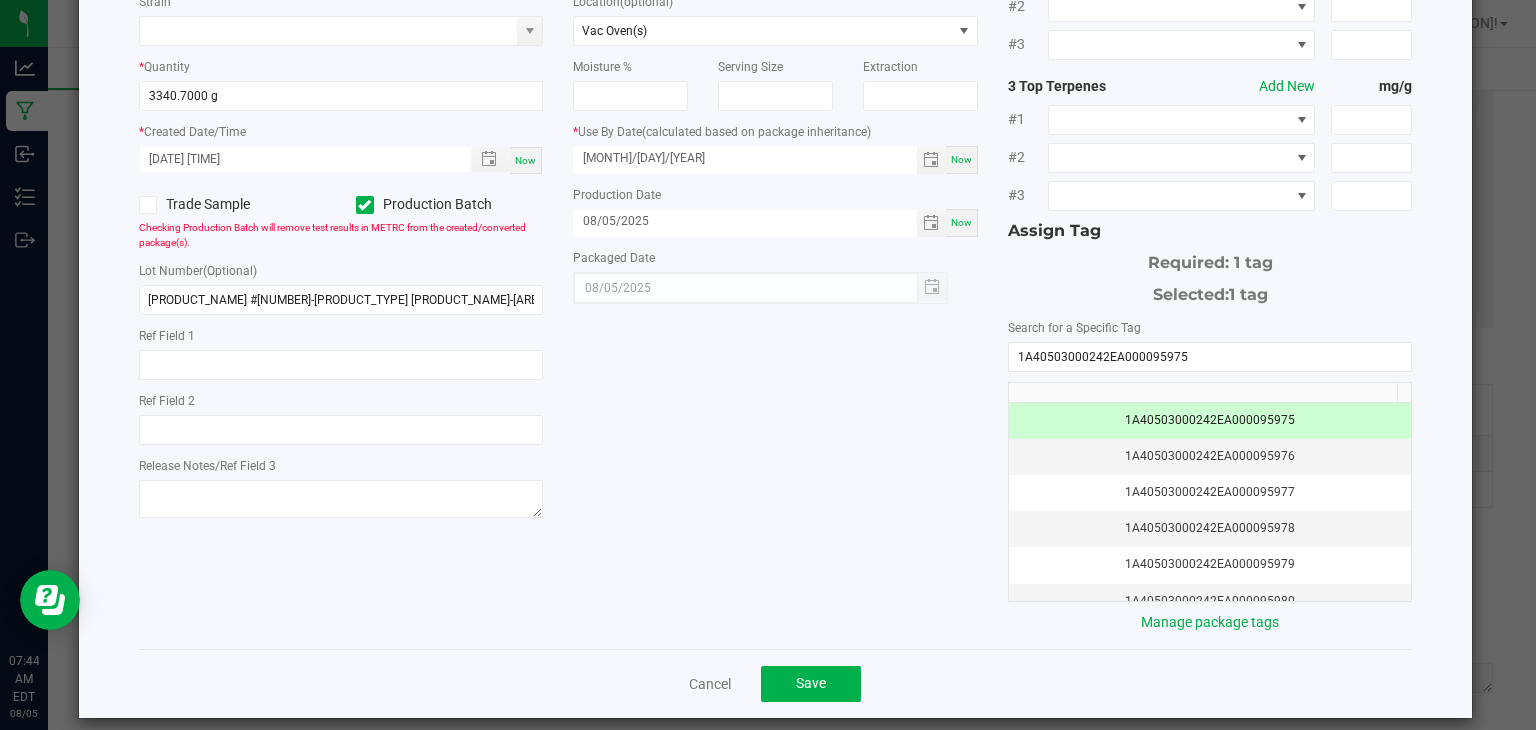 scroll, scrollTop: 208, scrollLeft: 0, axis: vertical 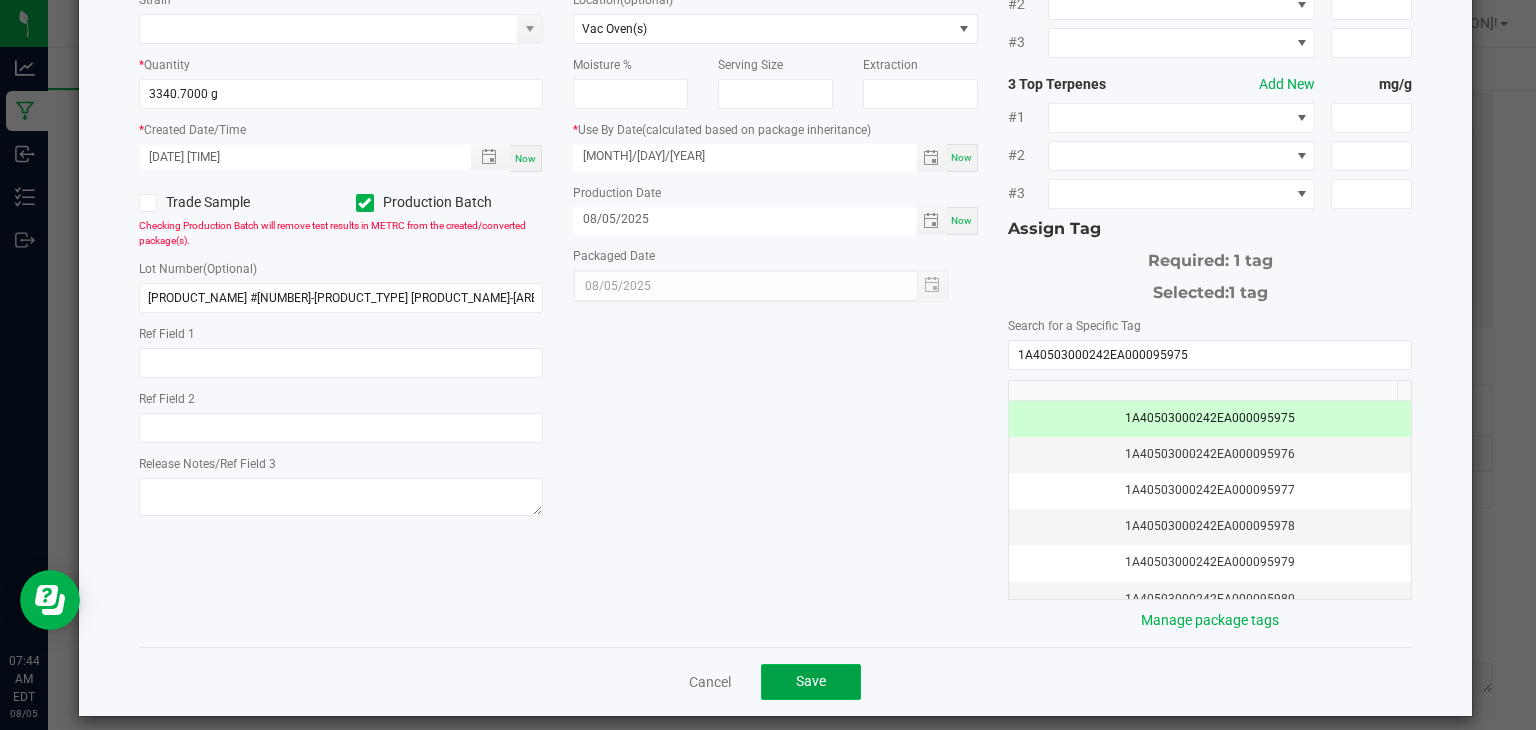 click on "Save" 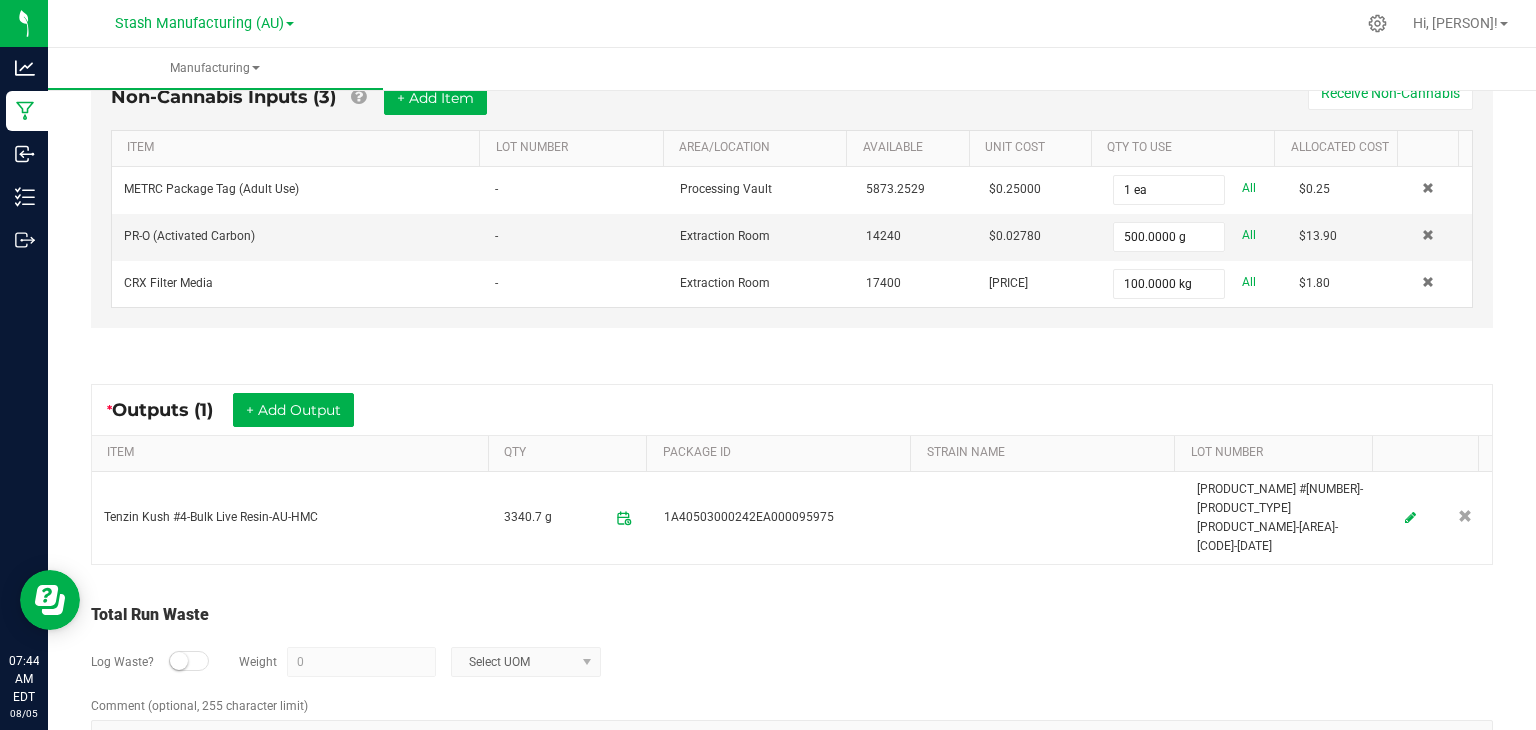 click on "Total Run Waste" at bounding box center (792, 615) 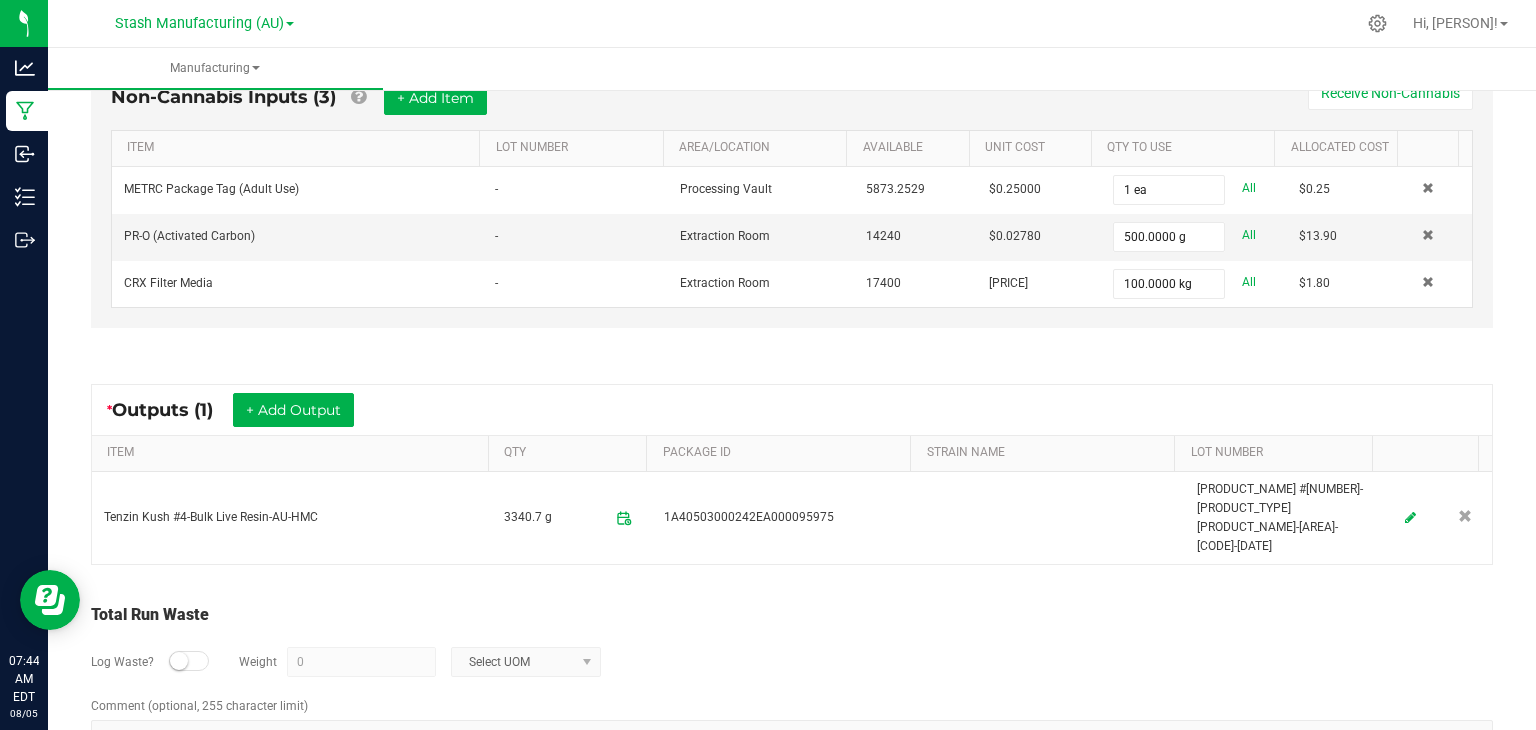 click on "Total Run Waste" at bounding box center [792, 615] 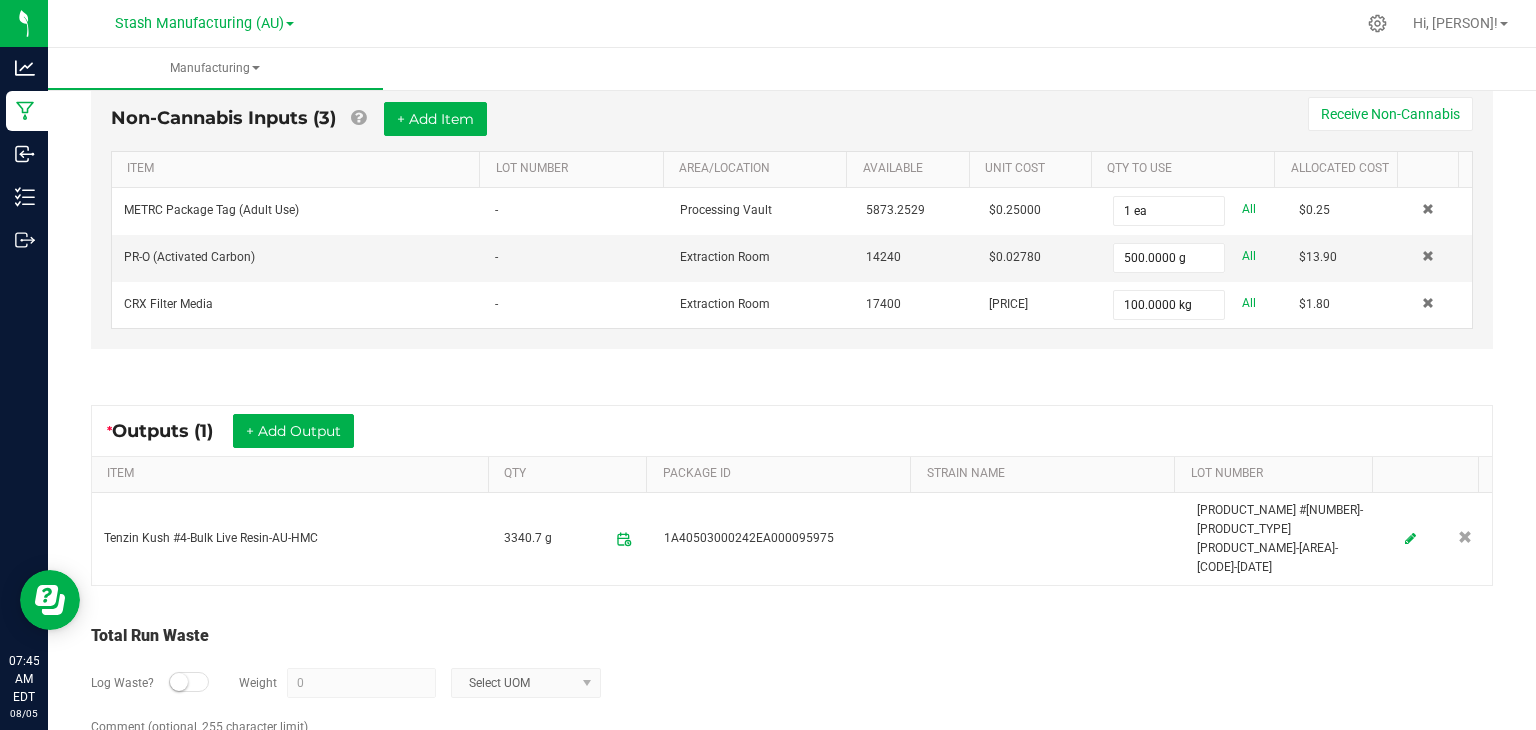 scroll, scrollTop: 0, scrollLeft: 0, axis: both 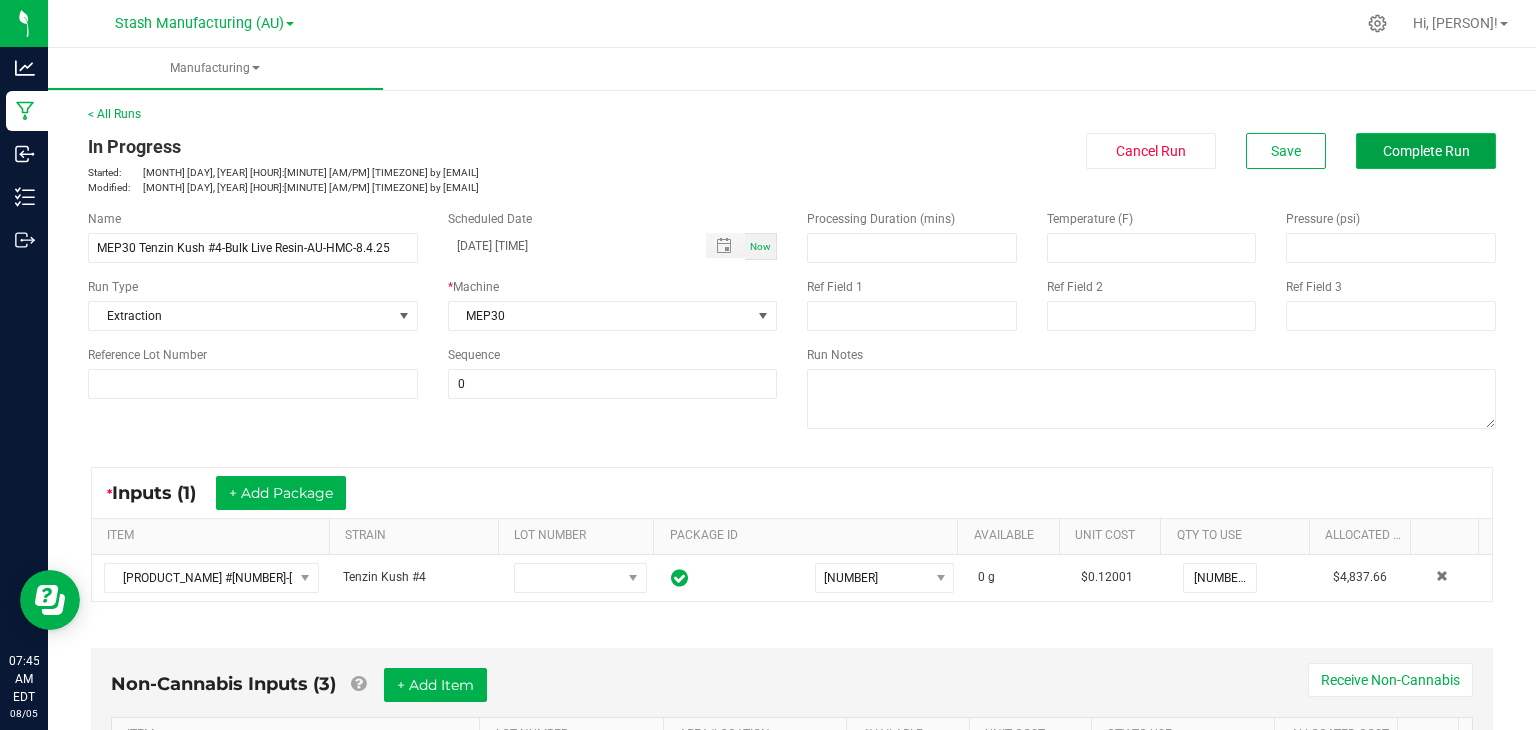 click on "Complete Run" at bounding box center (1426, 151) 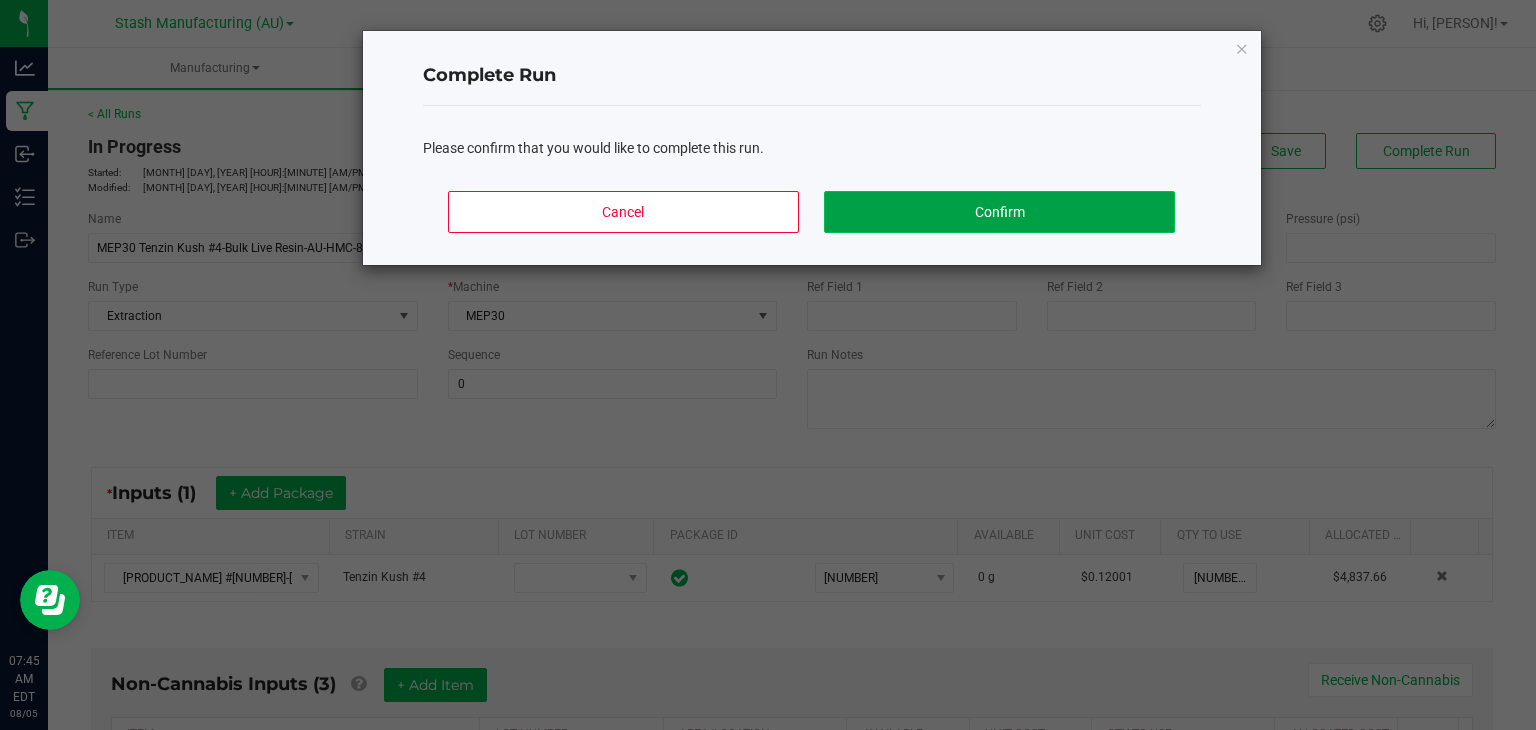 click on "Confirm" 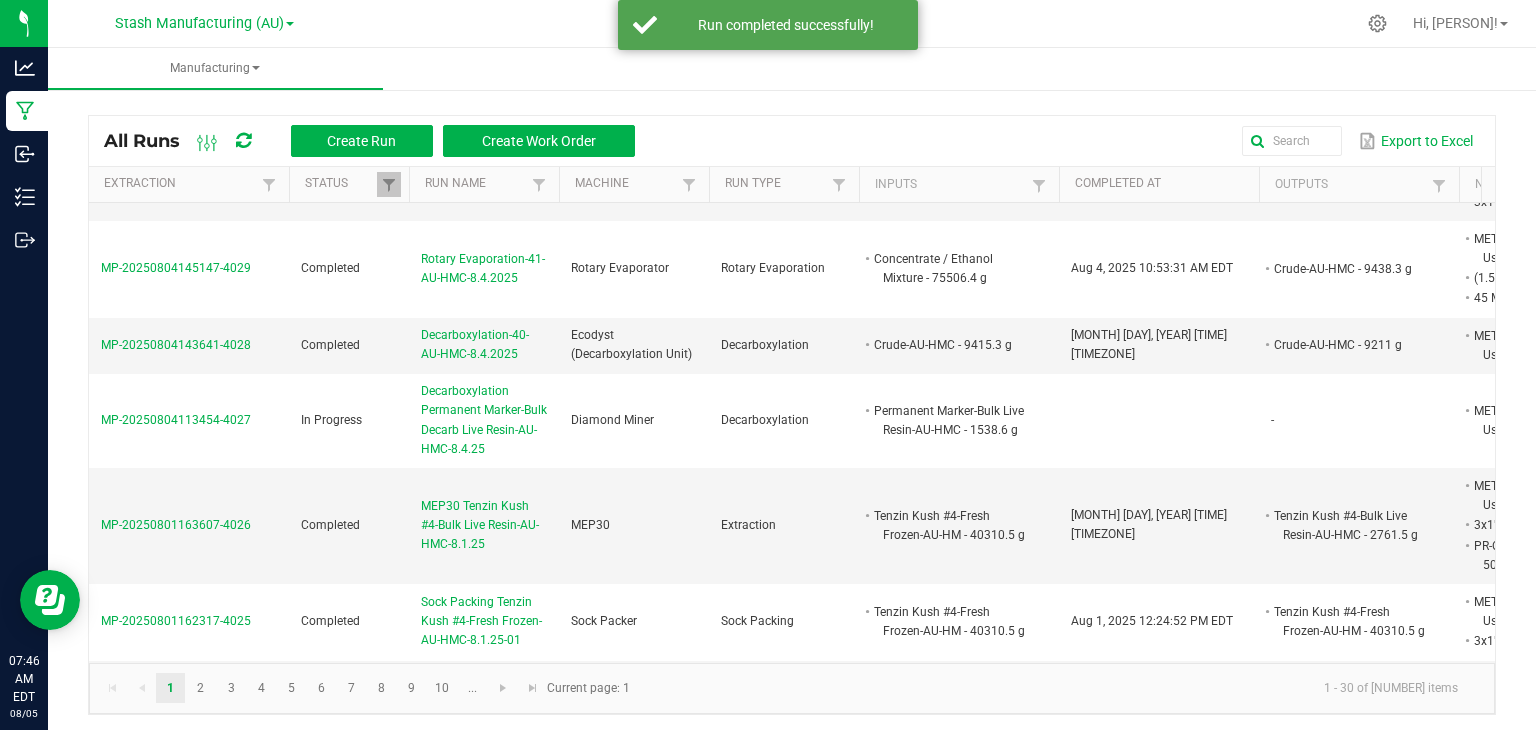 scroll, scrollTop: 291, scrollLeft: 0, axis: vertical 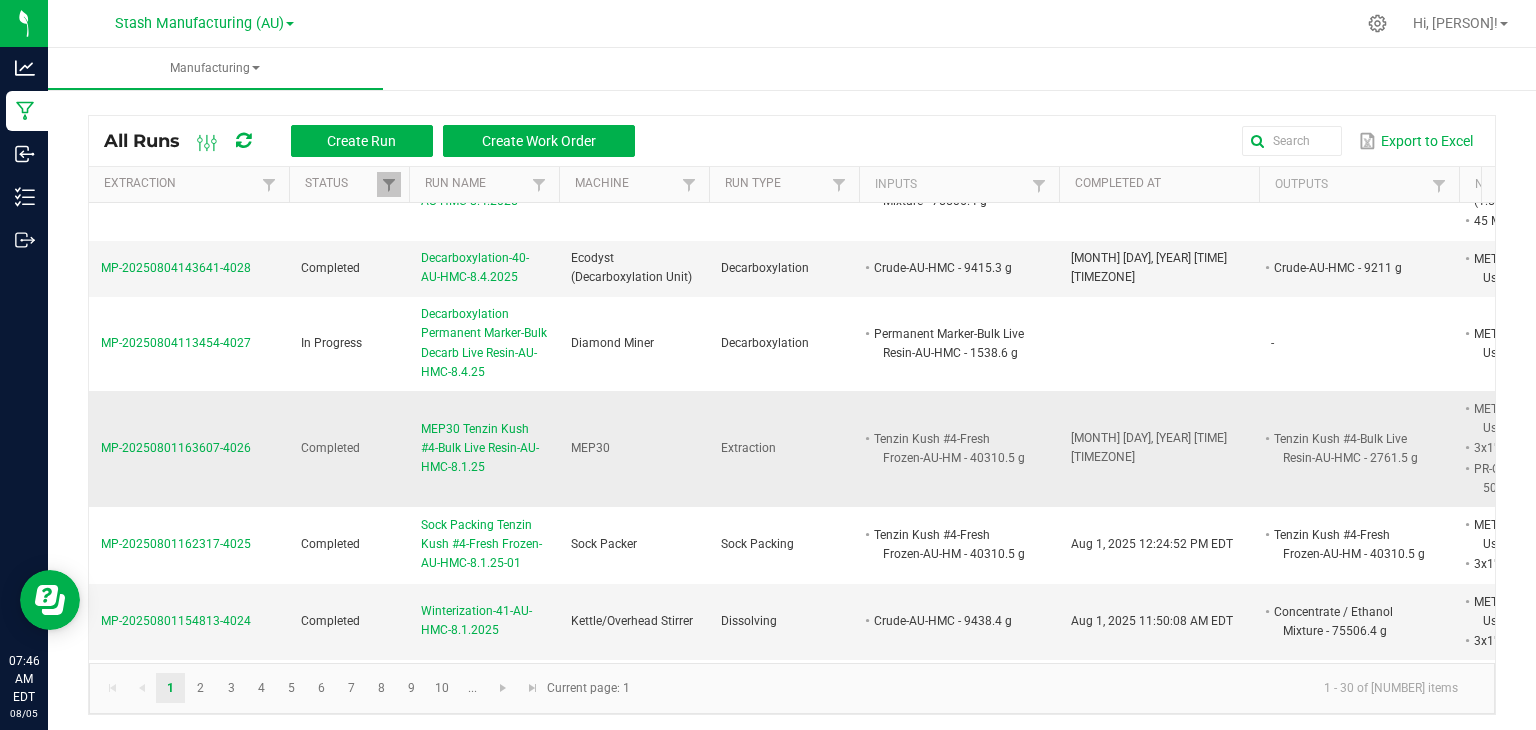 click on "MEP30 Tenzin Kush #4-Bulk Live Resin-AU-HMC-8.1.25" at bounding box center (484, 449) 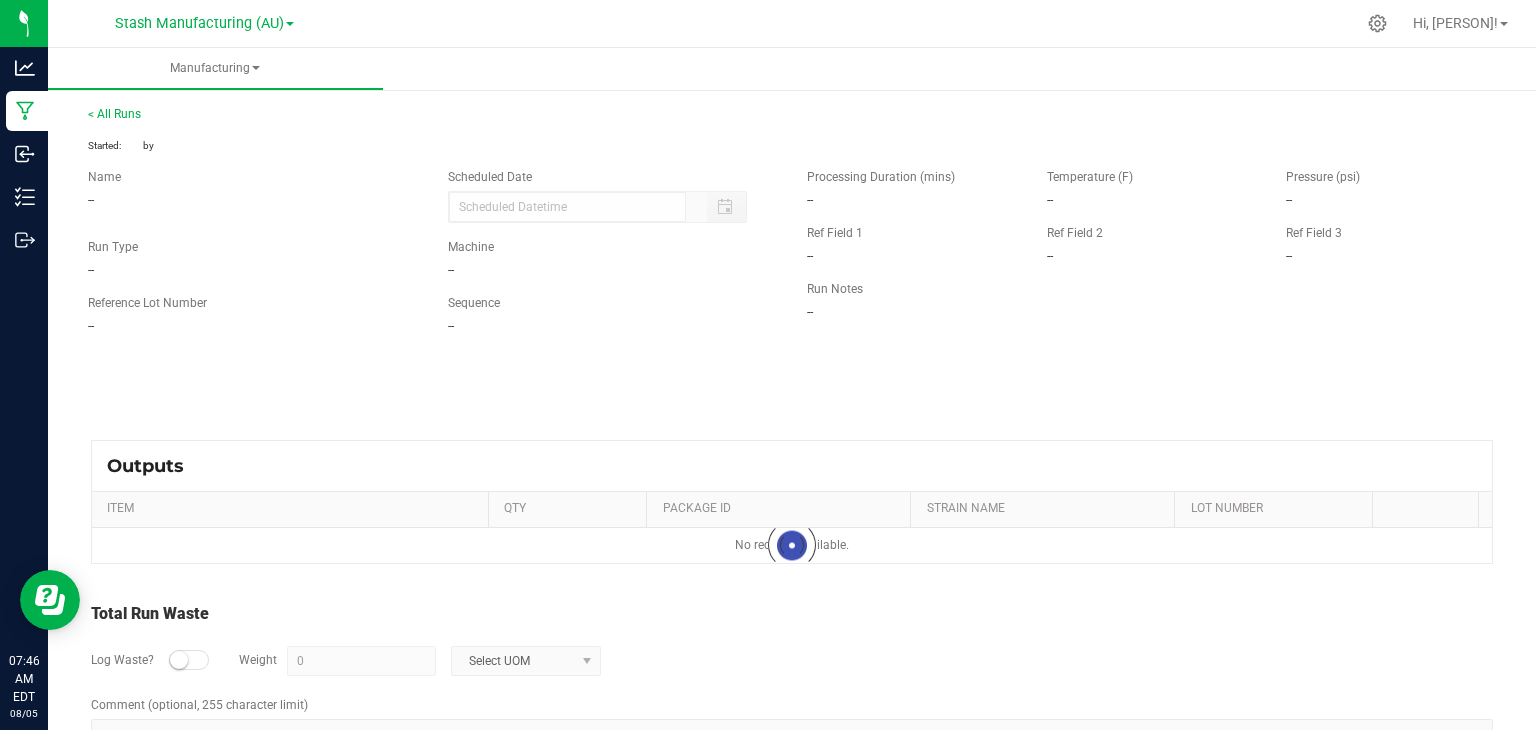 type on "[DATE] [TIME]" 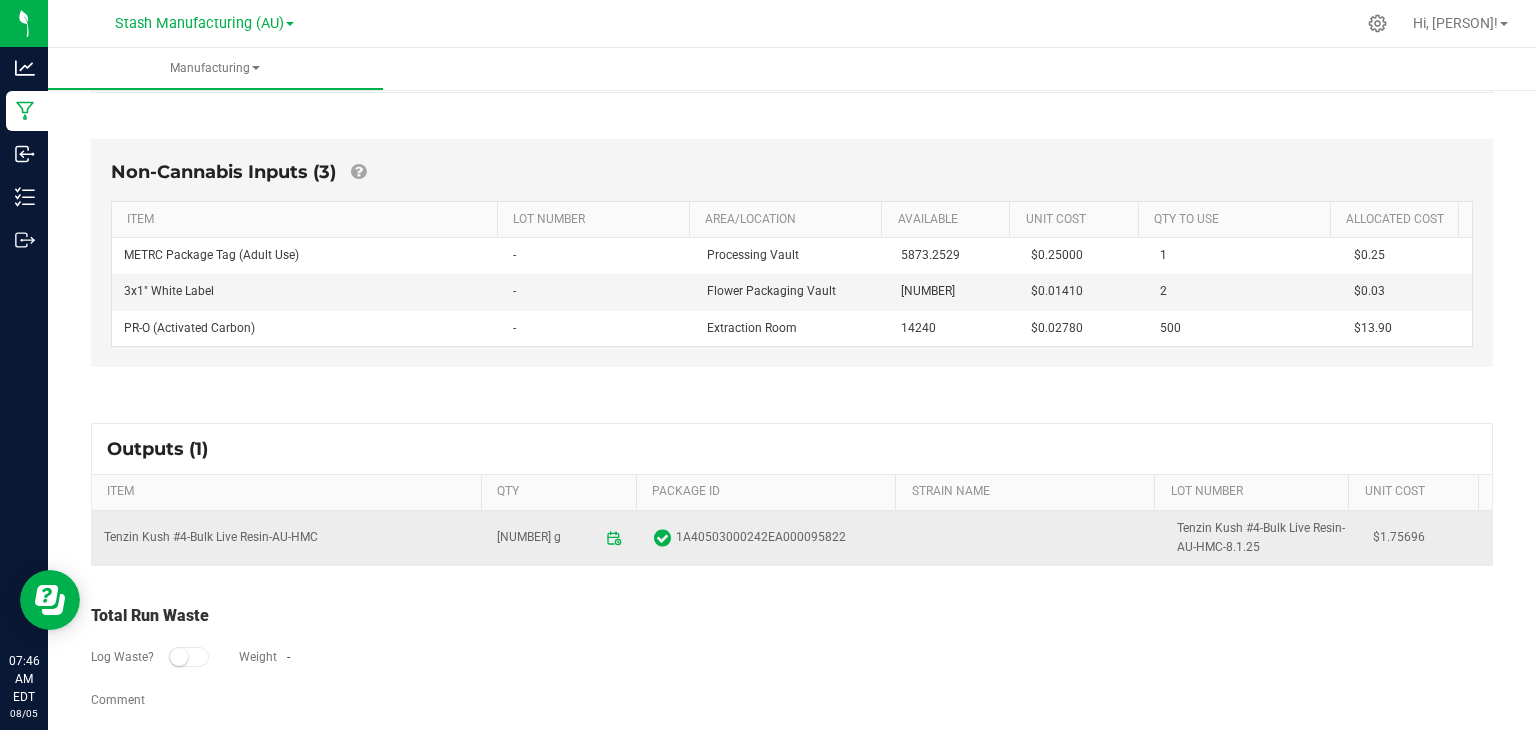 scroll, scrollTop: 0, scrollLeft: 0, axis: both 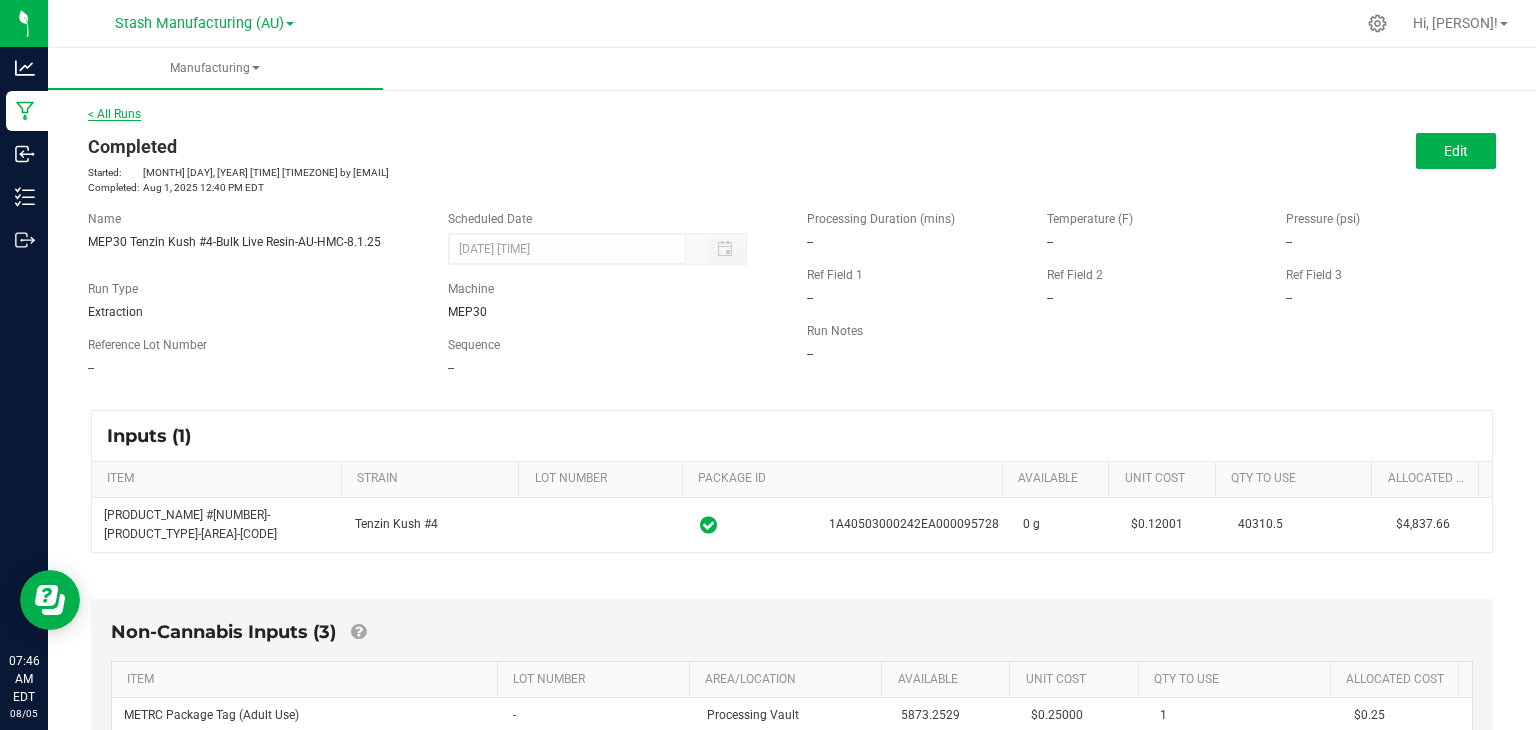 click on "< All Runs" at bounding box center [114, 114] 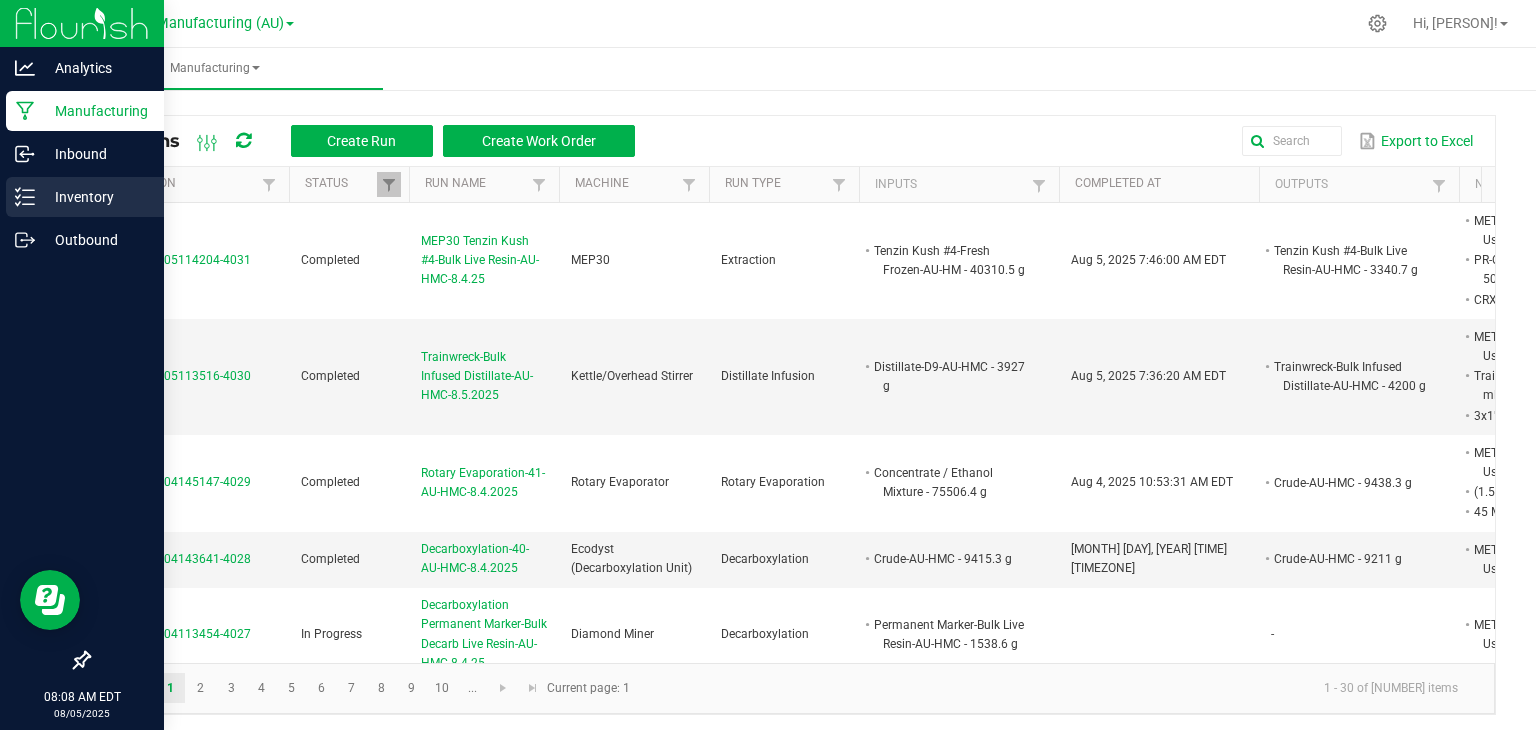 click on "Inventory" at bounding box center (95, 197) 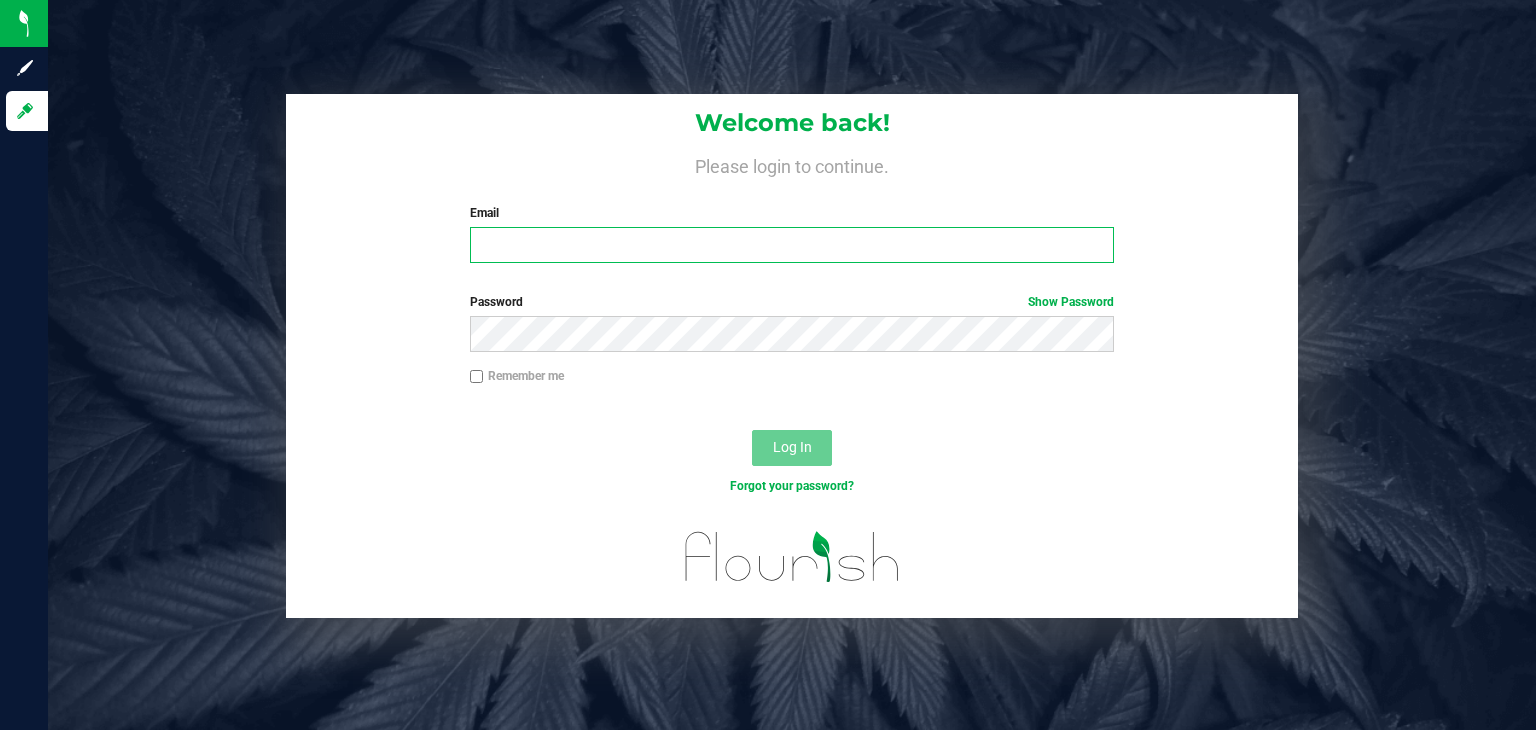 type on "[EMAIL]" 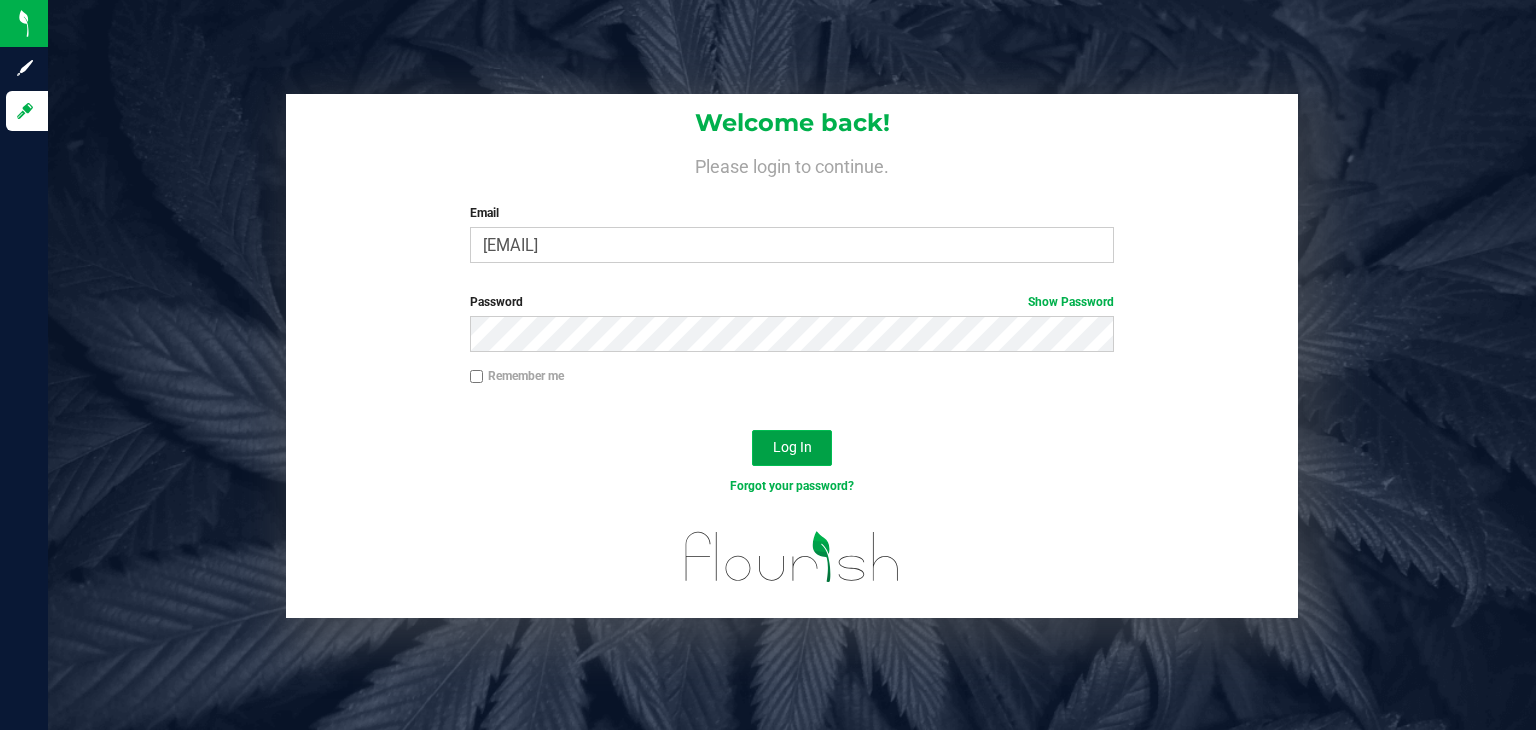 click on "Log In" at bounding box center [792, 447] 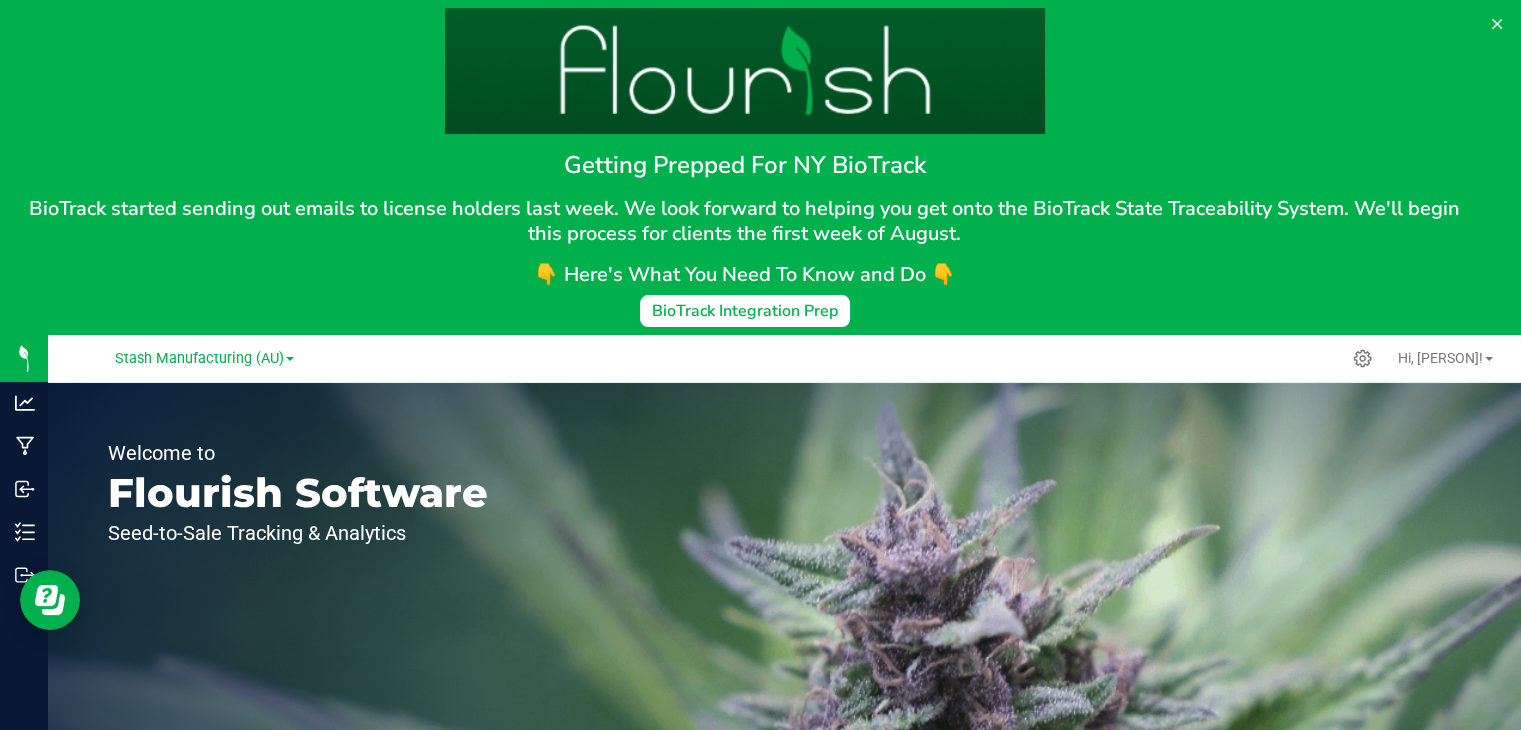 scroll, scrollTop: 0, scrollLeft: 0, axis: both 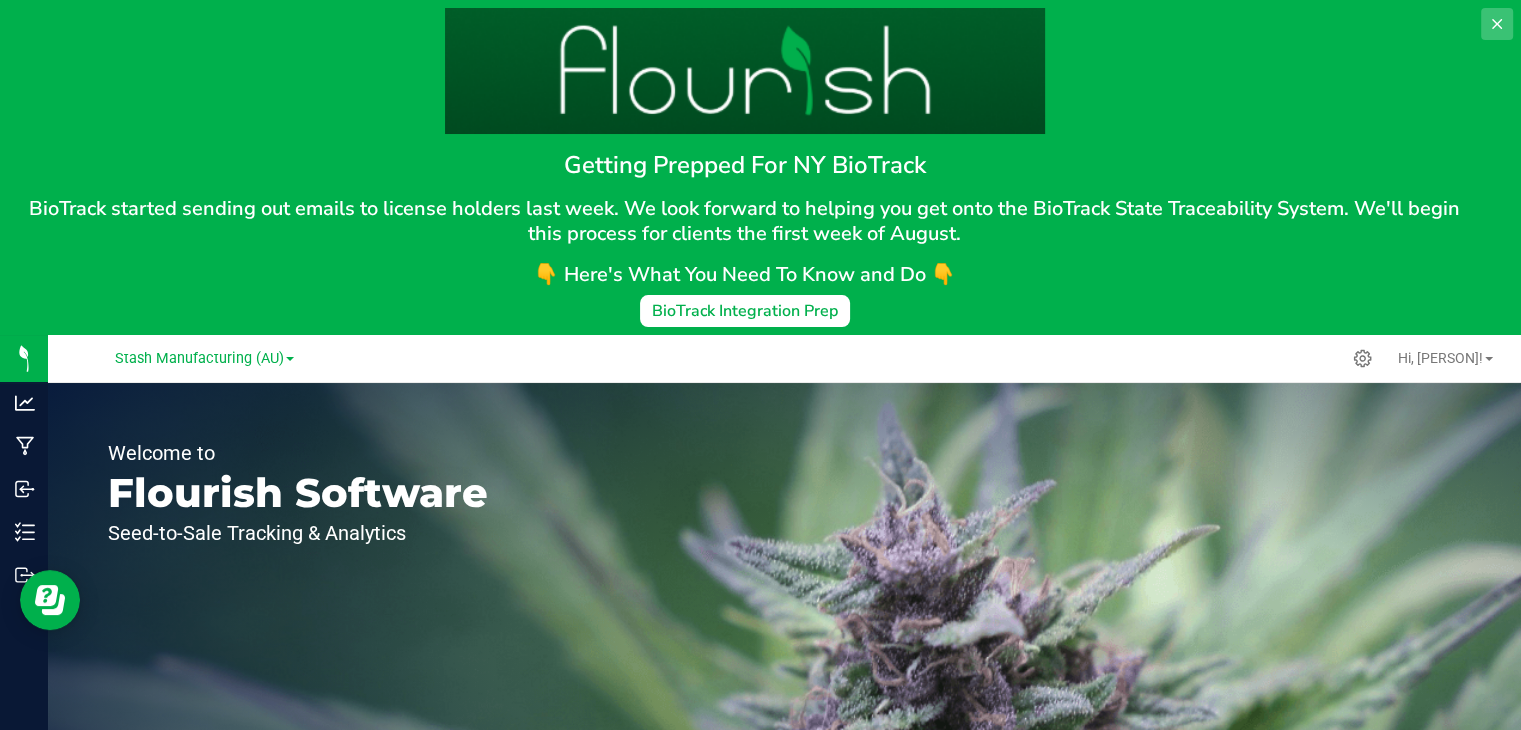 click 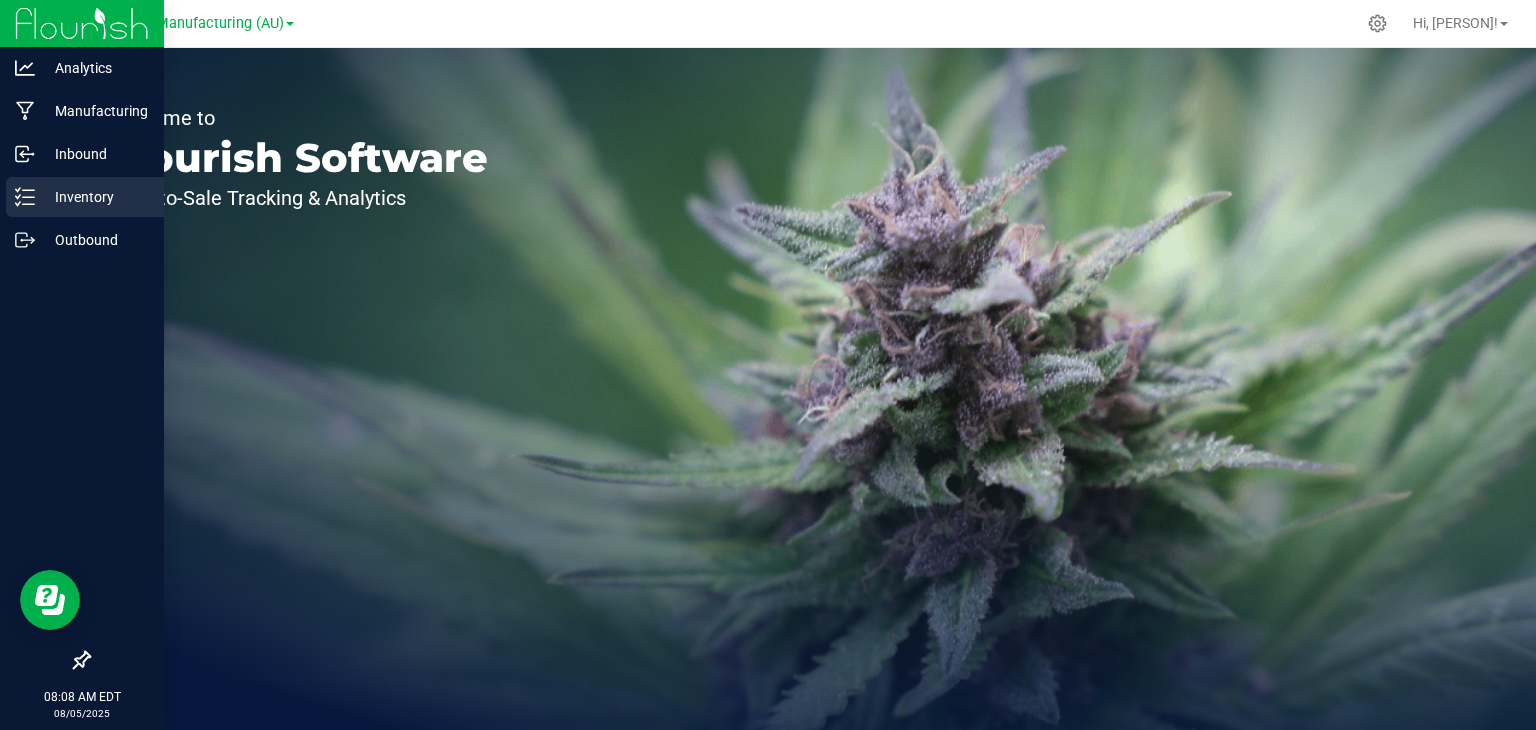click on "Inventory" at bounding box center (95, 197) 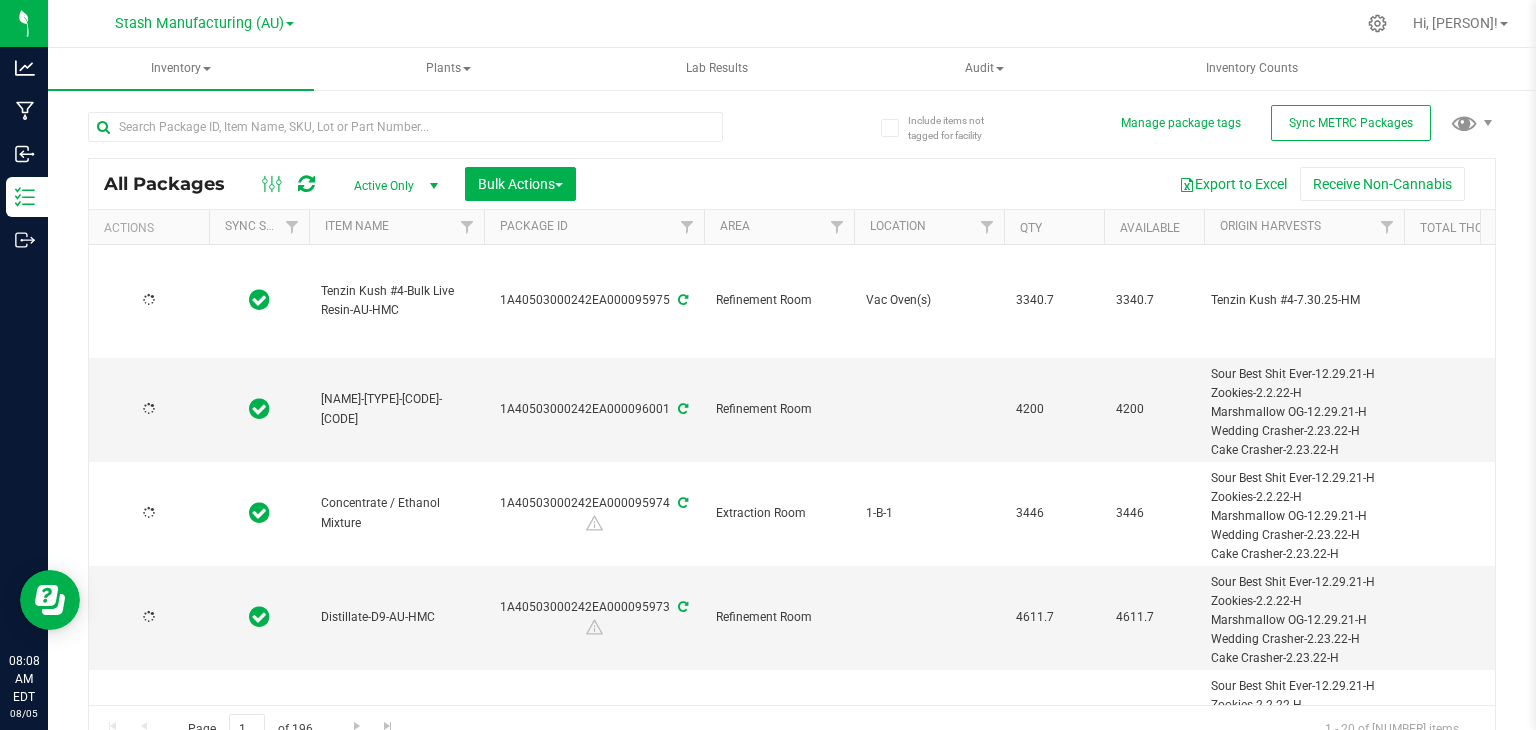 type on "2025-08-05" 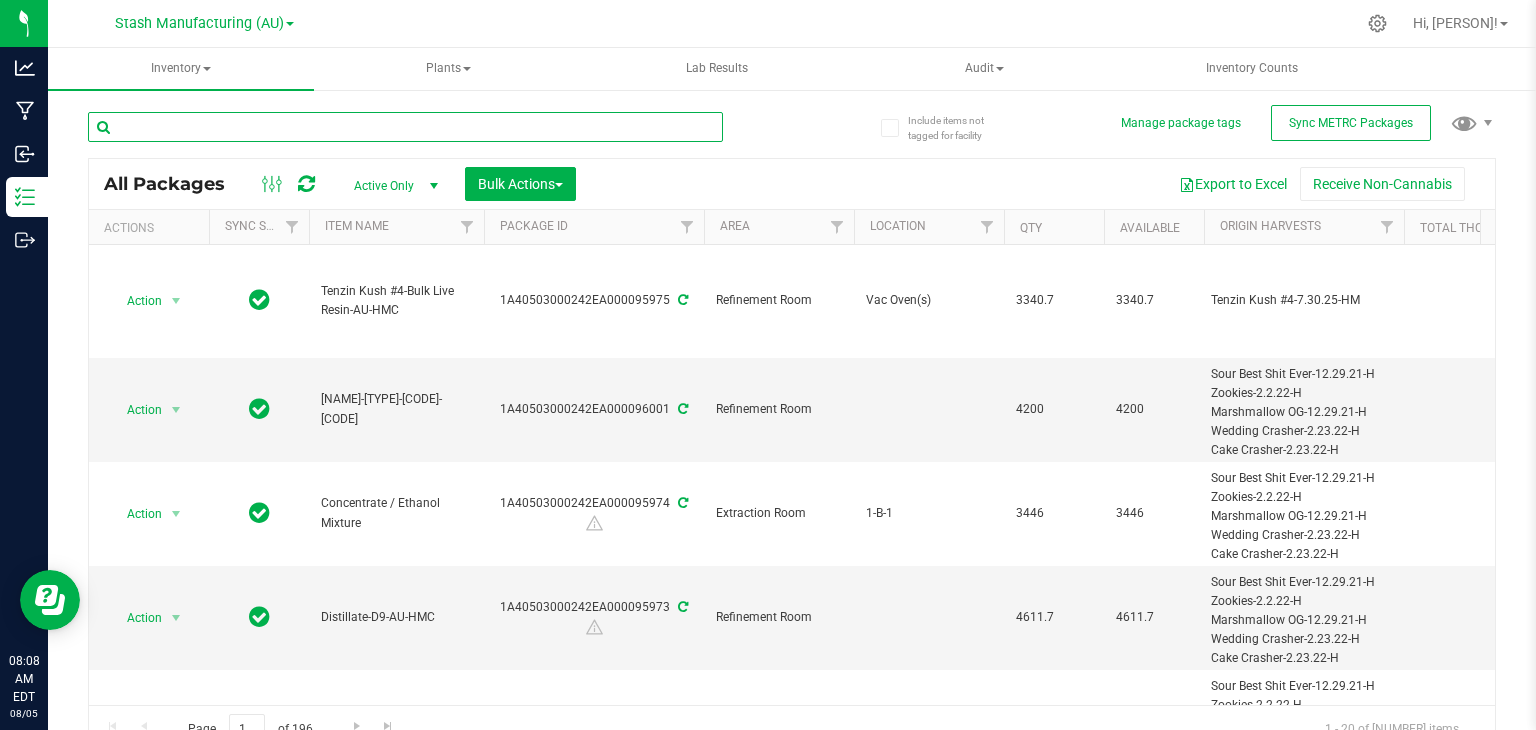 click at bounding box center (405, 127) 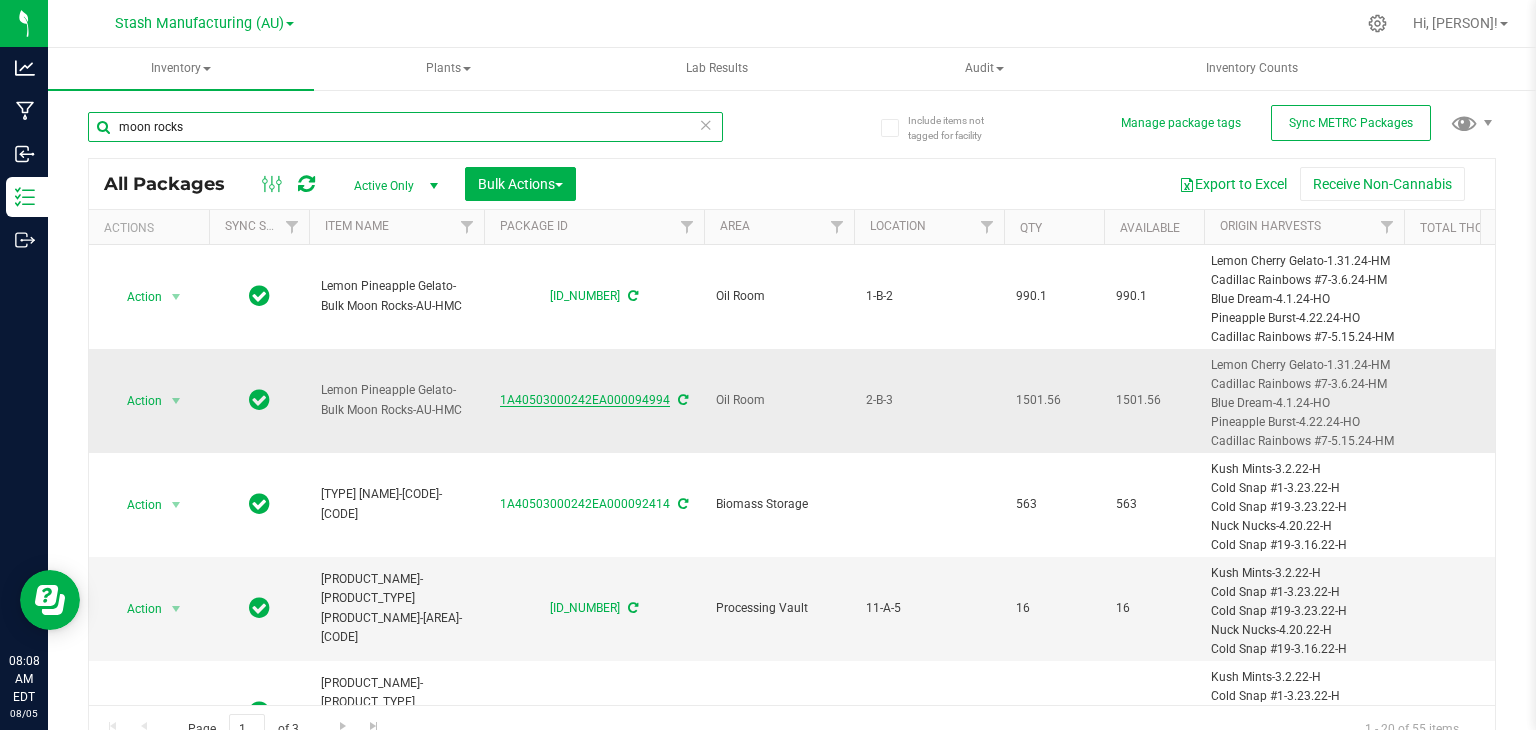 type on "moon rocks" 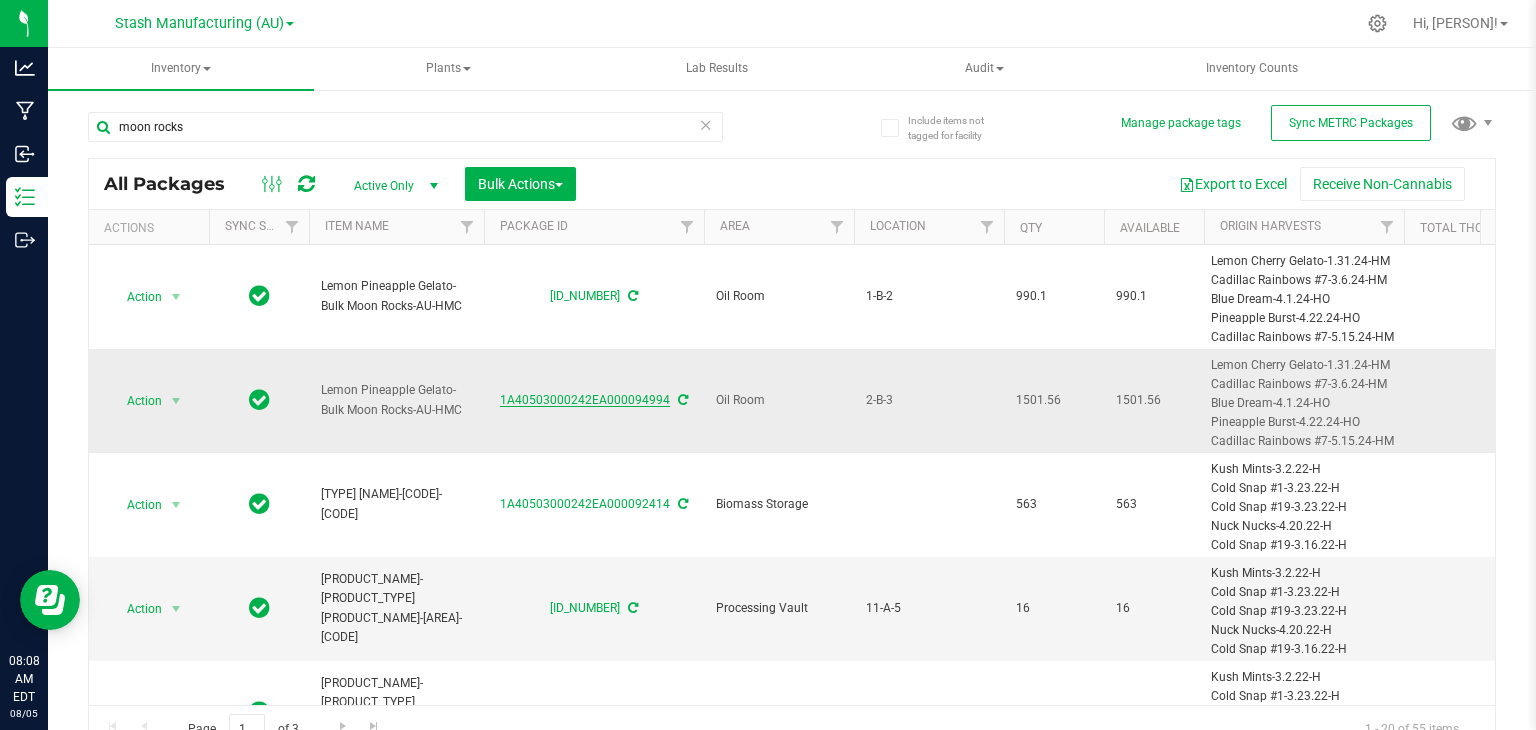 click on "1A40503000242EA000094994" at bounding box center (585, 400) 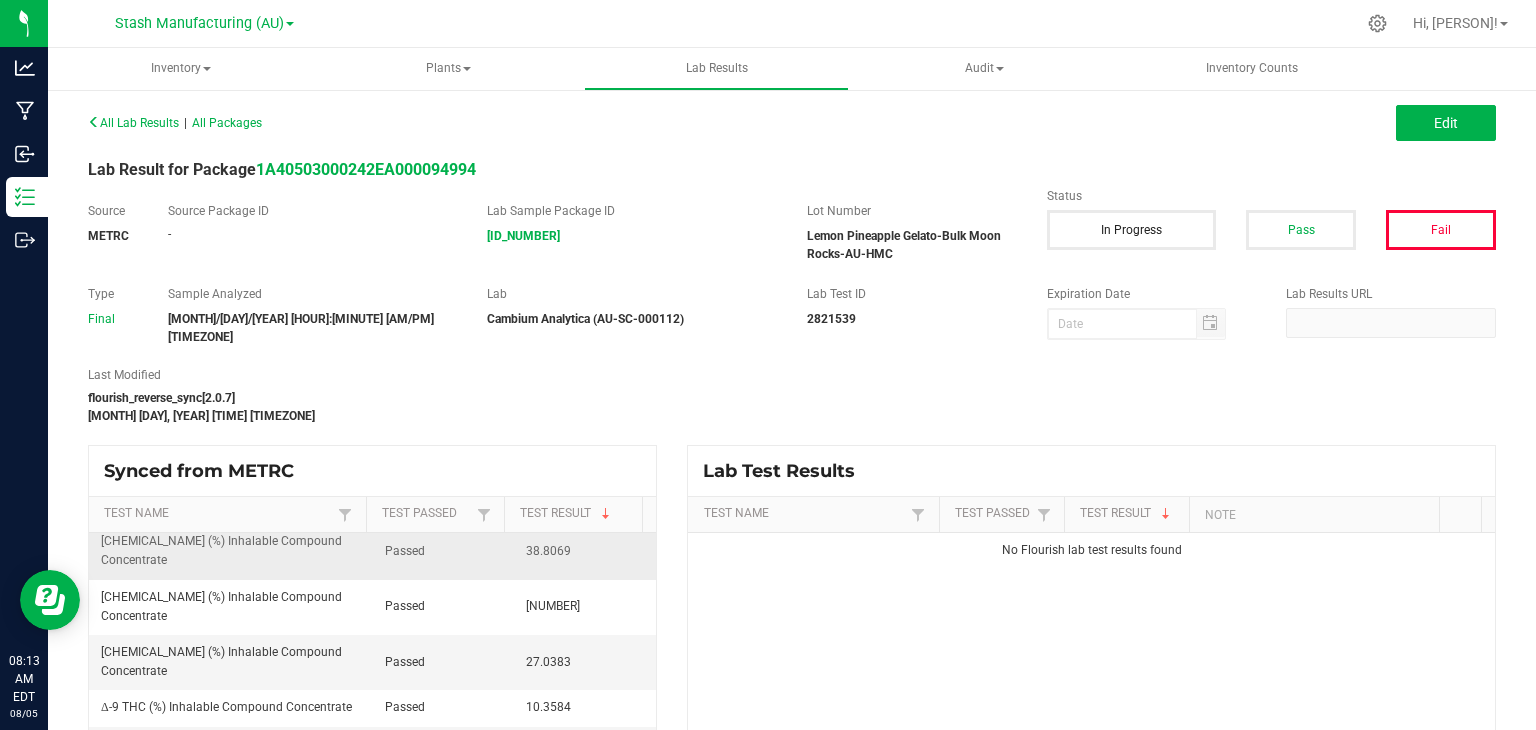 scroll, scrollTop: 0, scrollLeft: 0, axis: both 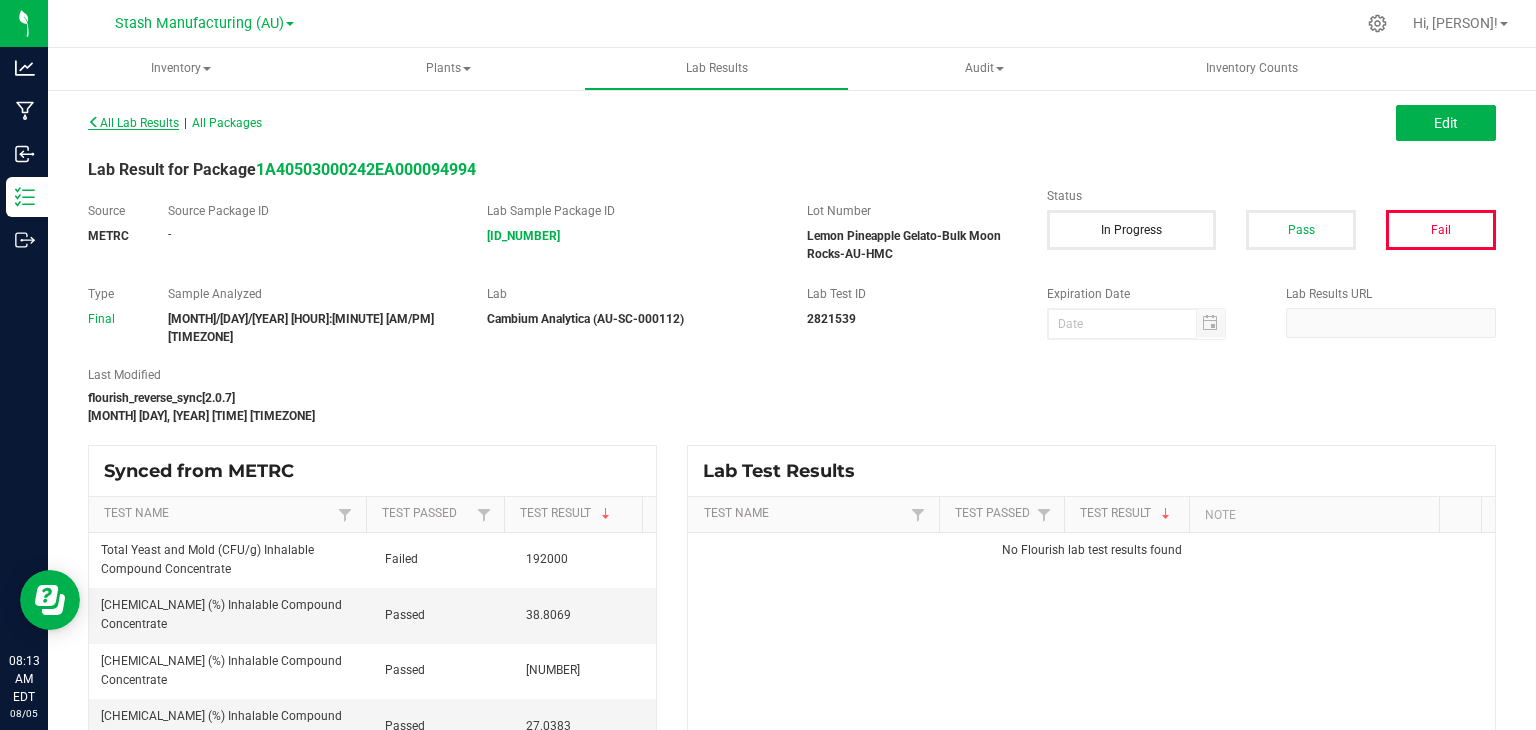 click at bounding box center (94, 122) 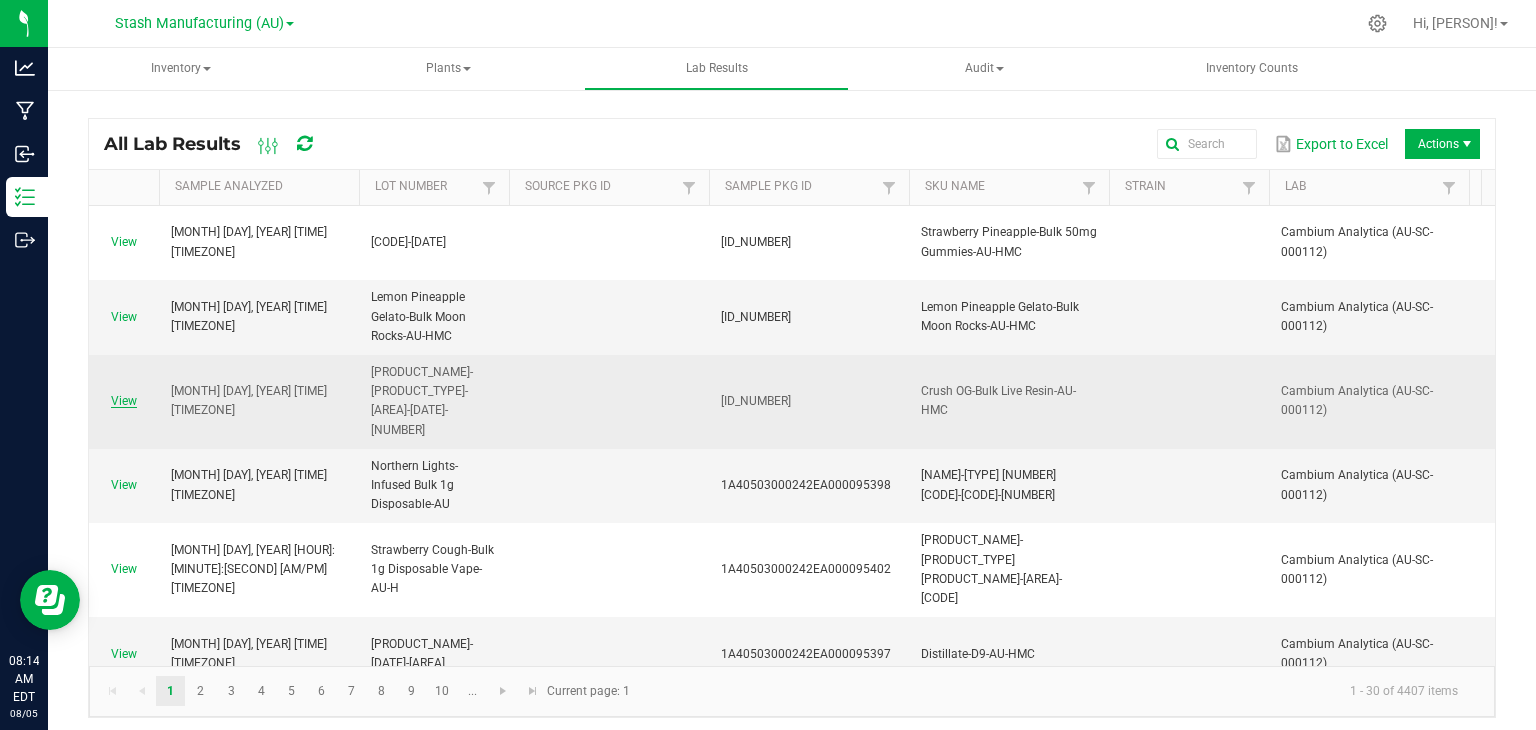 click on "View" at bounding box center [124, 401] 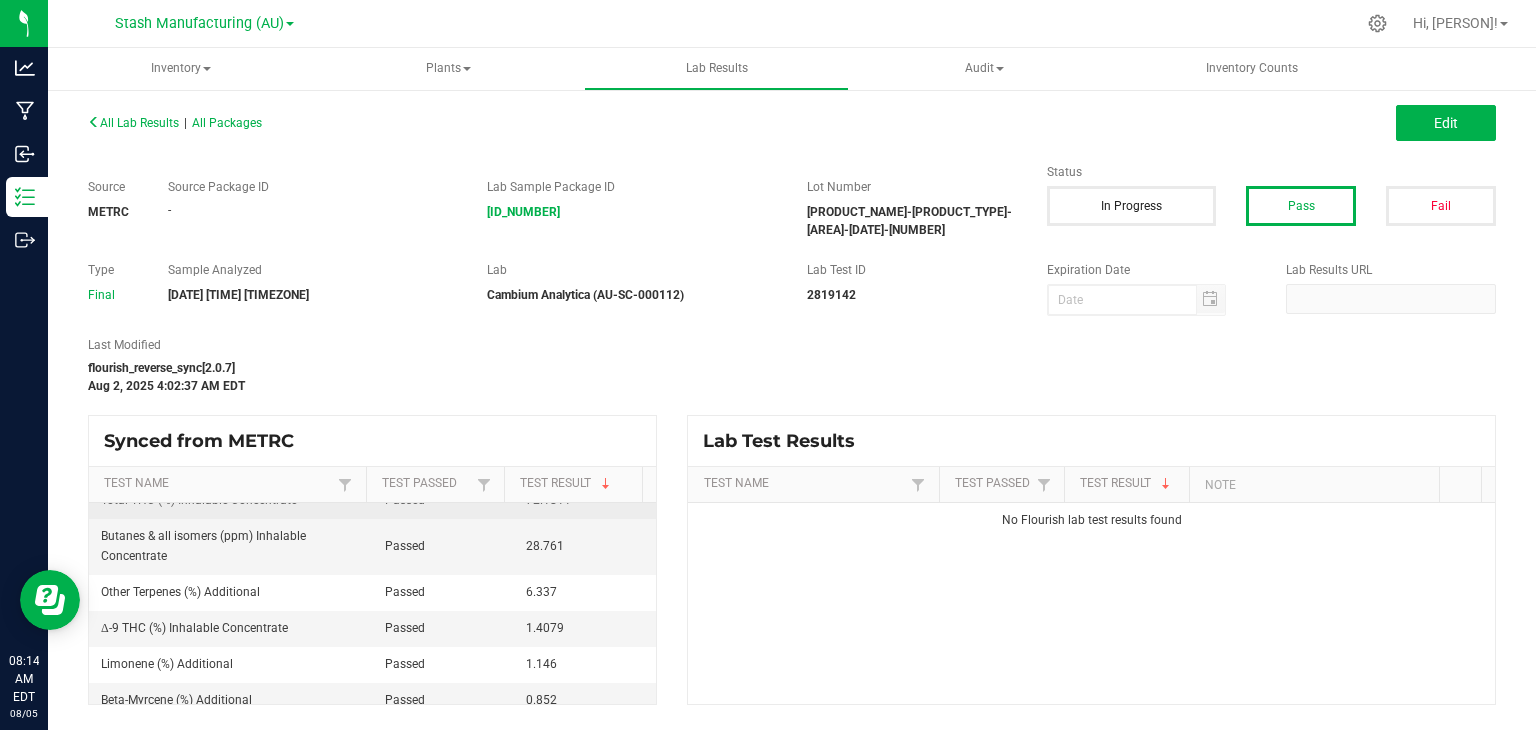scroll, scrollTop: 94, scrollLeft: 0, axis: vertical 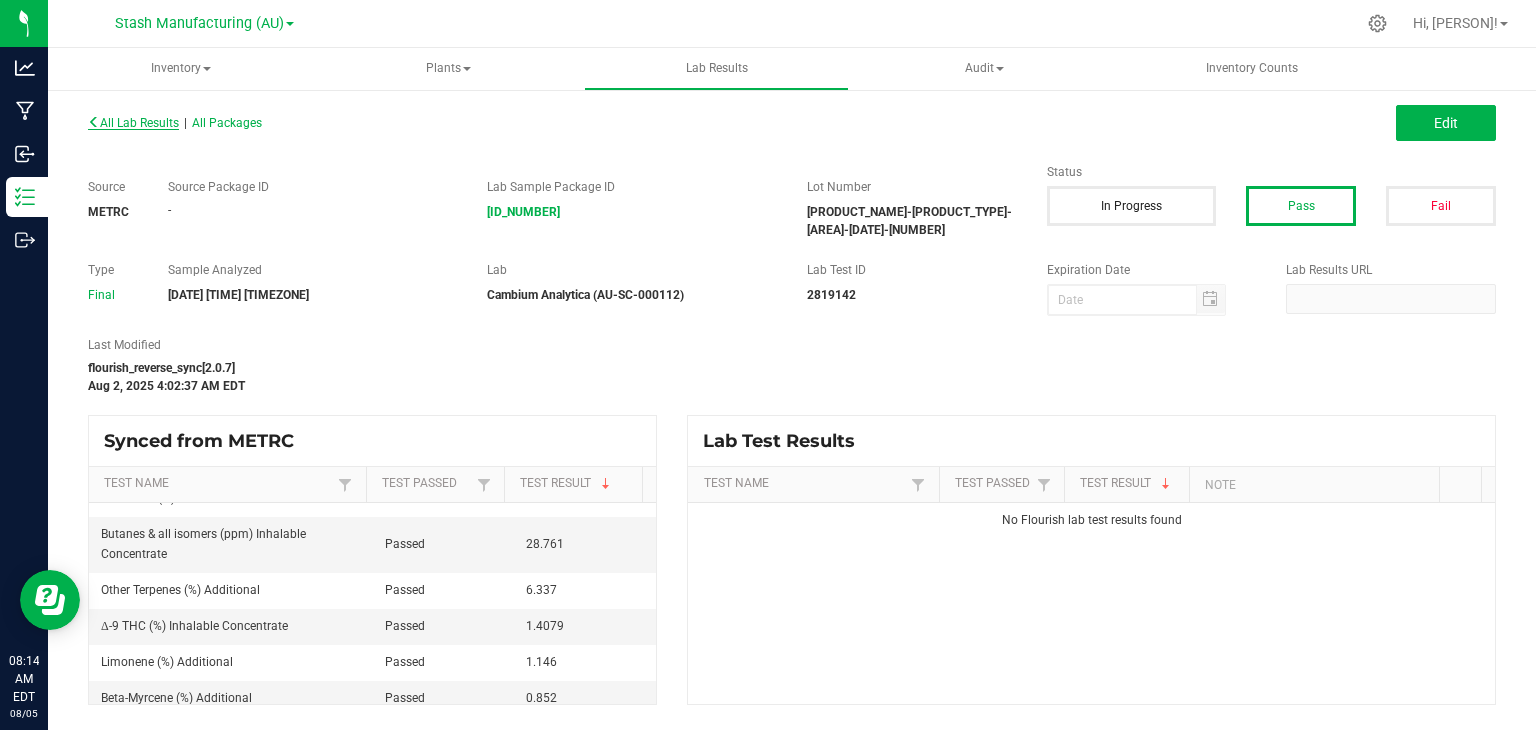 click at bounding box center (94, 122) 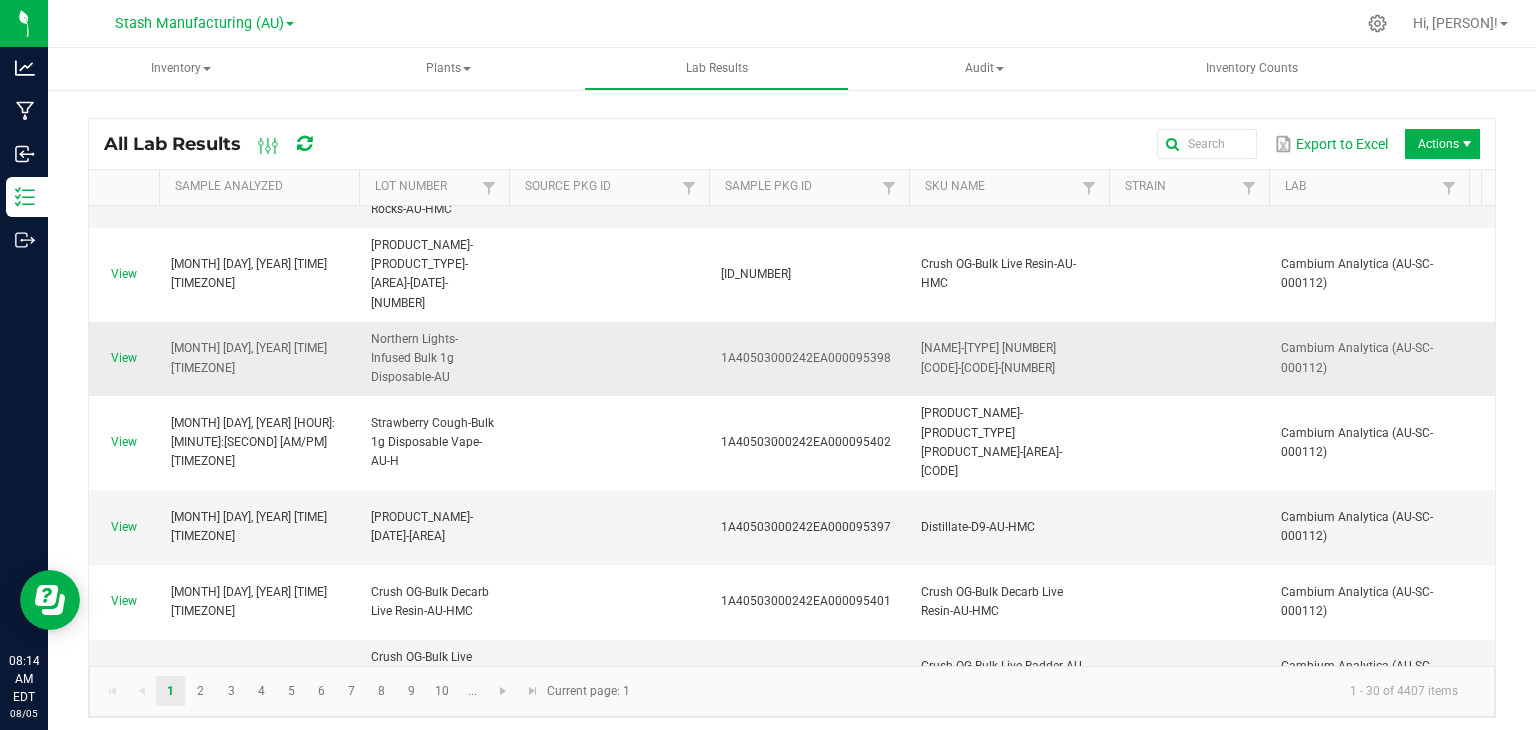 scroll, scrollTop: 130, scrollLeft: 0, axis: vertical 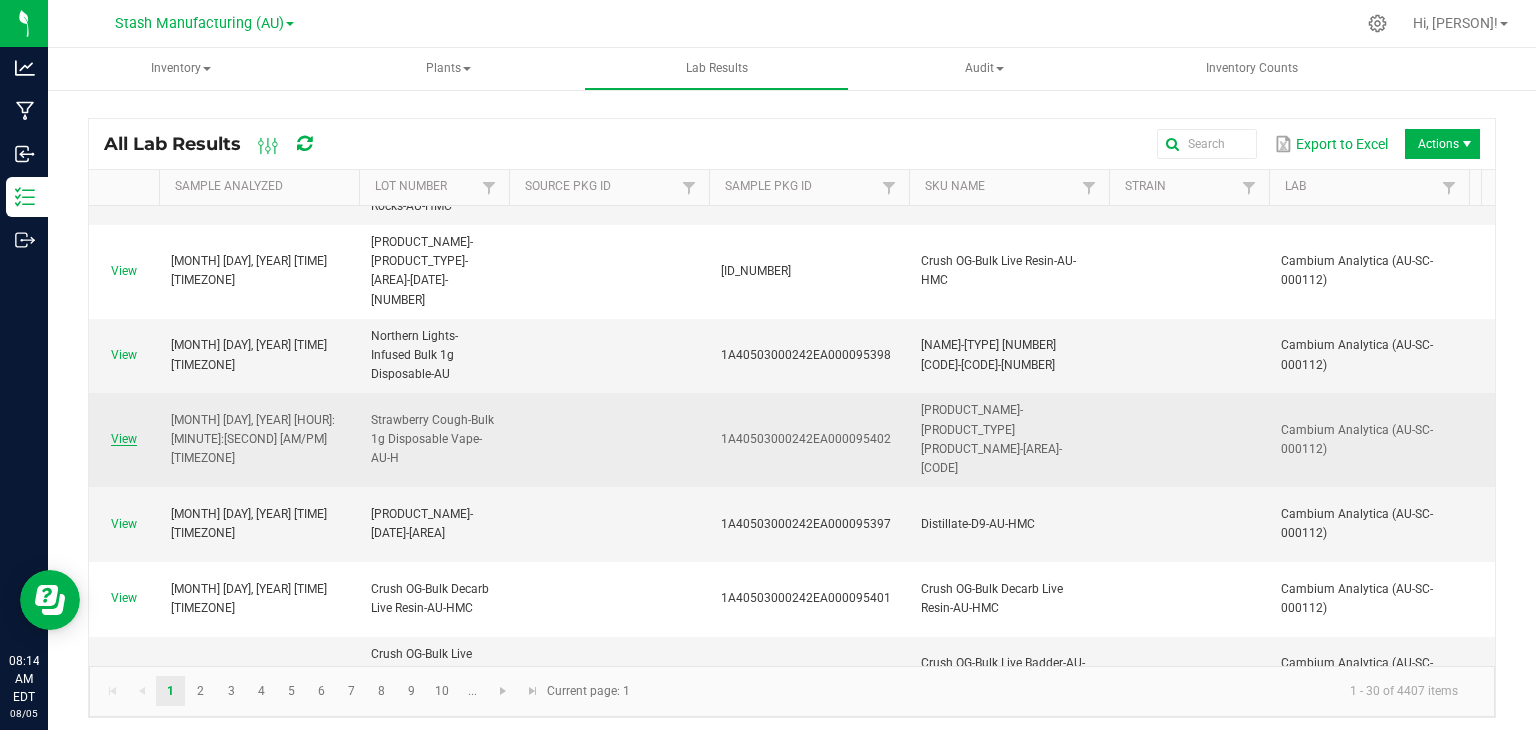click on "View" at bounding box center [124, 439] 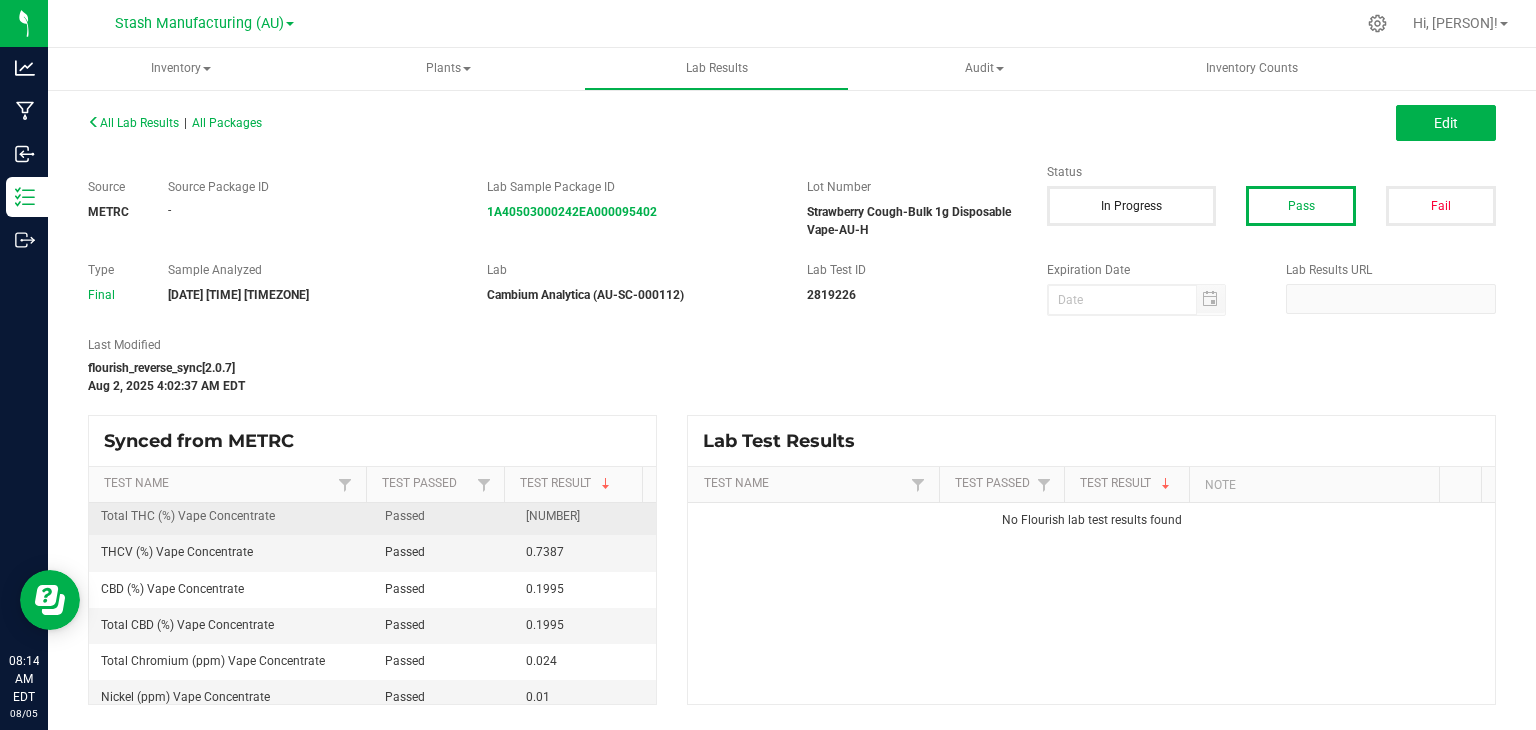 scroll, scrollTop: 0, scrollLeft: 0, axis: both 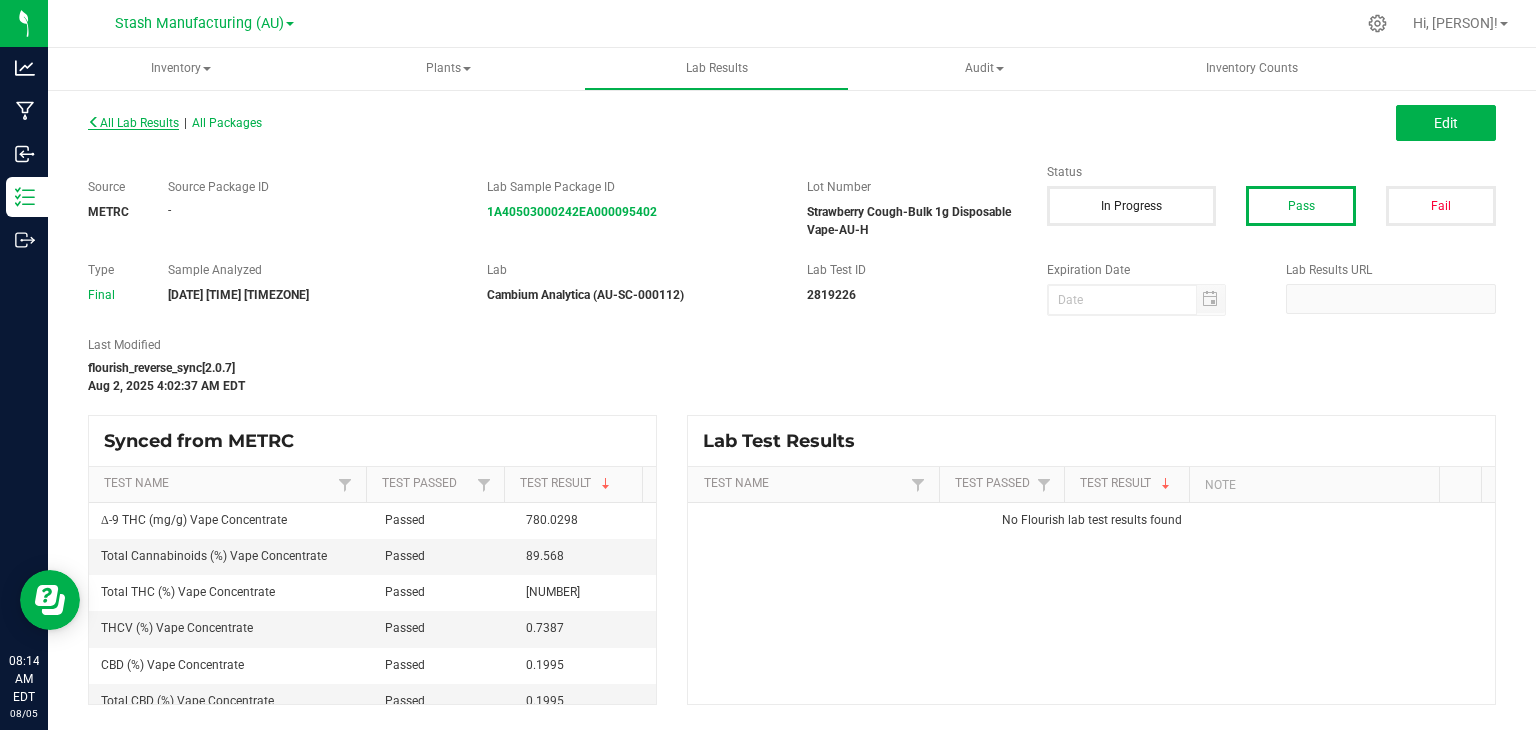 click on "All Lab Results" at bounding box center (133, 123) 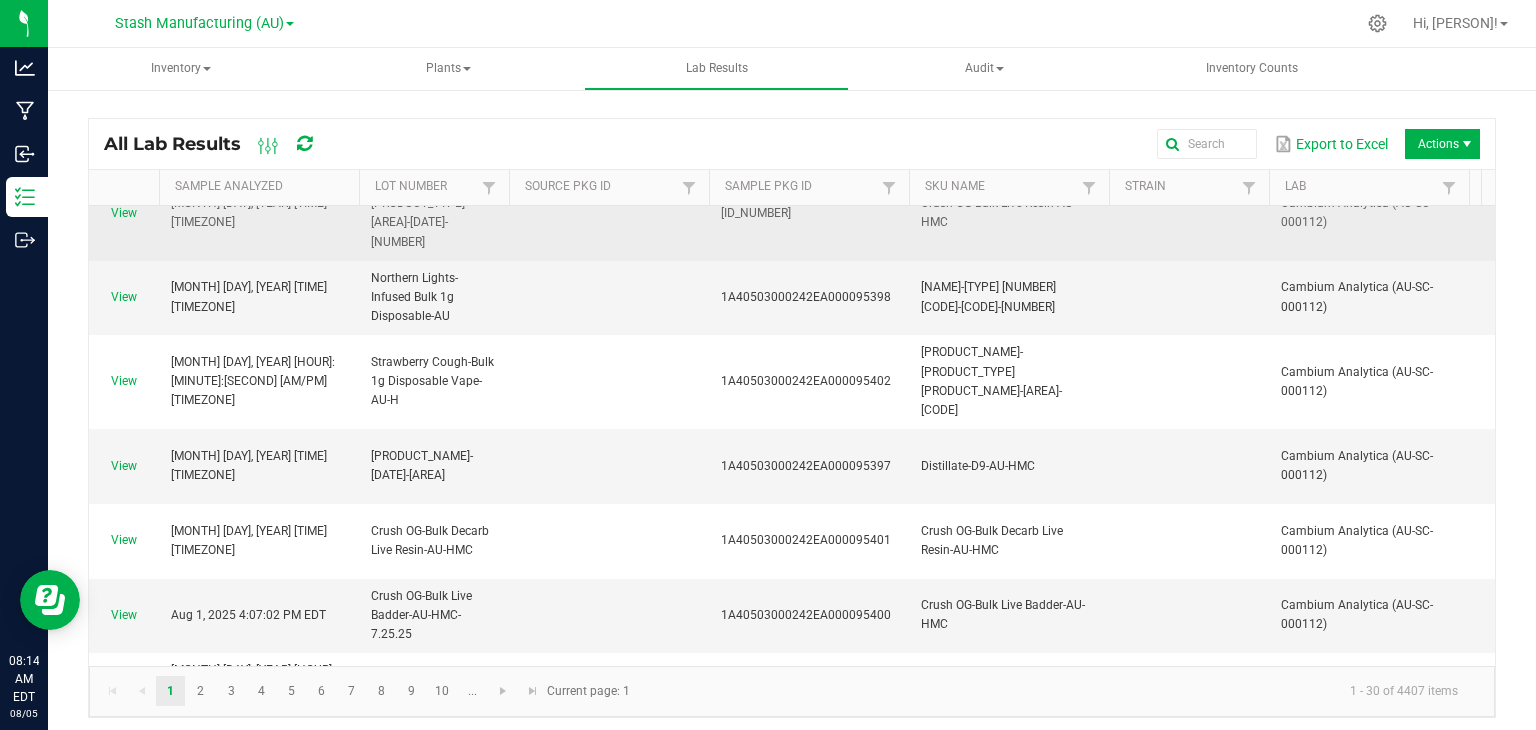 scroll, scrollTop: 190, scrollLeft: 0, axis: vertical 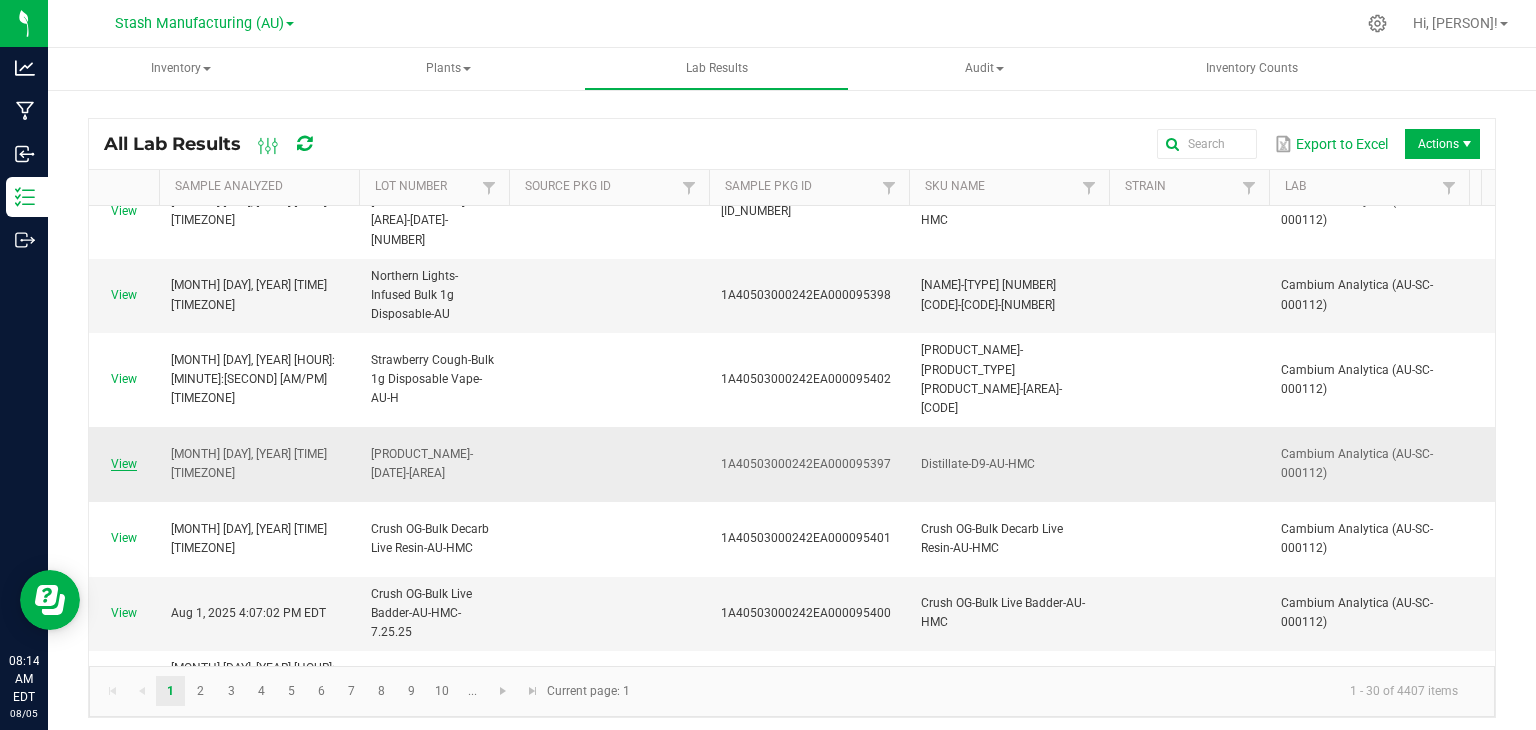 click on "View" at bounding box center [124, 464] 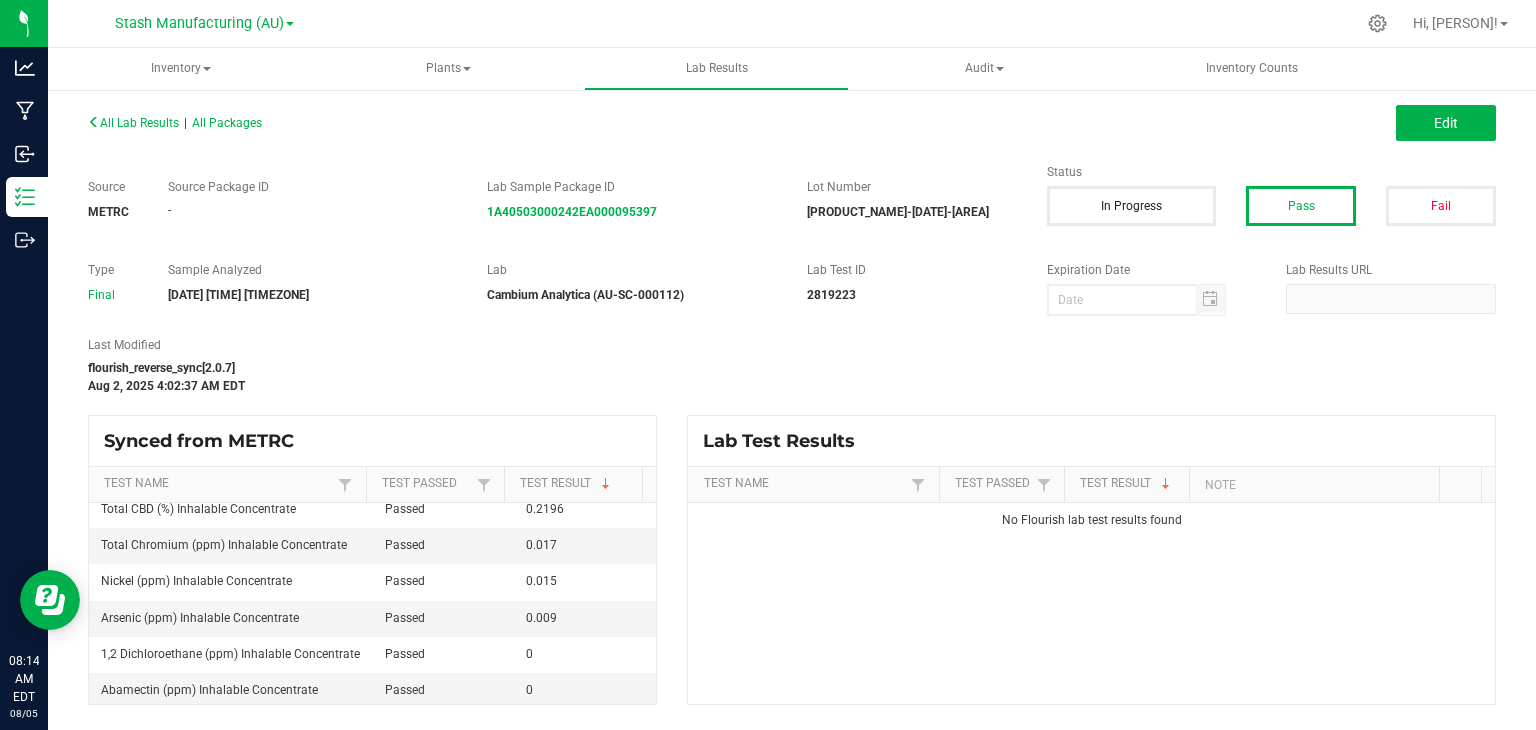 scroll, scrollTop: 0, scrollLeft: 0, axis: both 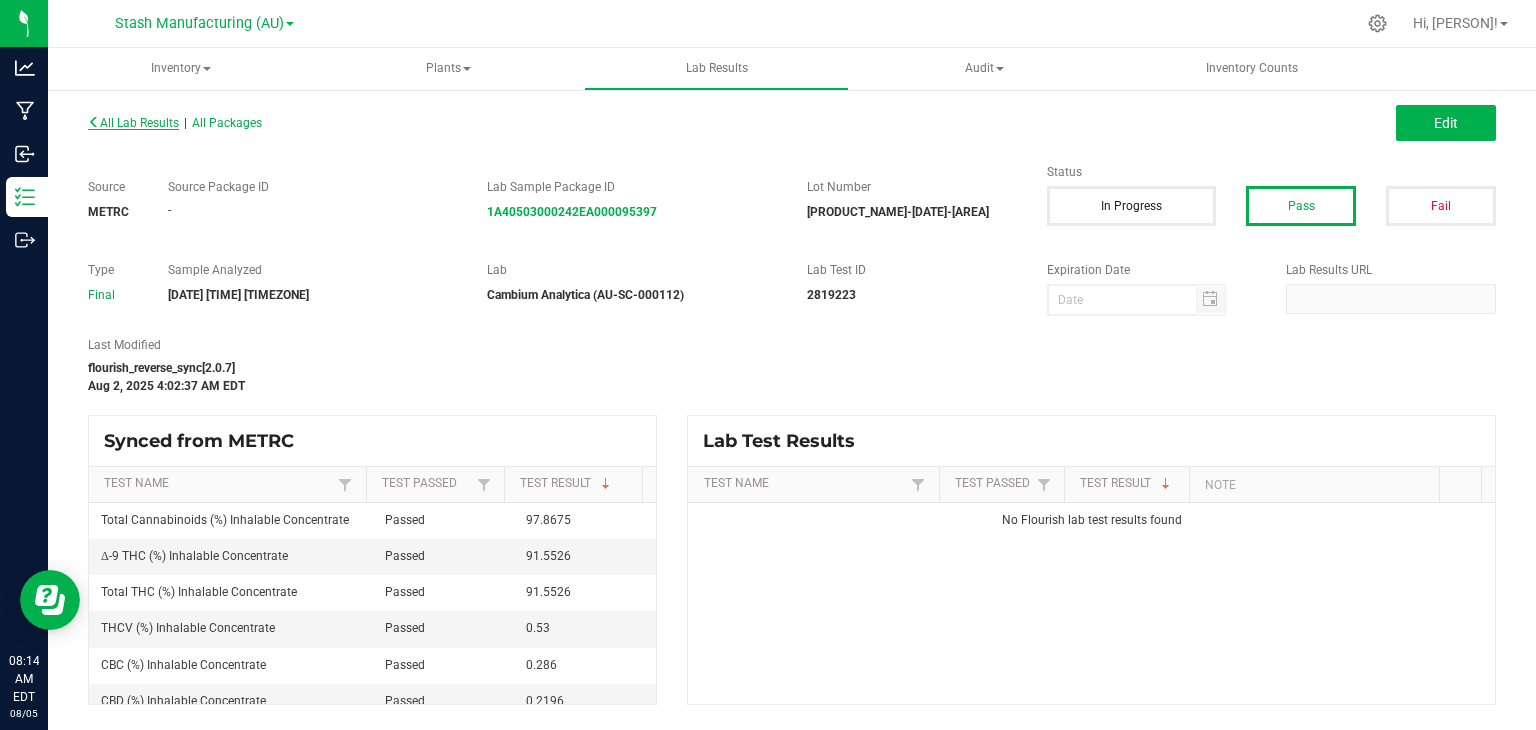 click on "All Lab Results" at bounding box center (133, 123) 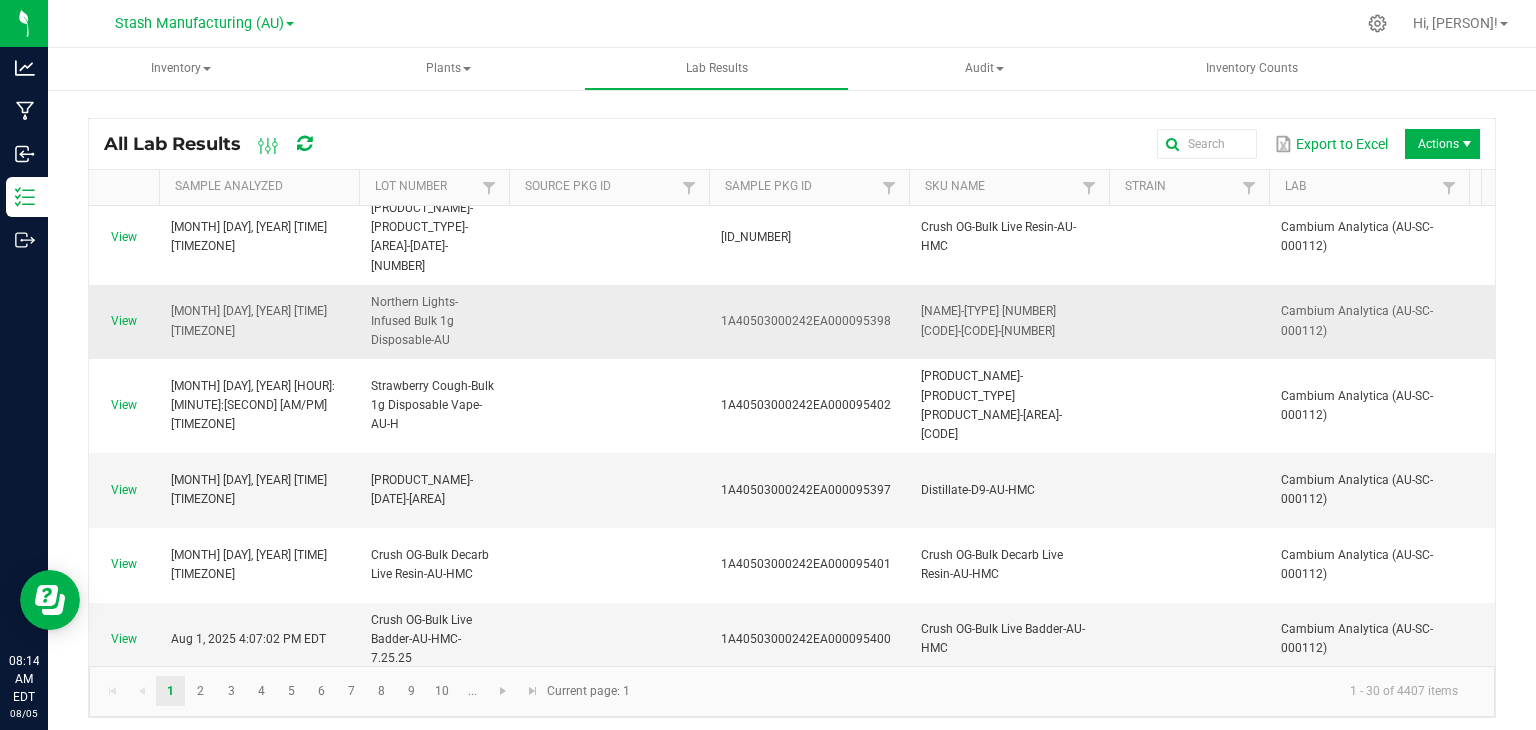 scroll, scrollTop: 226, scrollLeft: 0, axis: vertical 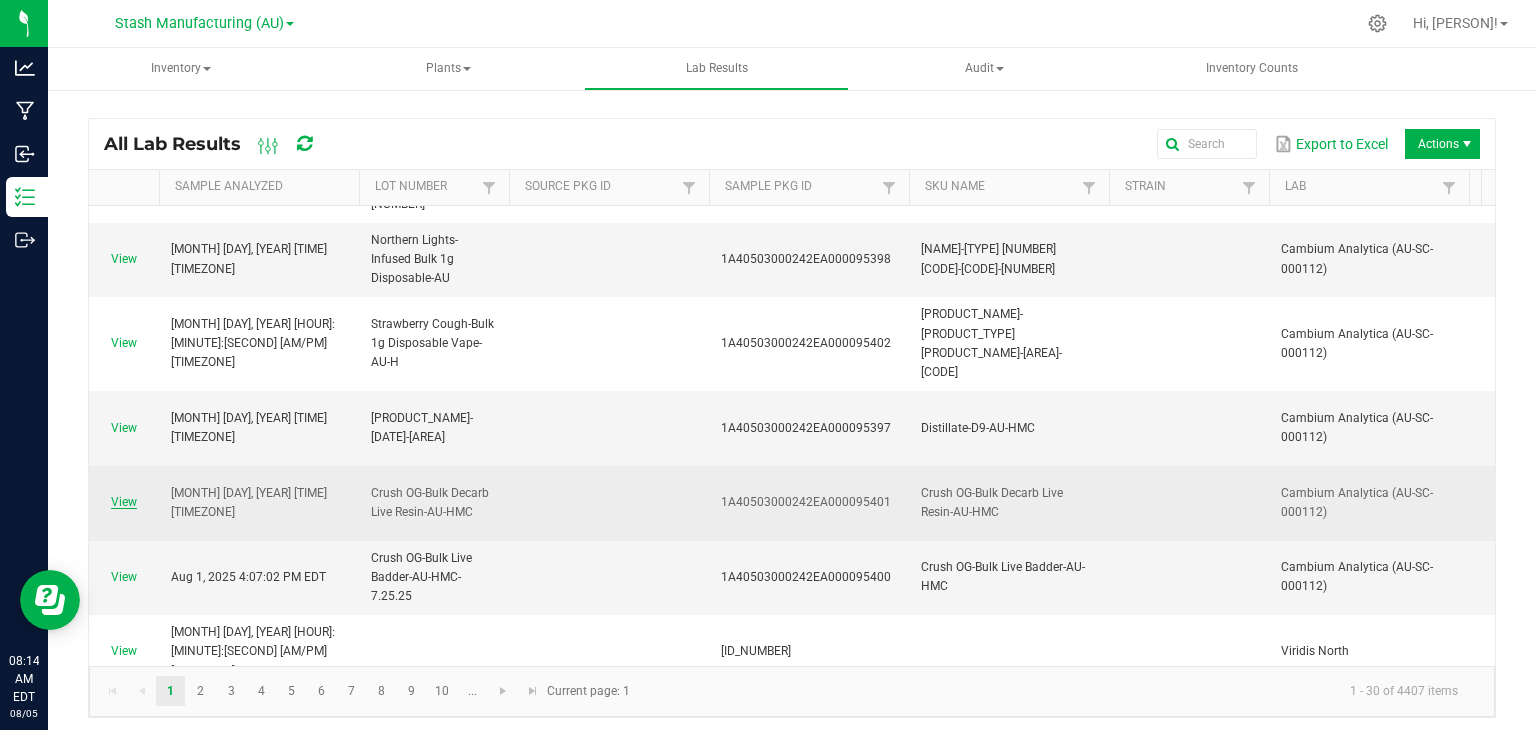 click on "View" at bounding box center [124, 502] 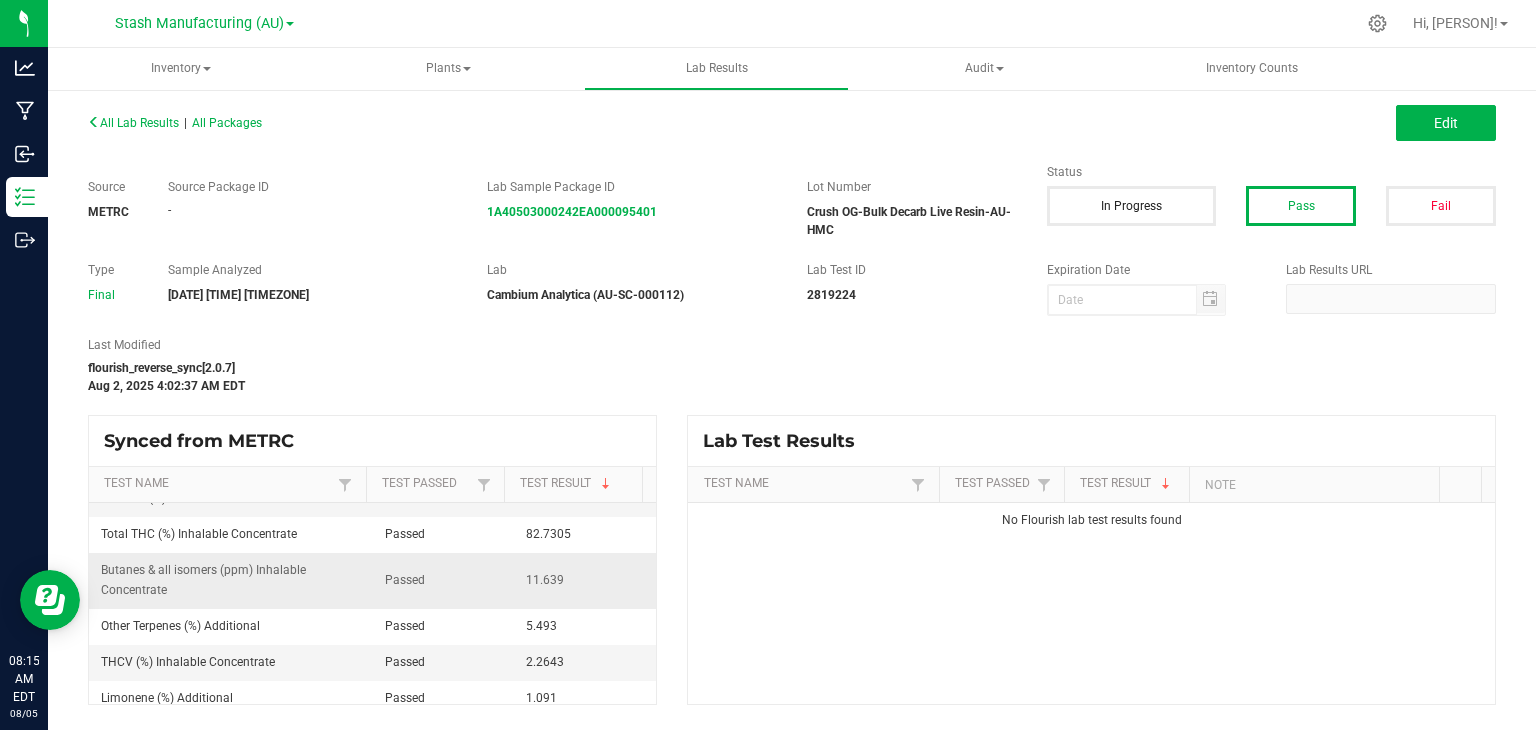 scroll, scrollTop: 62, scrollLeft: 0, axis: vertical 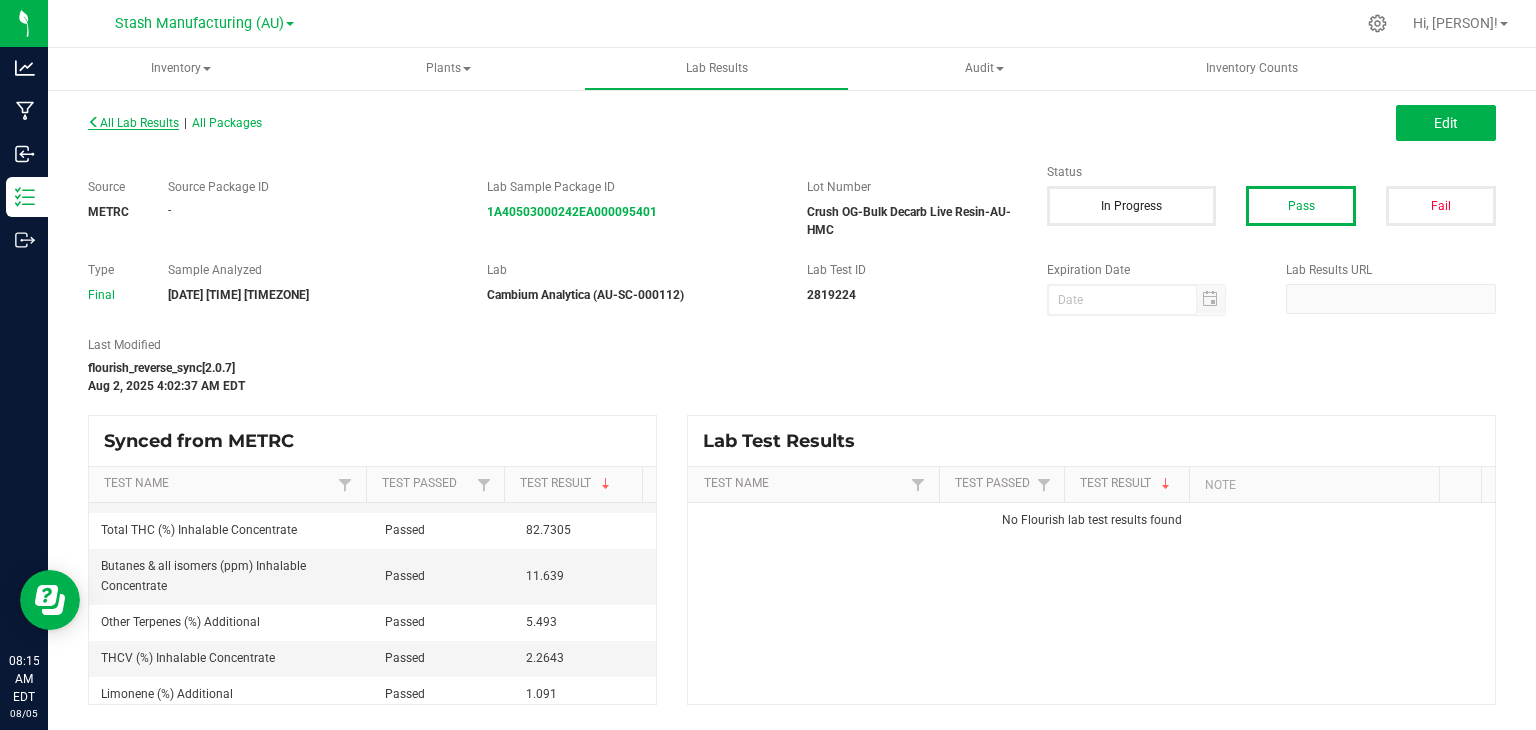 click at bounding box center (94, 122) 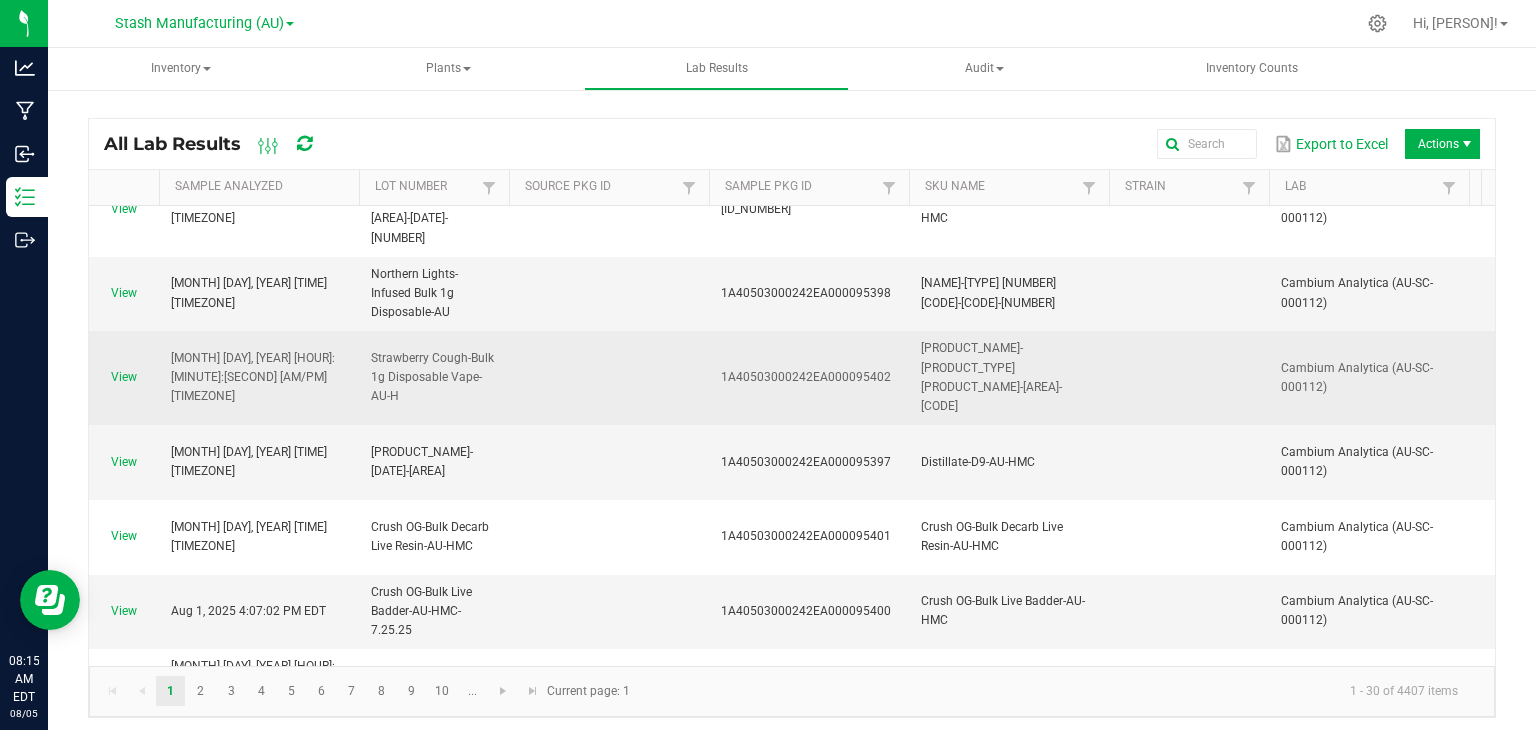 scroll, scrollTop: 192, scrollLeft: 0, axis: vertical 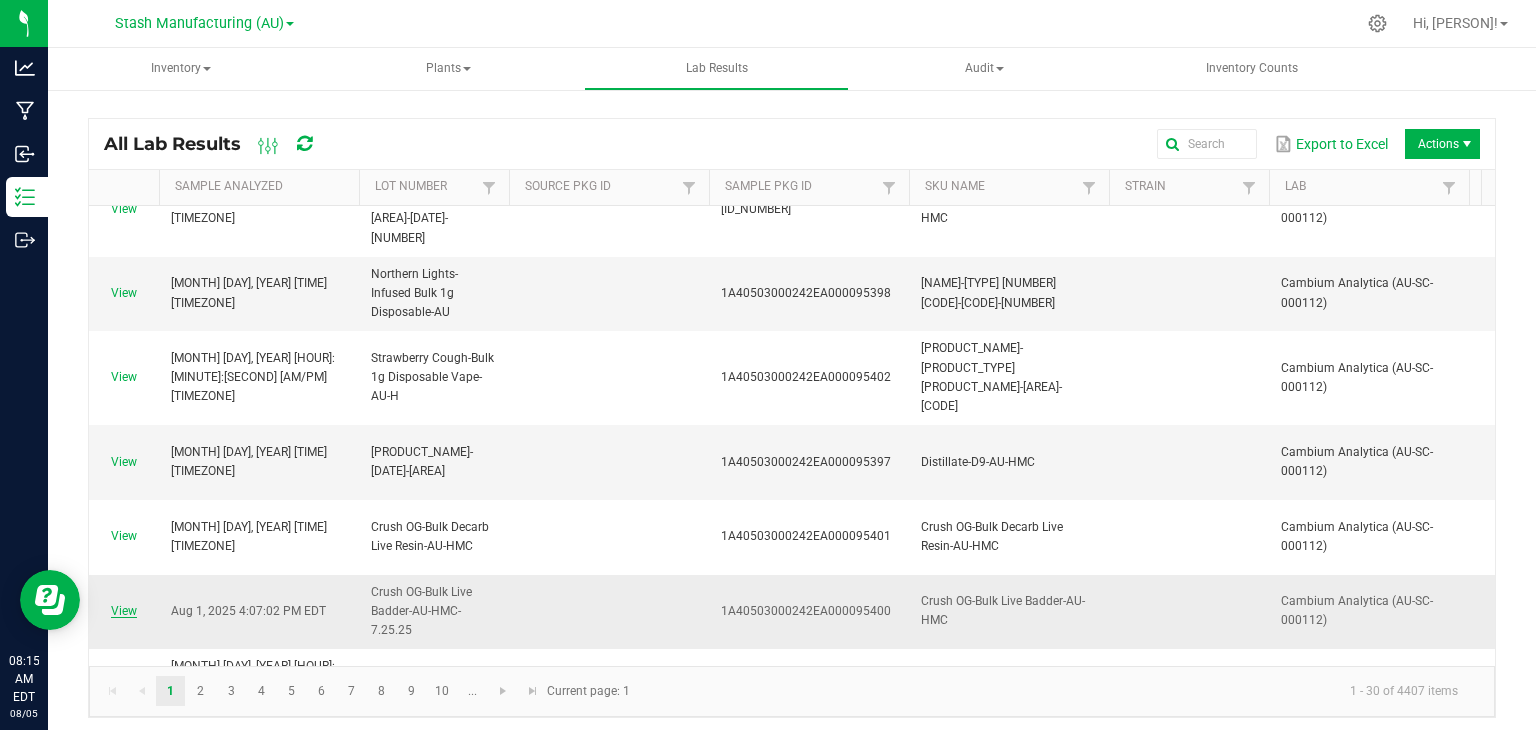 click on "View" at bounding box center [124, 611] 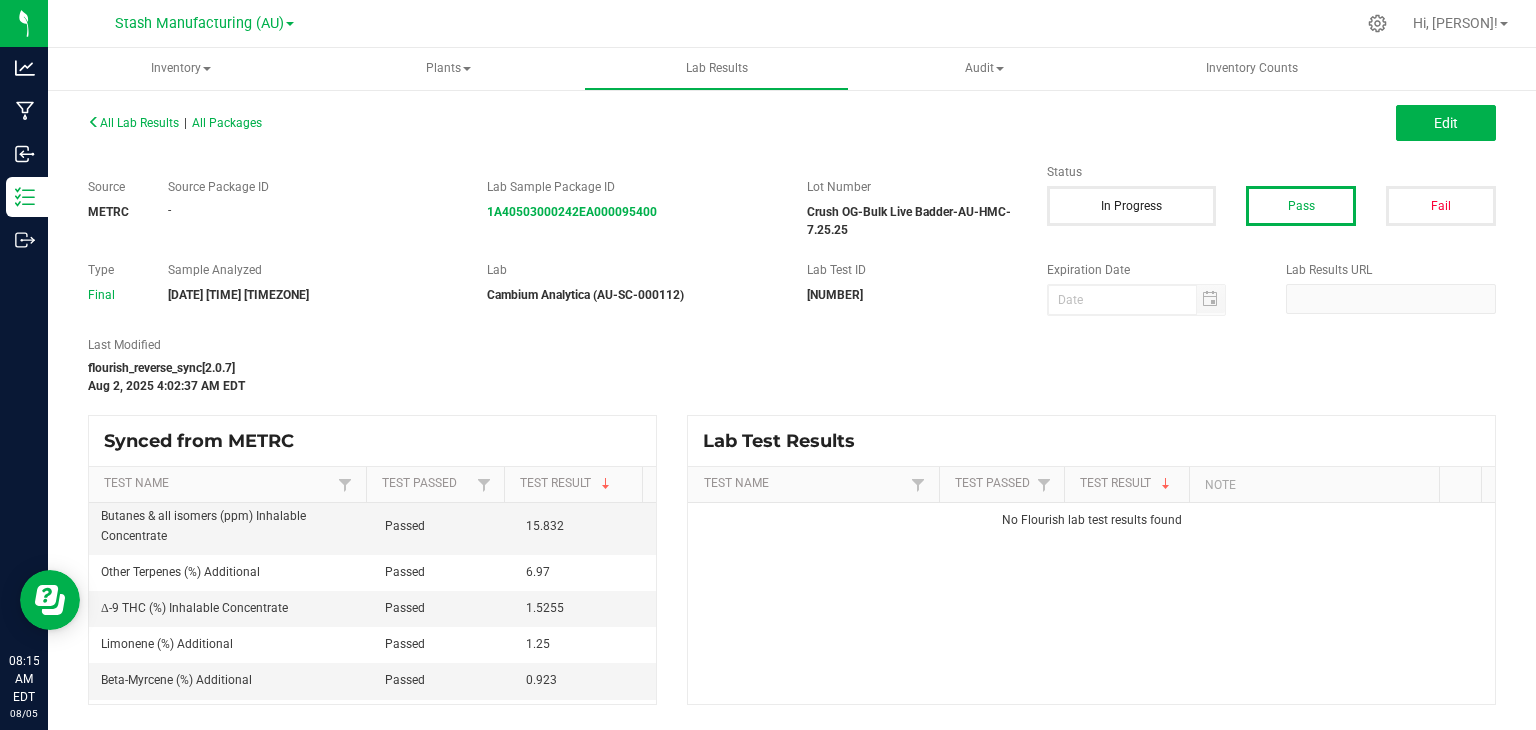 scroll, scrollTop: 127, scrollLeft: 0, axis: vertical 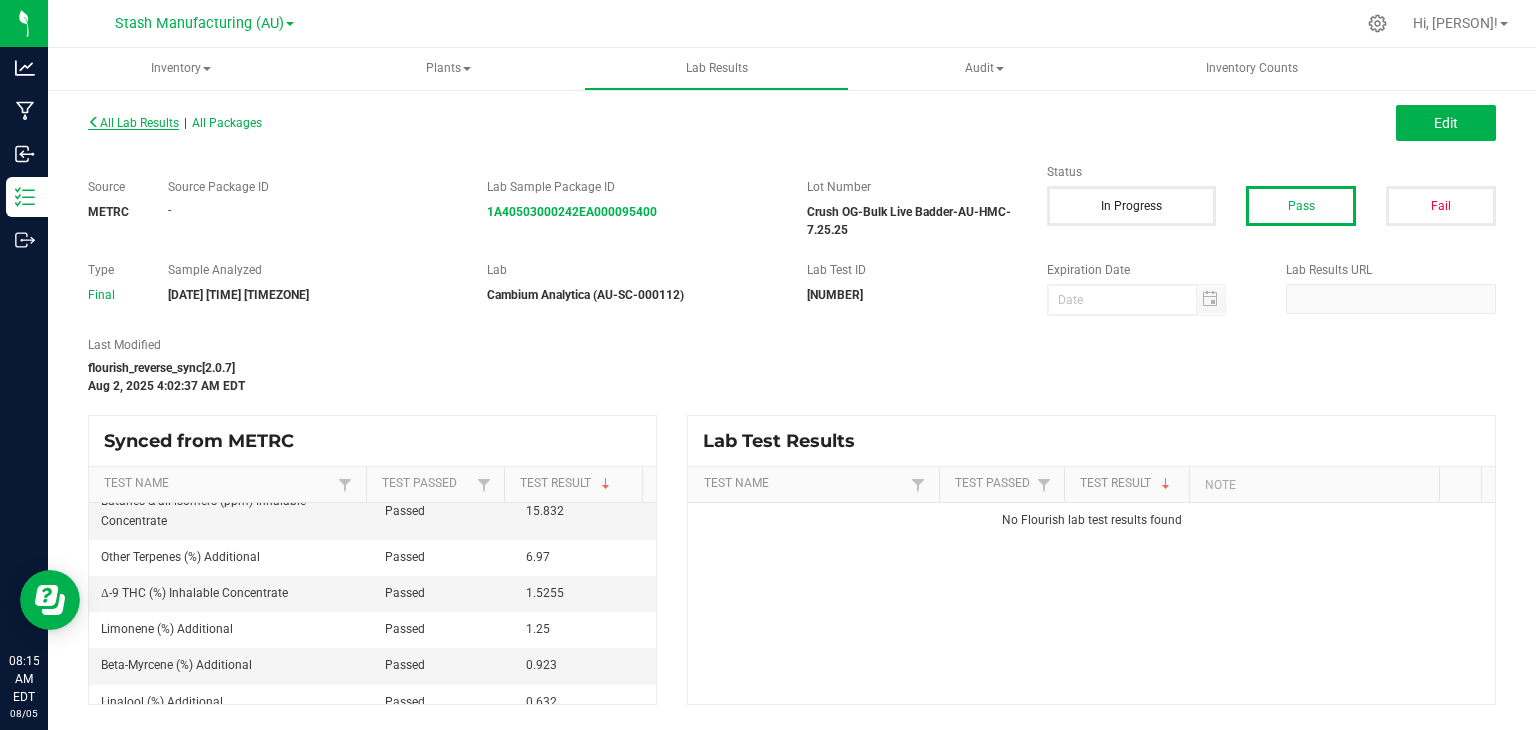 click at bounding box center [94, 122] 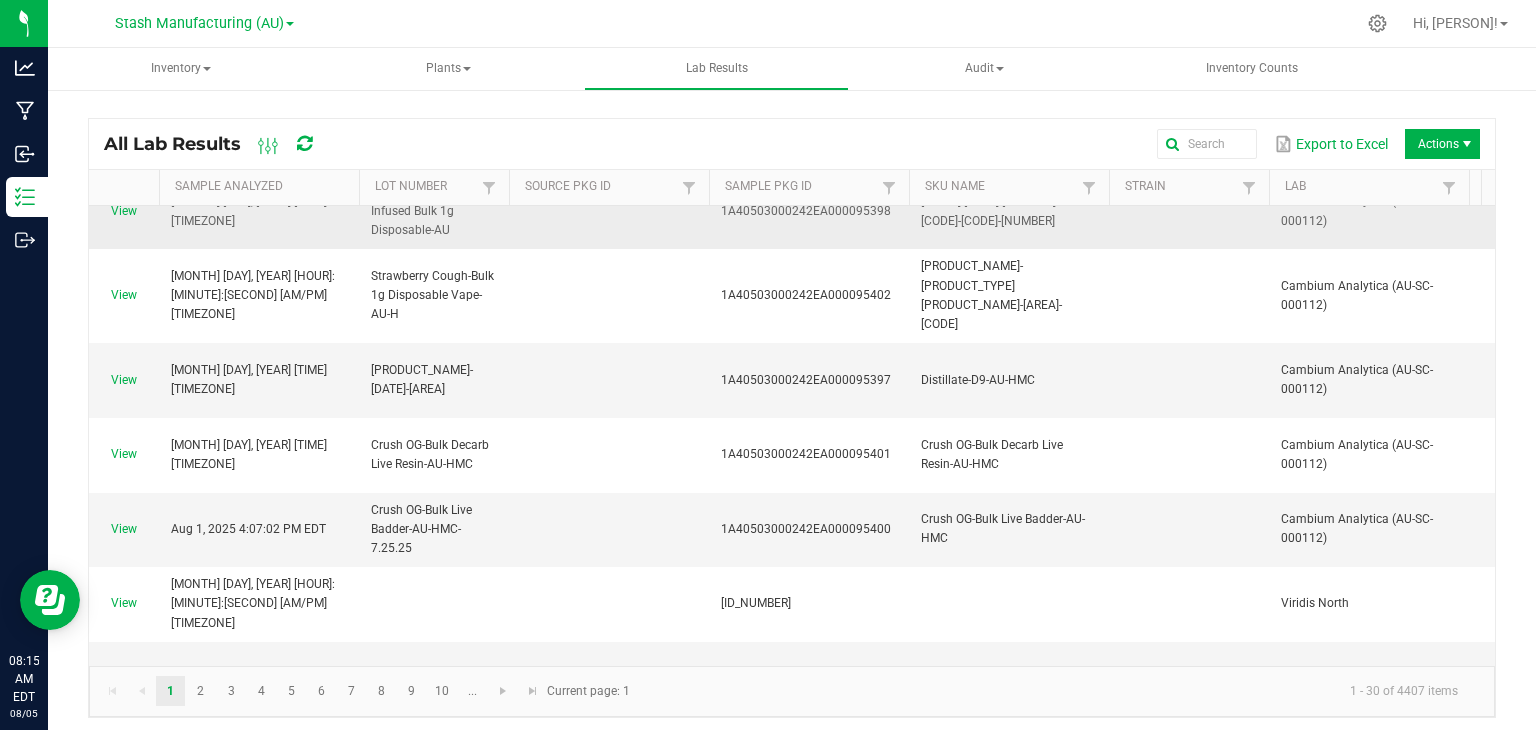scroll, scrollTop: 0, scrollLeft: 0, axis: both 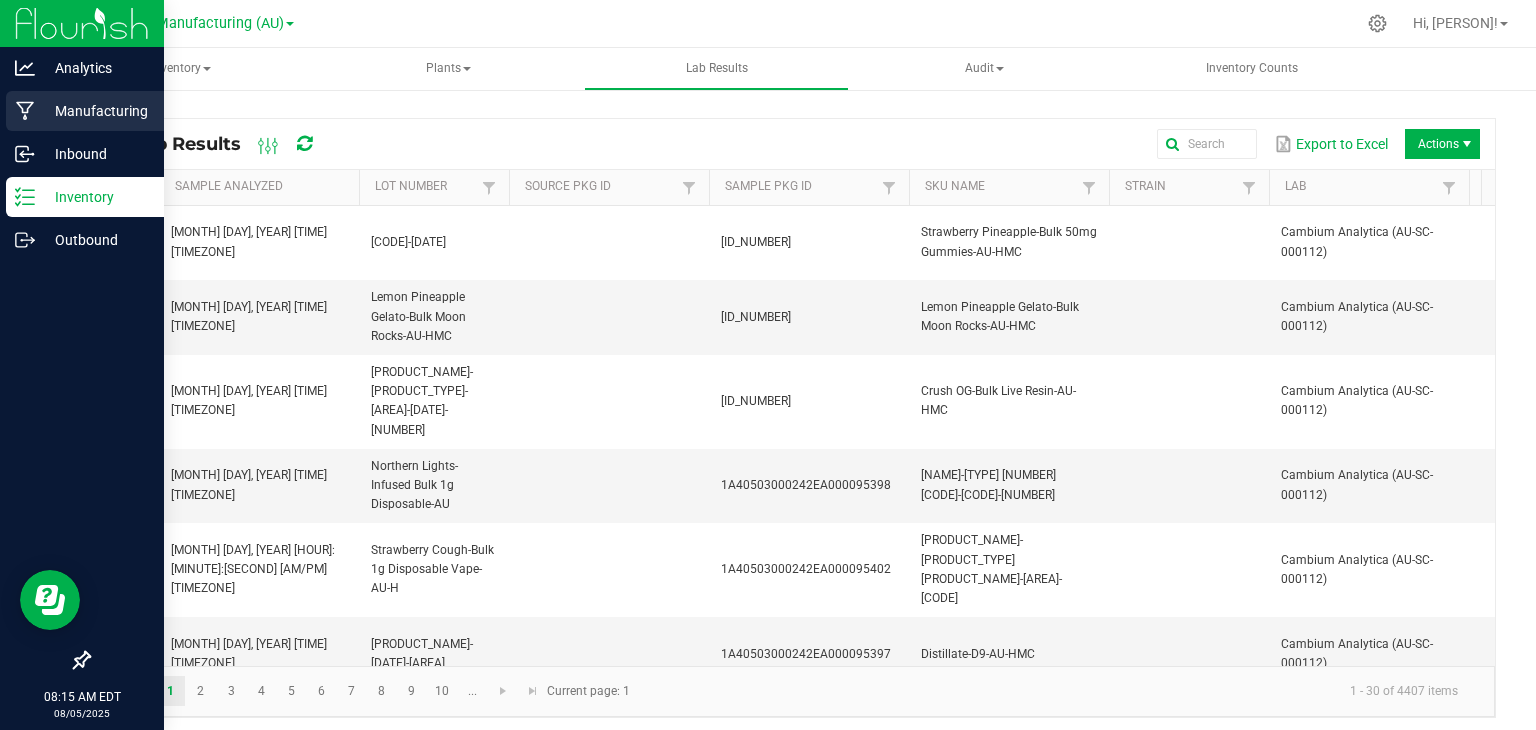 click on "Manufacturing" at bounding box center (85, 111) 